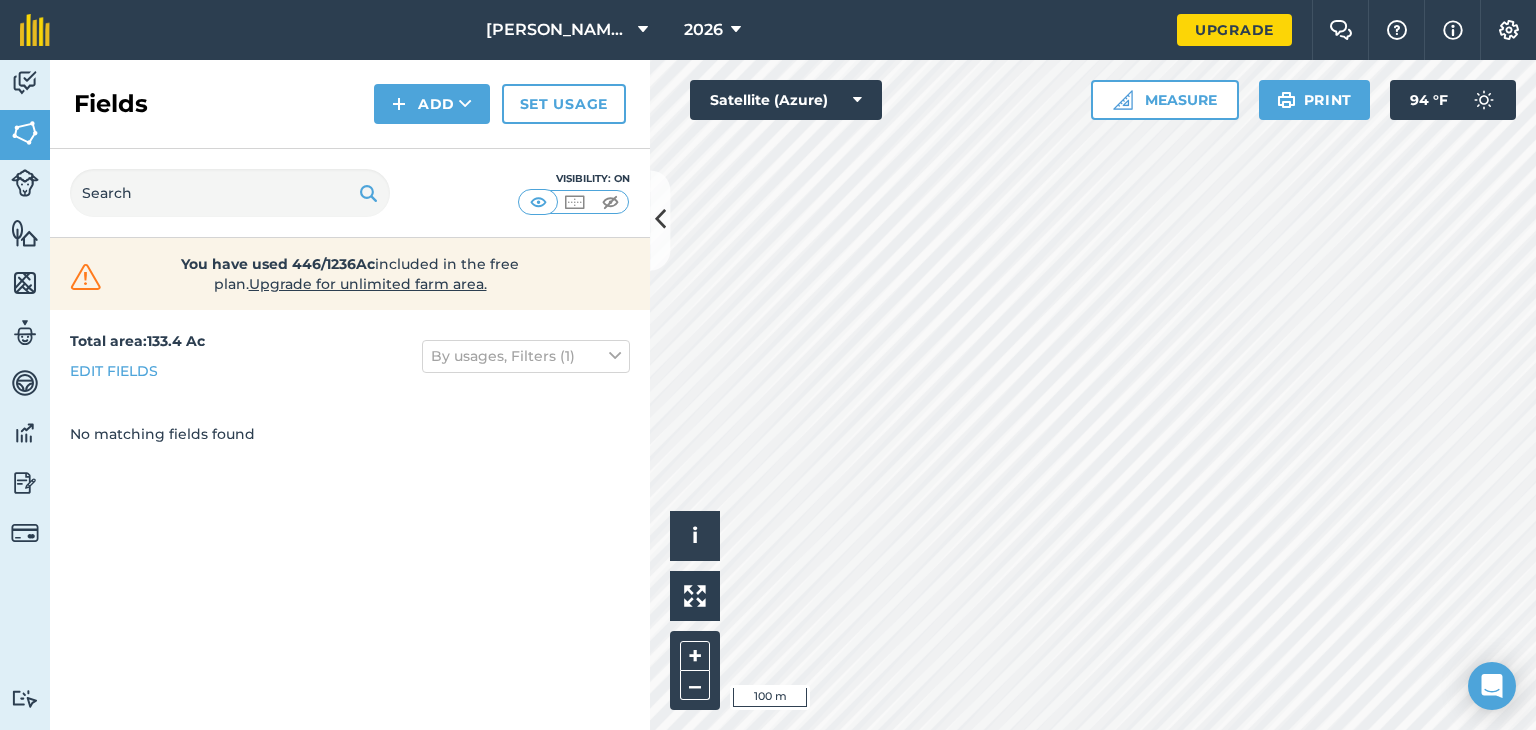 scroll, scrollTop: 0, scrollLeft: 0, axis: both 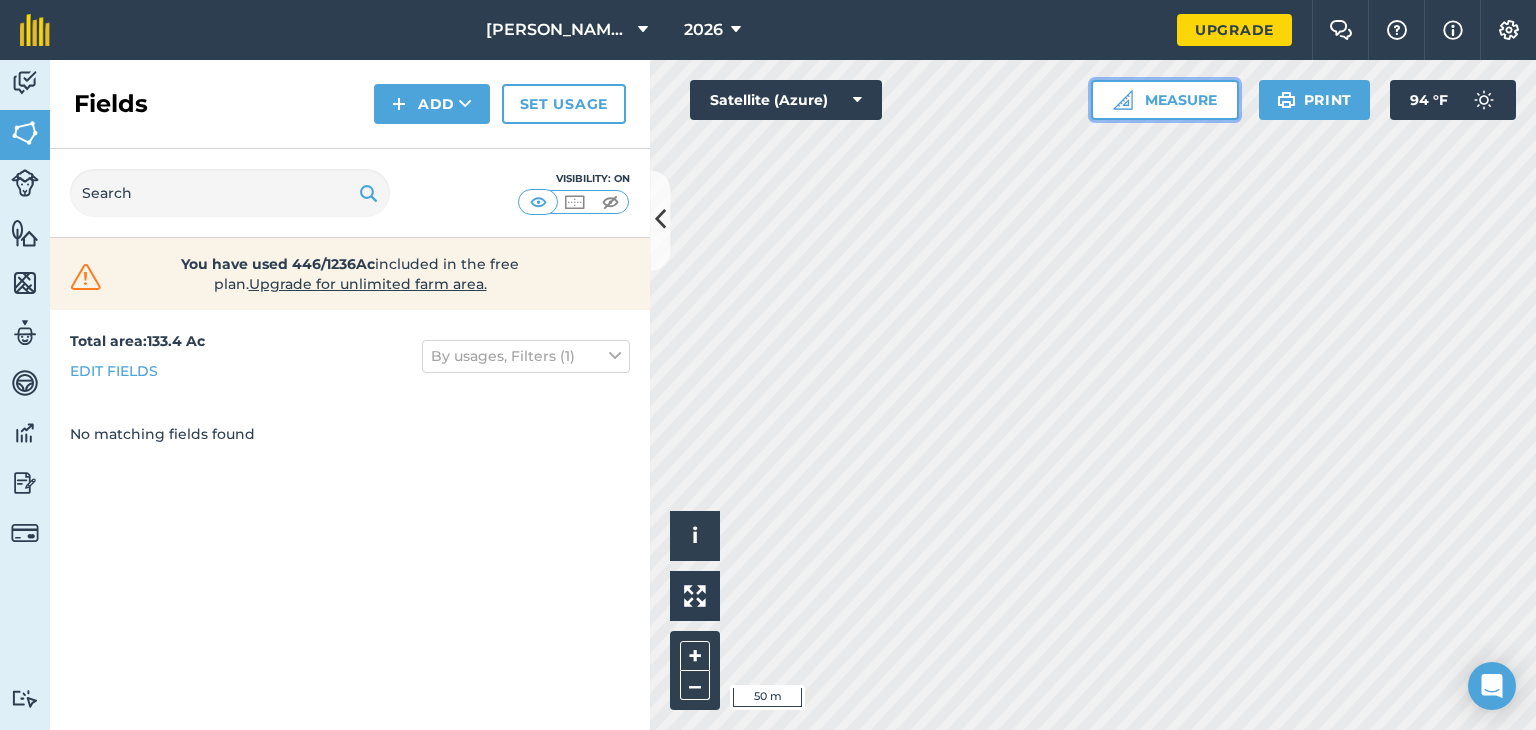 click on "Measure" at bounding box center [1165, 100] 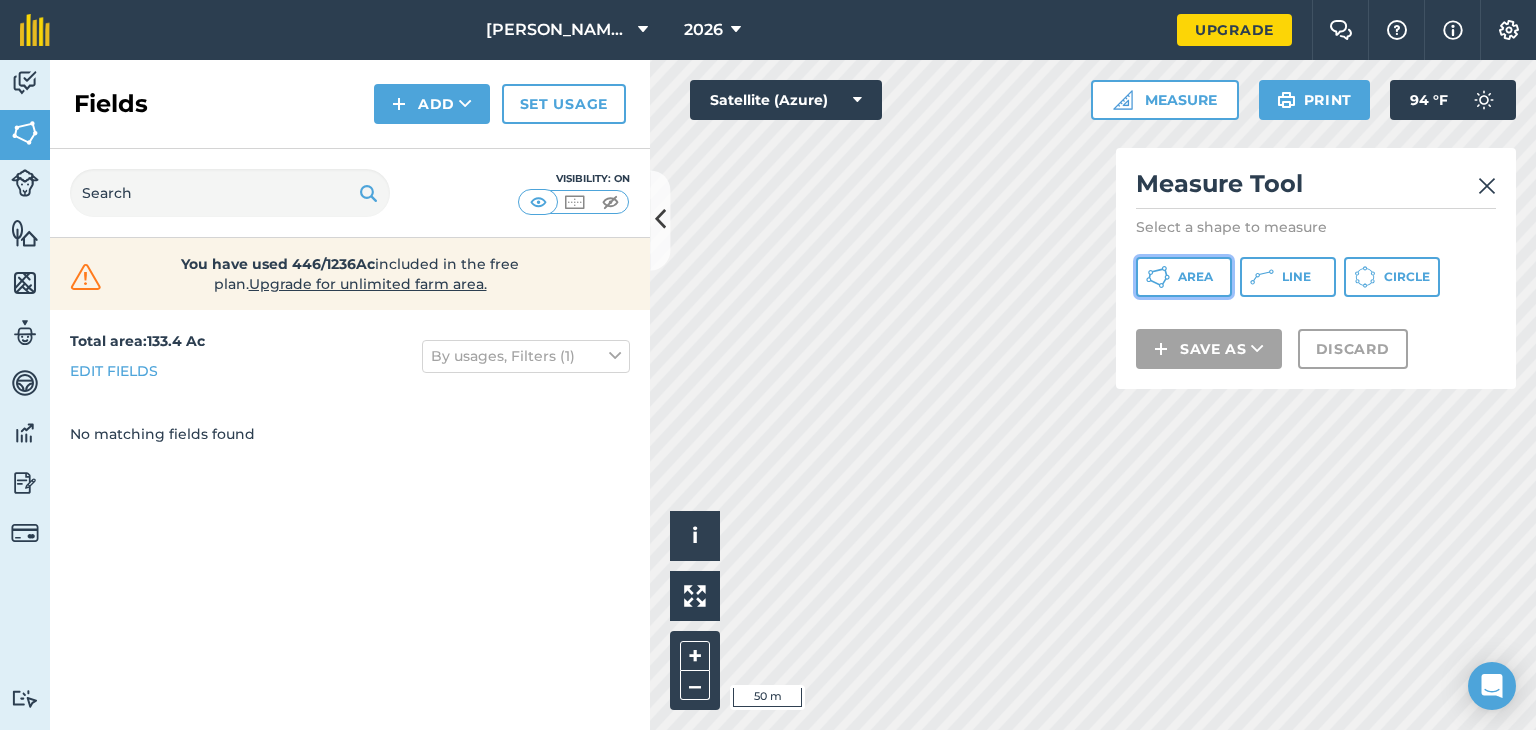click on "Area" at bounding box center [1195, 277] 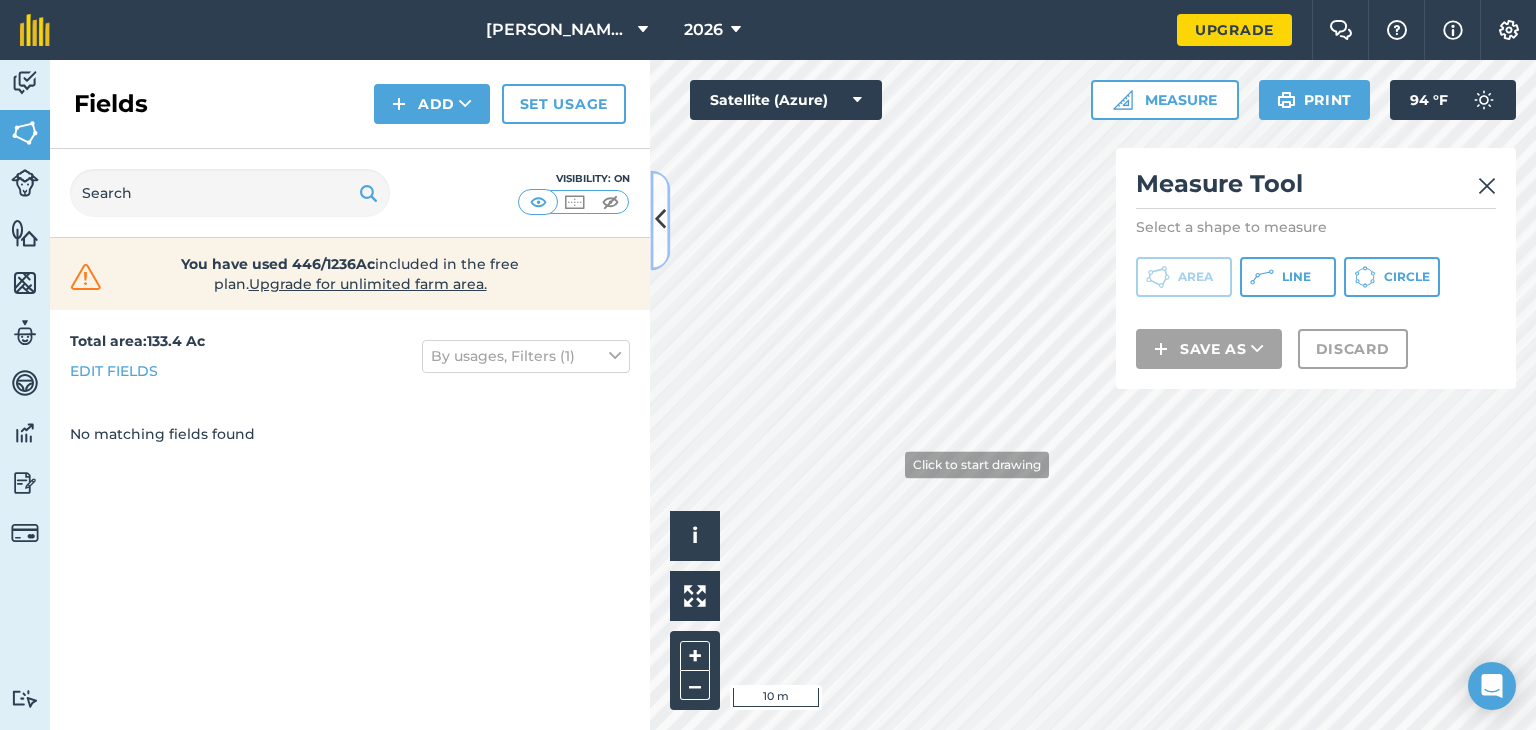 click at bounding box center (660, 220) 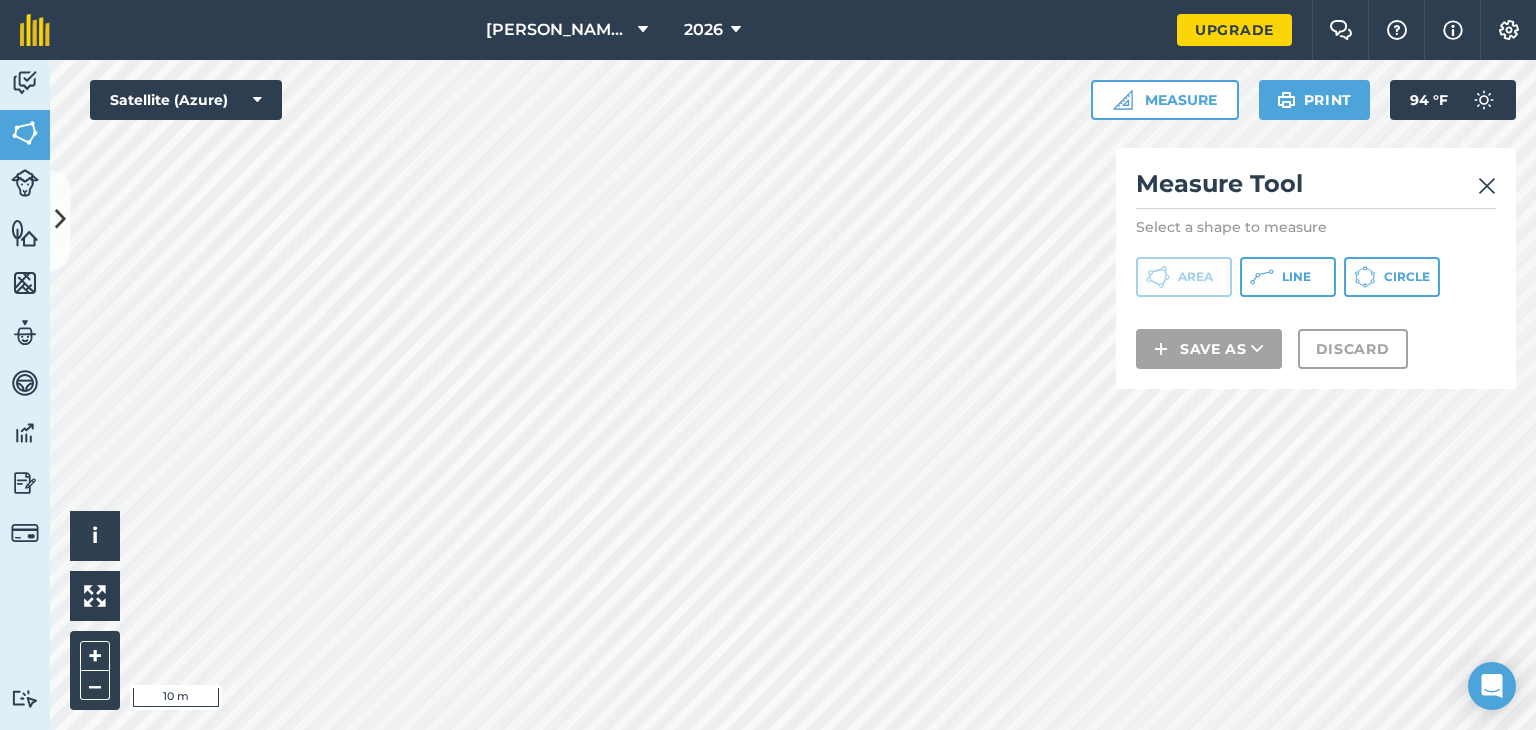 click on "[PERSON_NAME] Farms 2026 Upgrade Farm Chat Help Info Settings Map printing is not available on our free plan Please upgrade to our Essentials, Plus or Pro plan to access this feature. Activity Fields Livestock Features Maps Team Vehicles Data Reporting Billing Tutorials Tutorials Fields   Add   Set usage Visibility: On You have used 446/1236Ac  included in the free plan .  Upgrade for unlimited farm area. Total area :  133.4   Ac Edit fields By usages, Filters (1) No matching fields found Click to start drawing i © 2025 TomTom, Microsoft 10 m + – Satellite (Azure) Measure Measure Tool Select a shape to measure Area Line Circle   Save as   Discard Print 94   ° F" at bounding box center [768, 365] 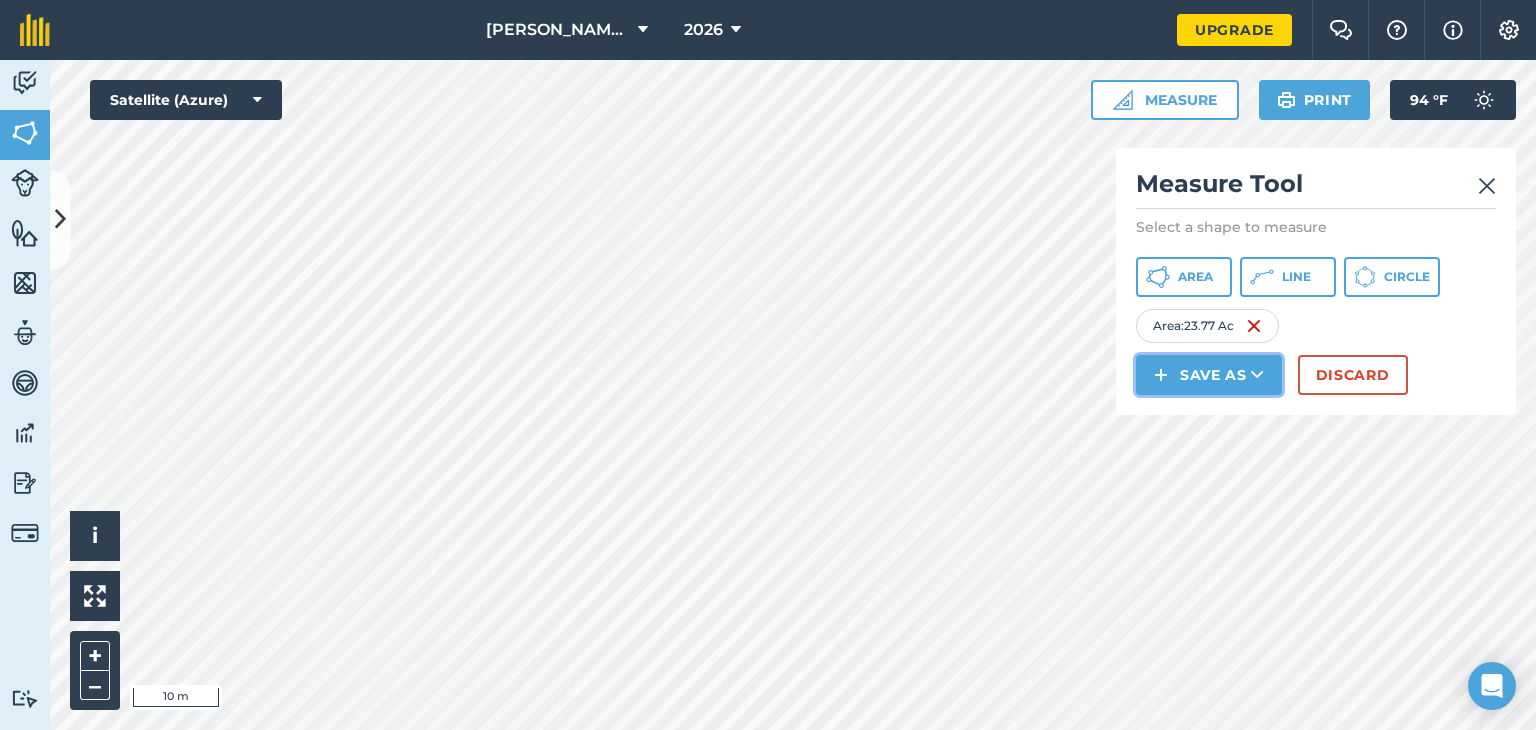 click on "Save as" at bounding box center [1209, 375] 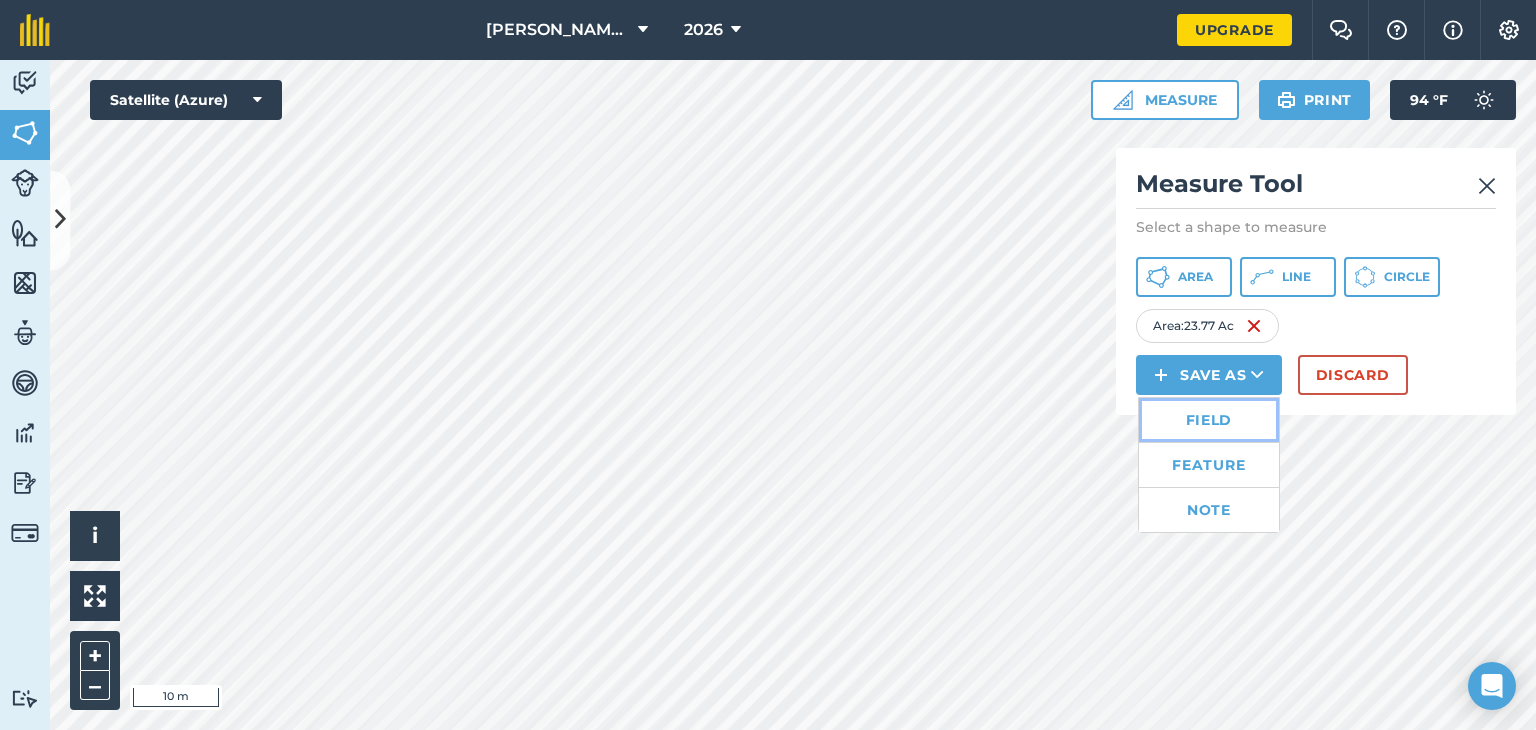 click on "Field" at bounding box center [1209, 420] 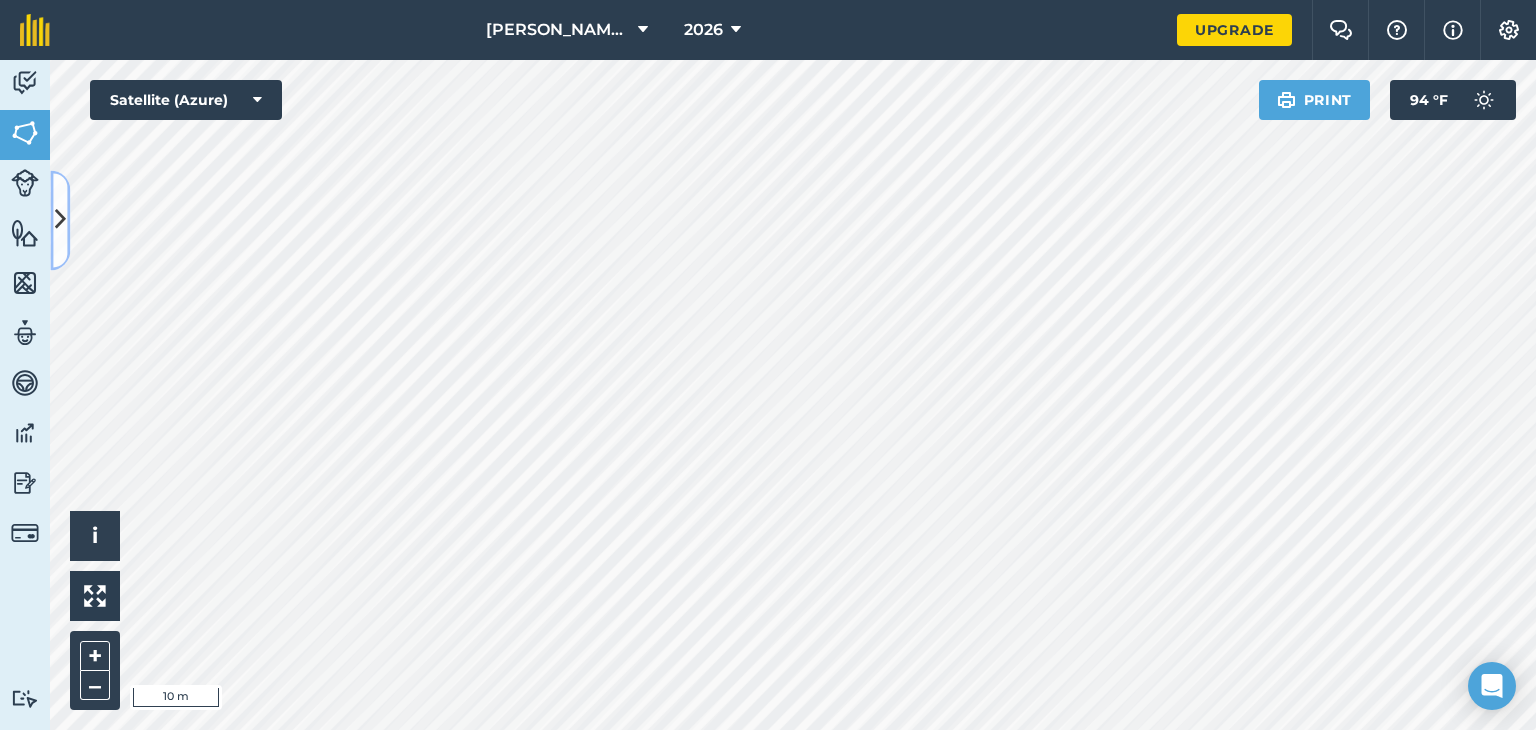 click at bounding box center [60, 220] 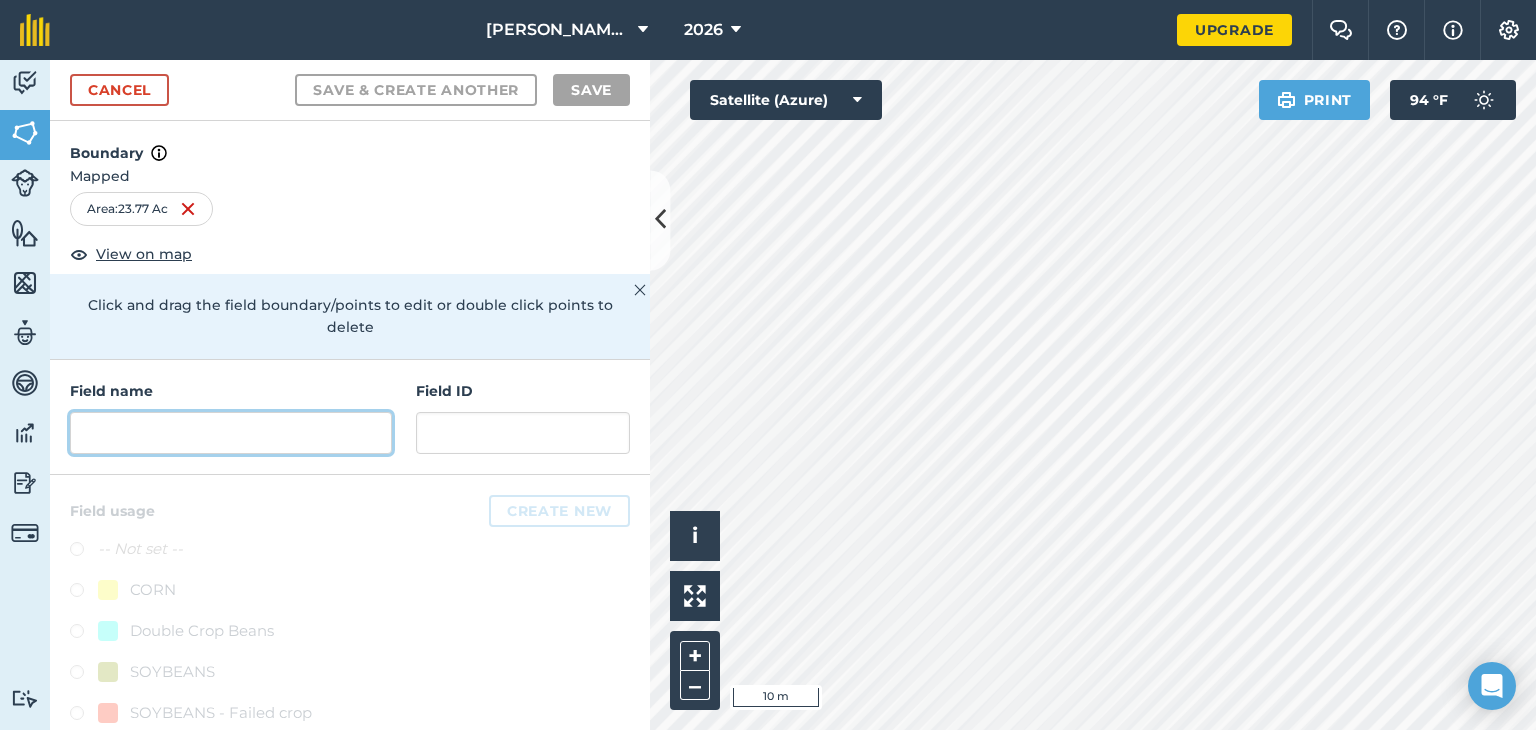 click at bounding box center [231, 433] 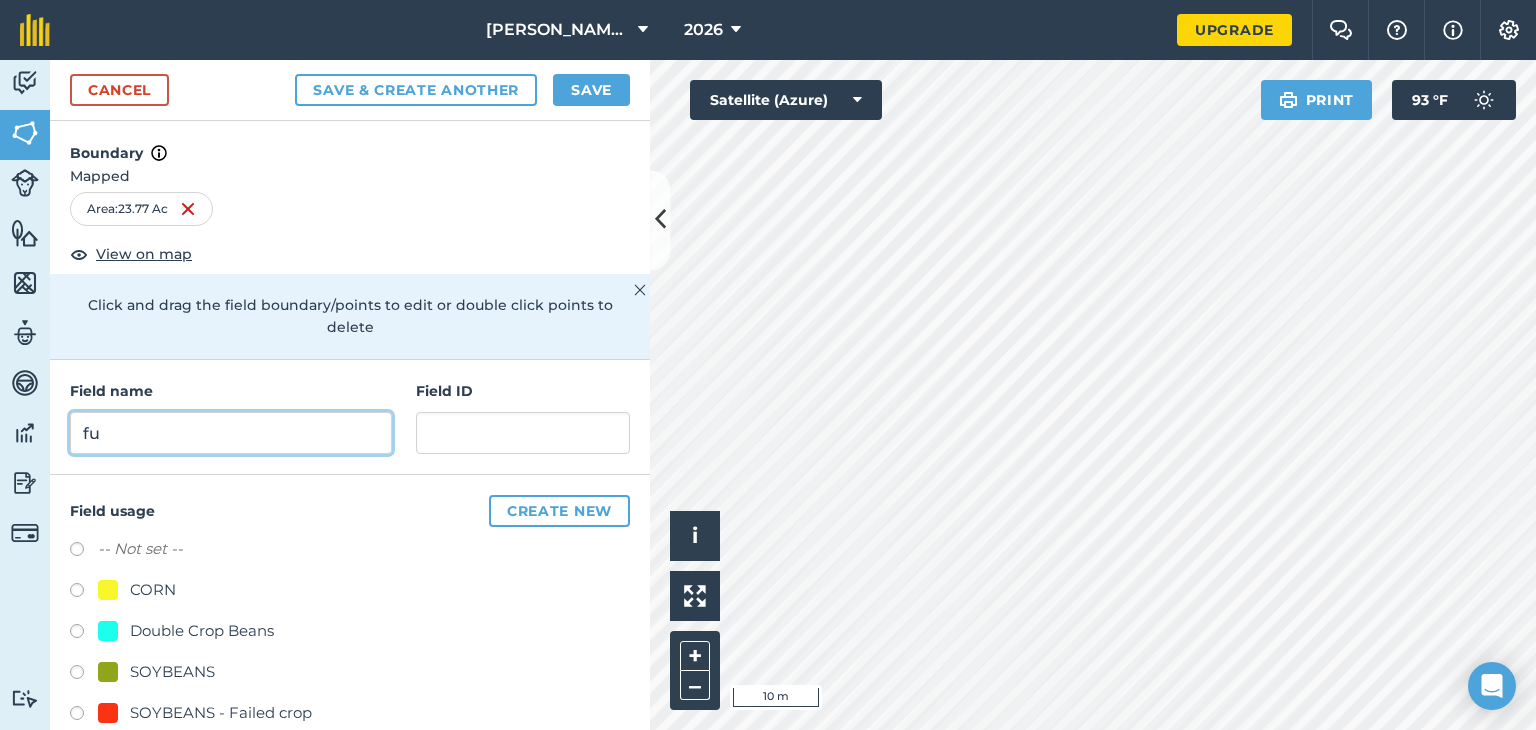 type on "f" 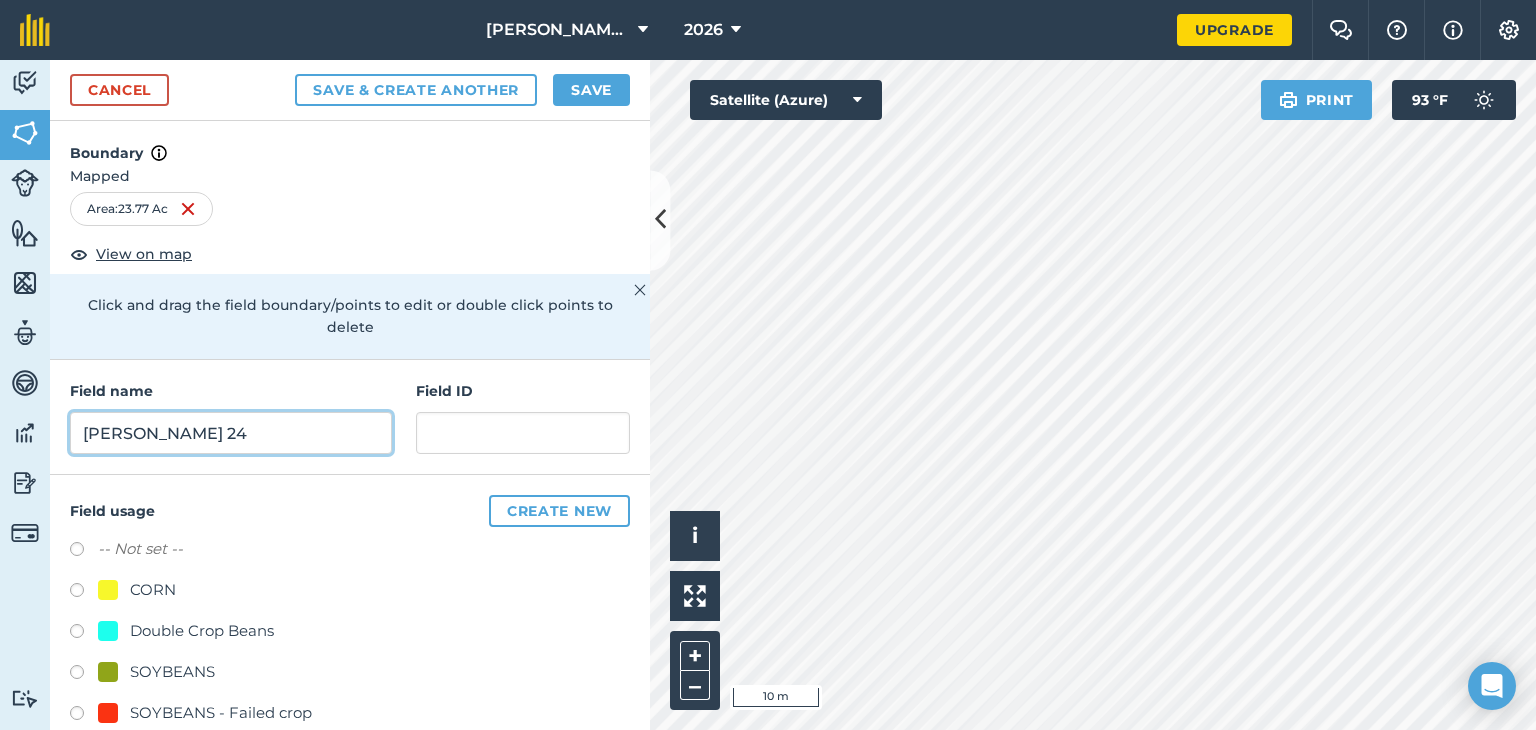 type on "Fulk 24" 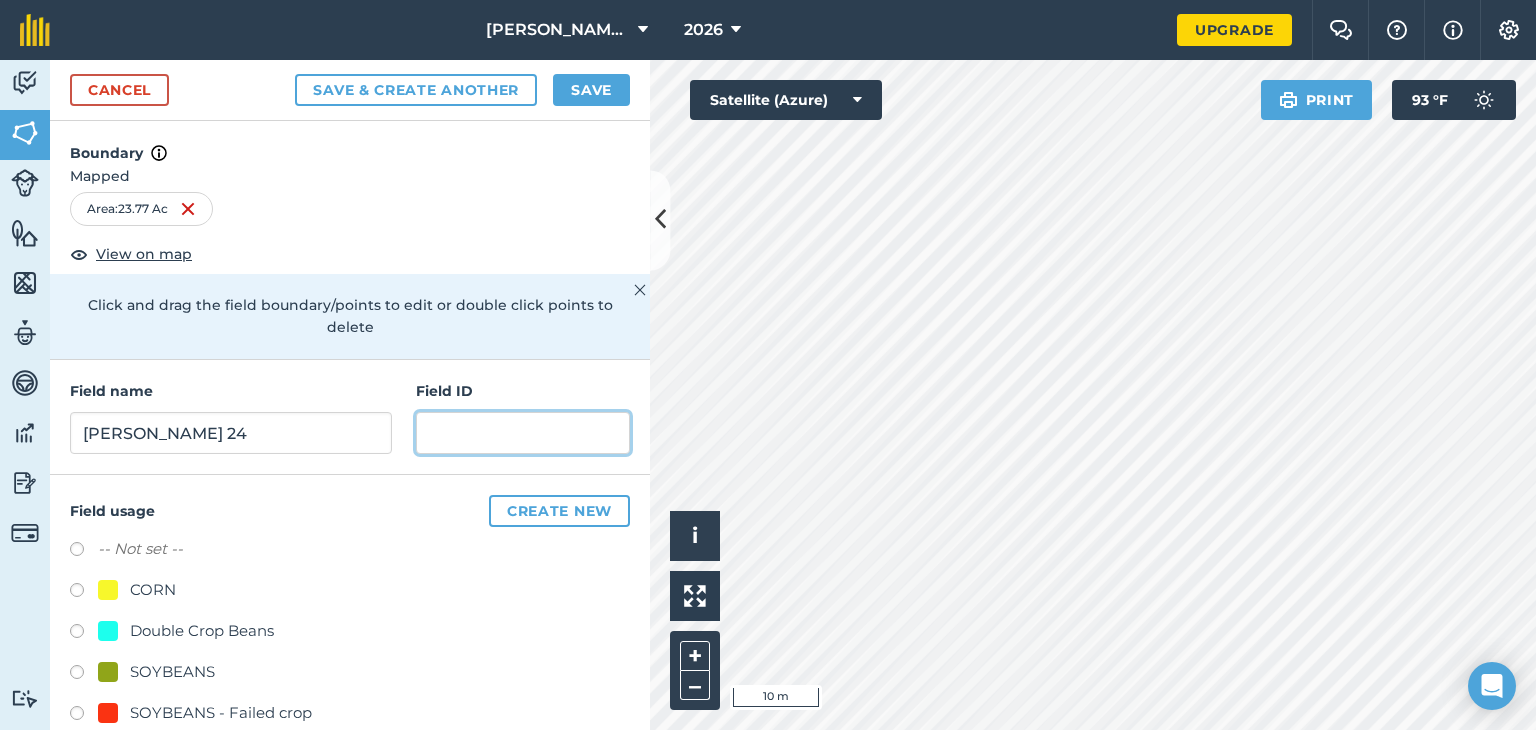 click at bounding box center (523, 433) 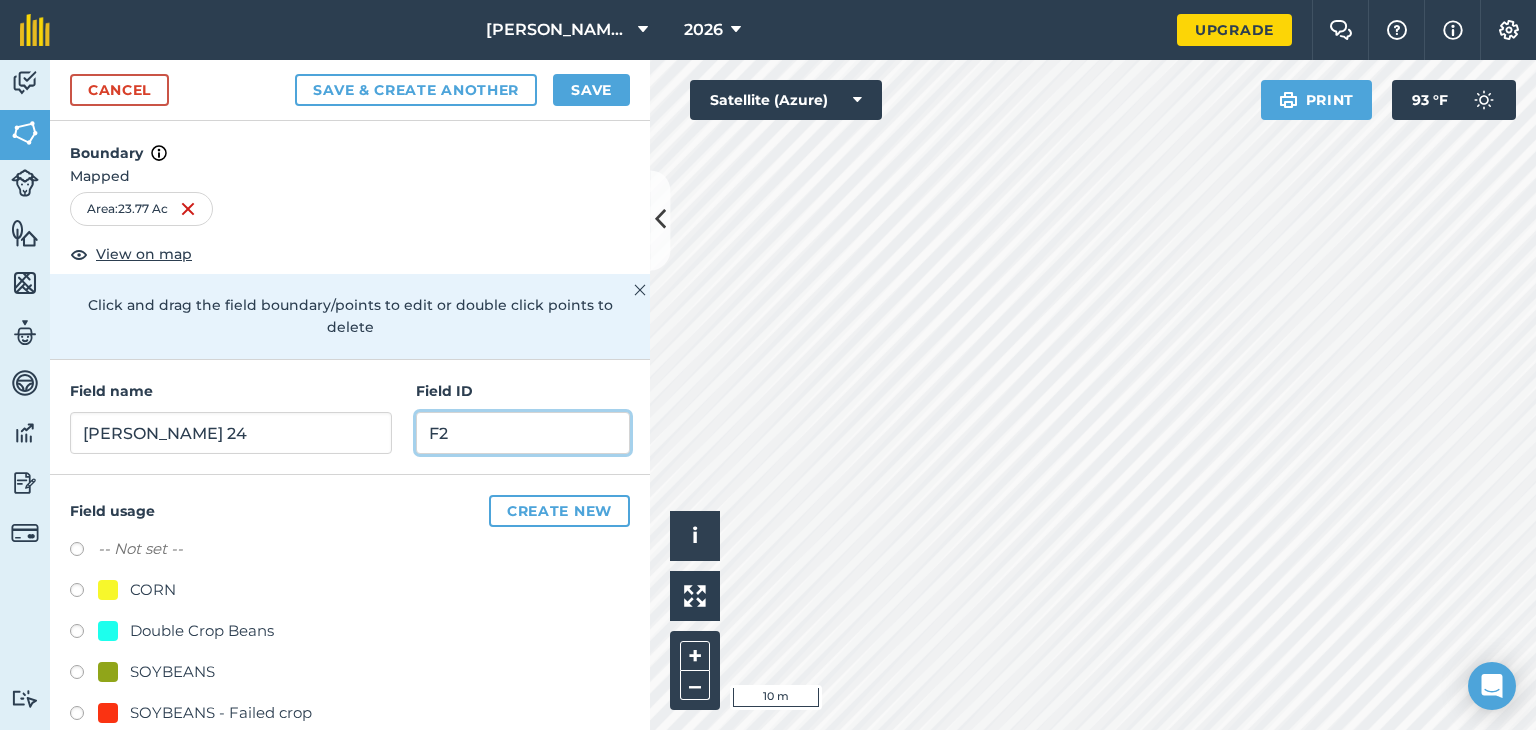 type on "F" 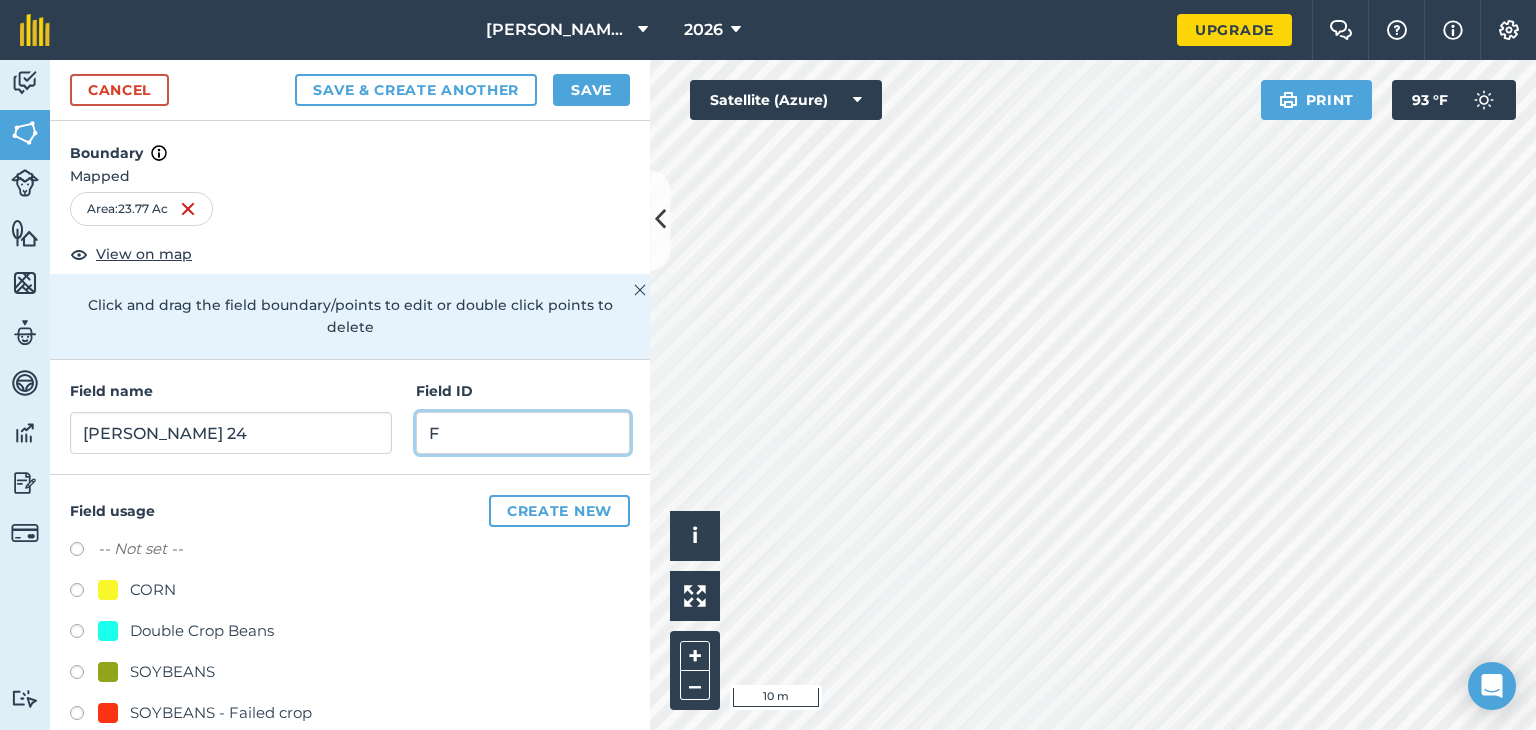 type 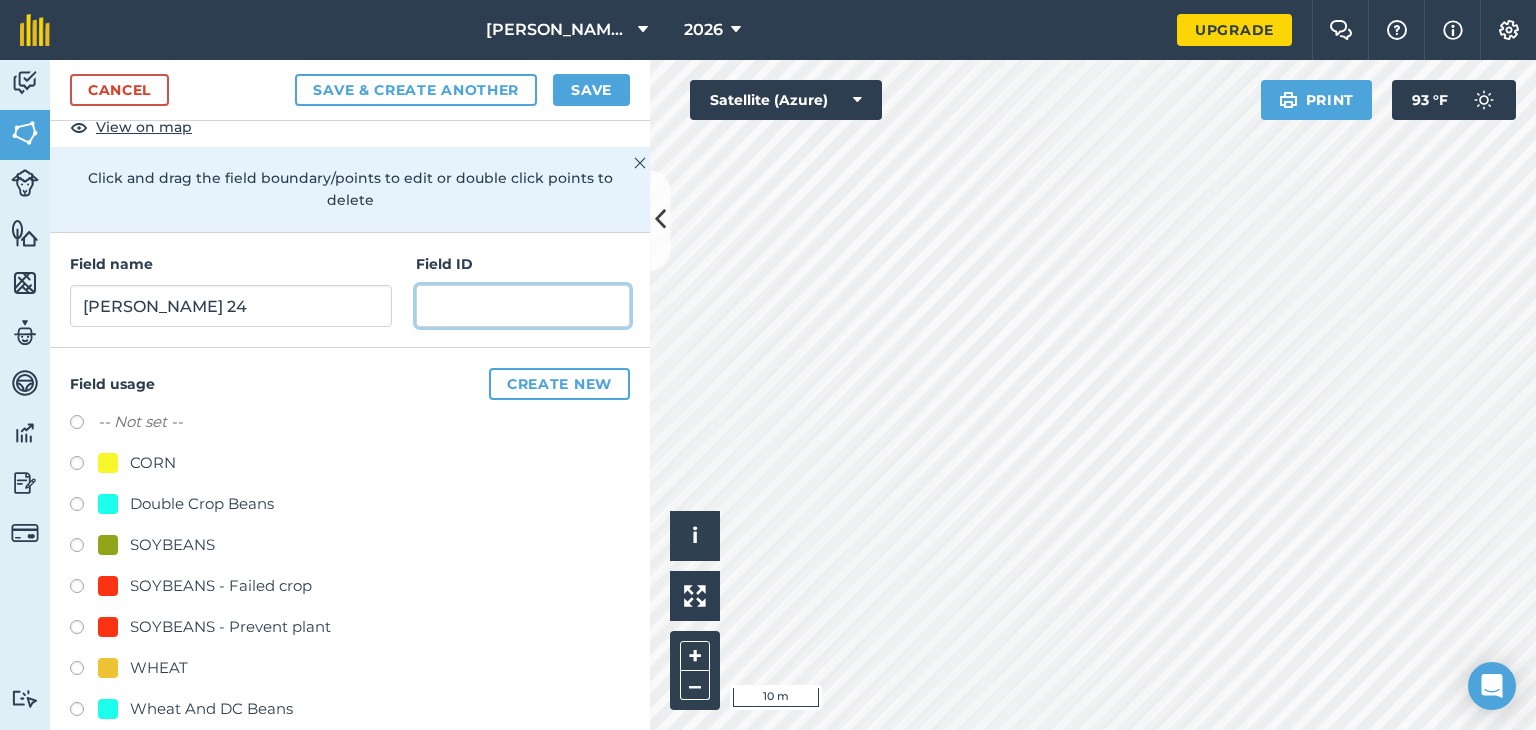 scroll, scrollTop: 130, scrollLeft: 0, axis: vertical 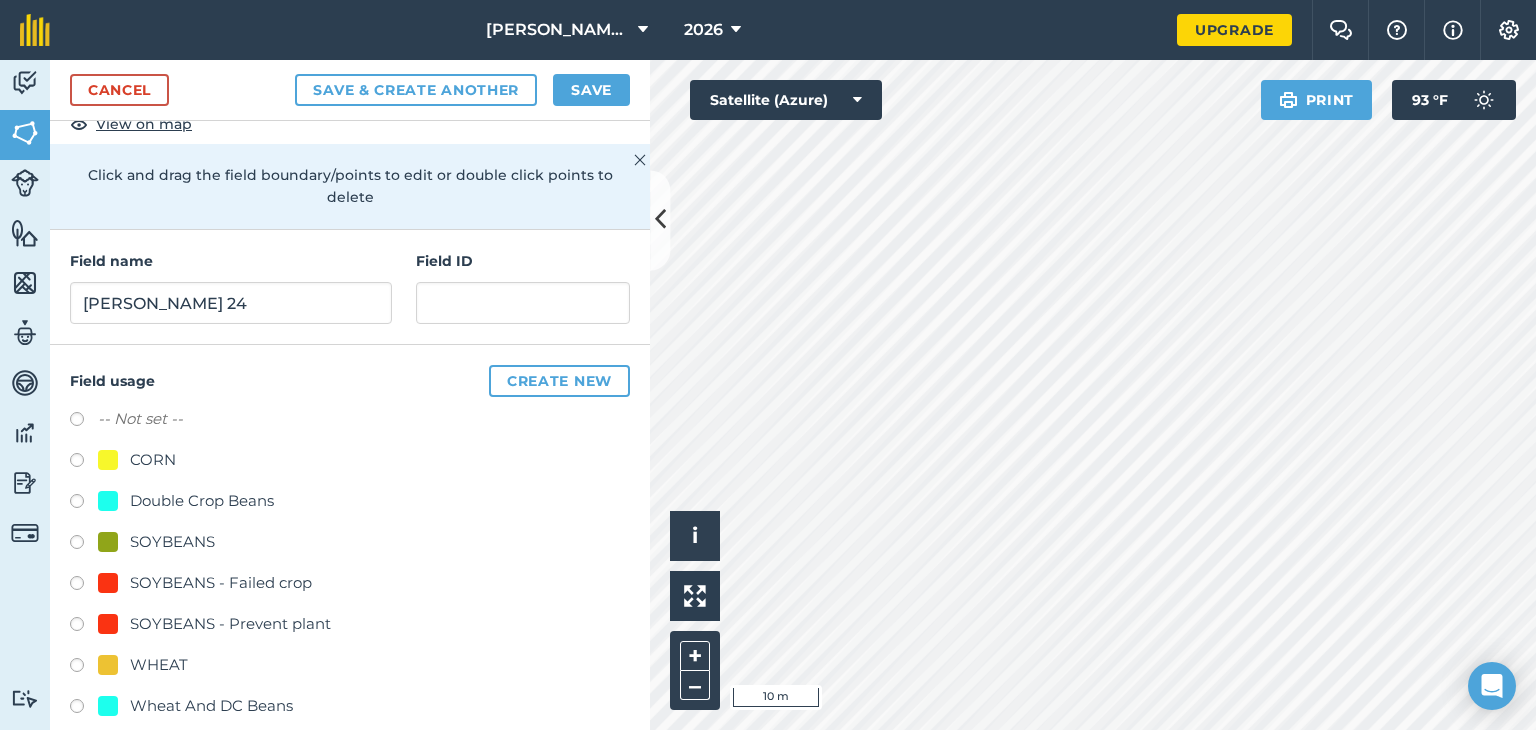 click at bounding box center [84, 422] 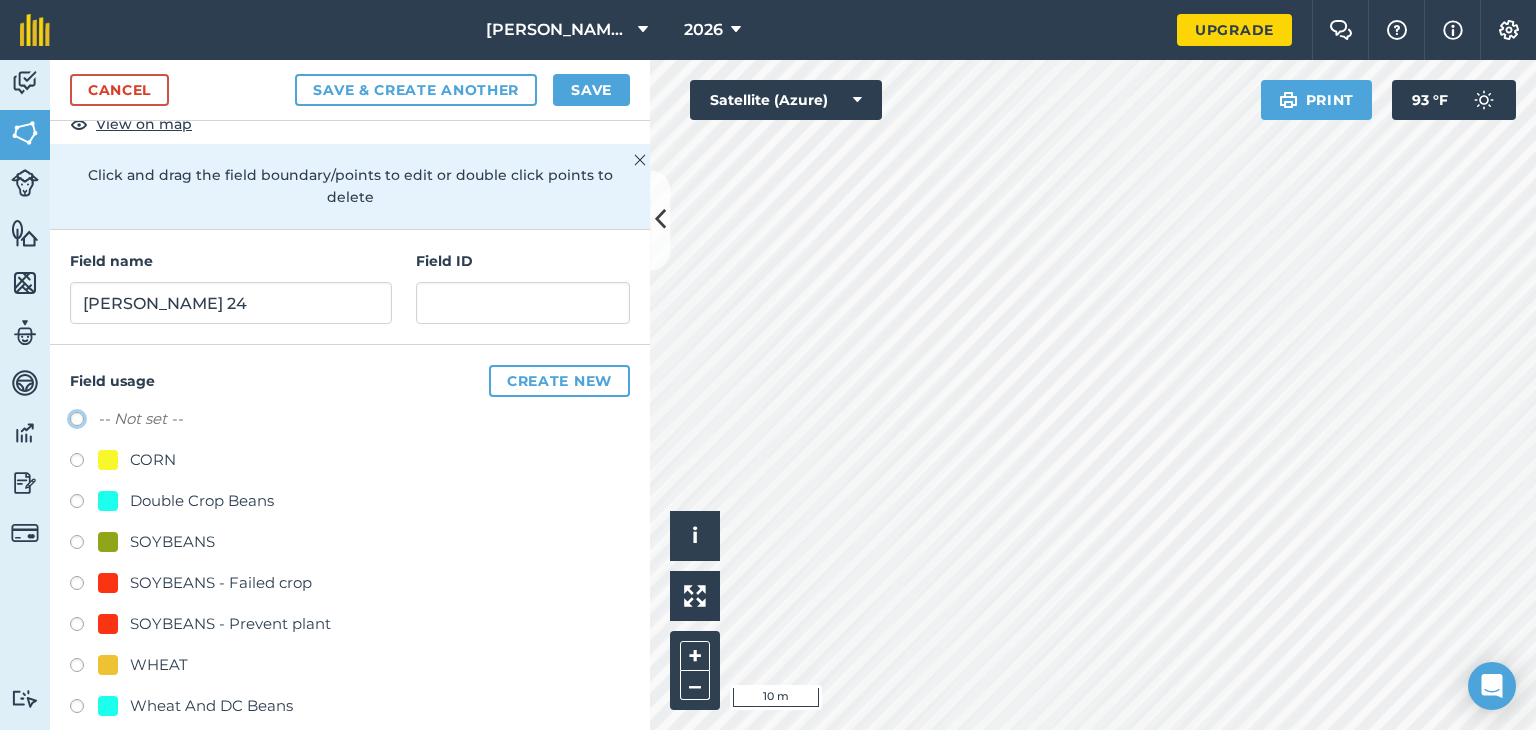 click on "-- Not set --" at bounding box center [-9923, 418] 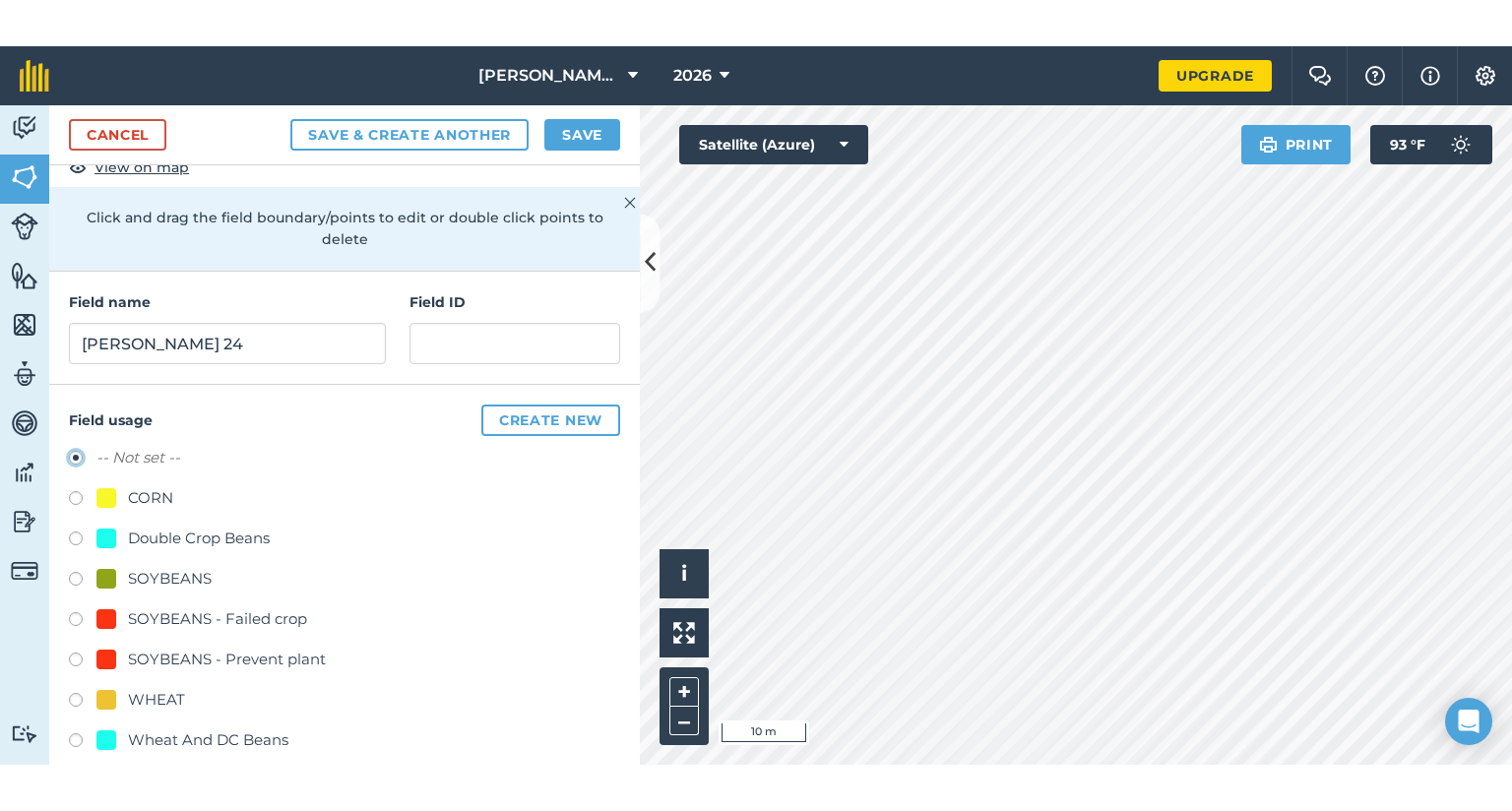 scroll, scrollTop: 0, scrollLeft: 0, axis: both 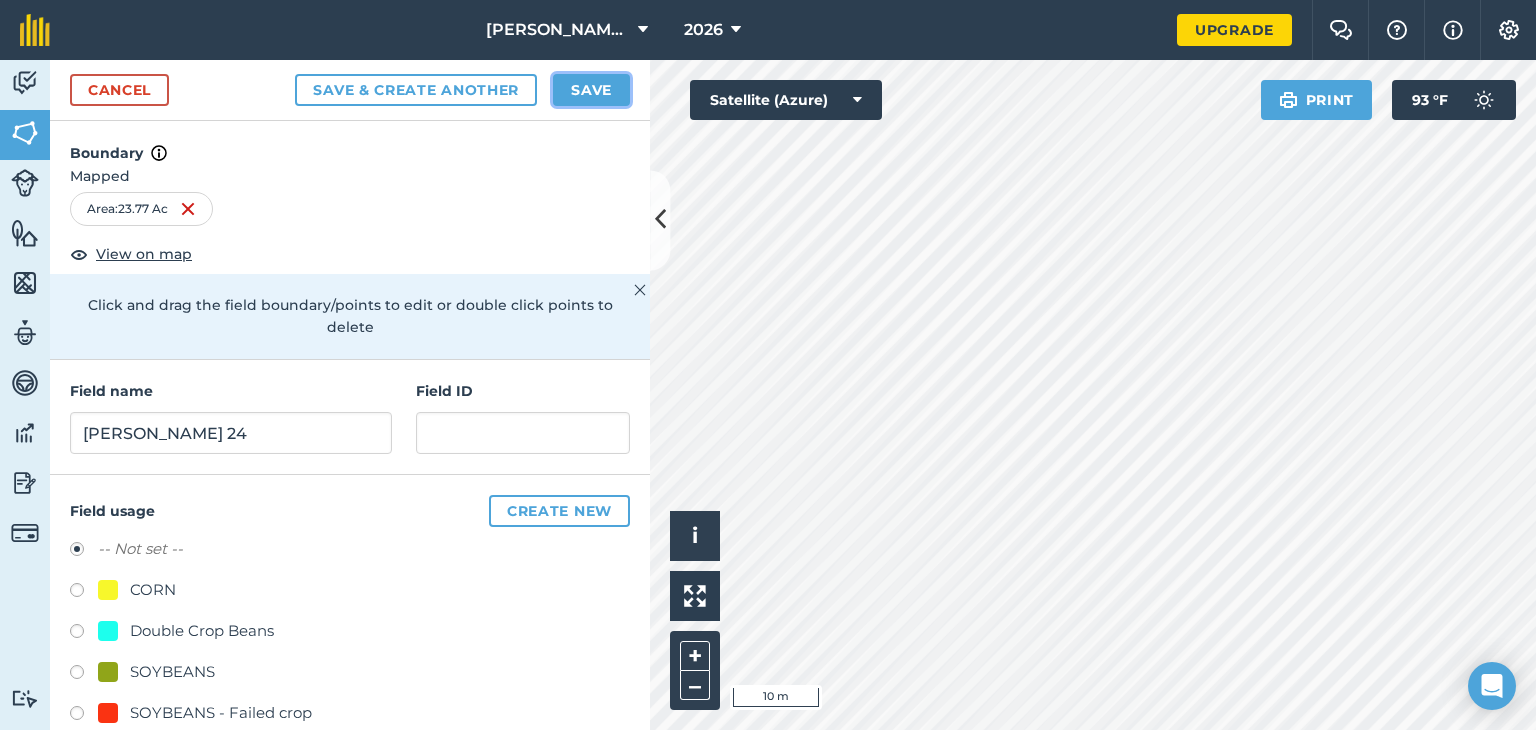 click on "Save" at bounding box center (591, 90) 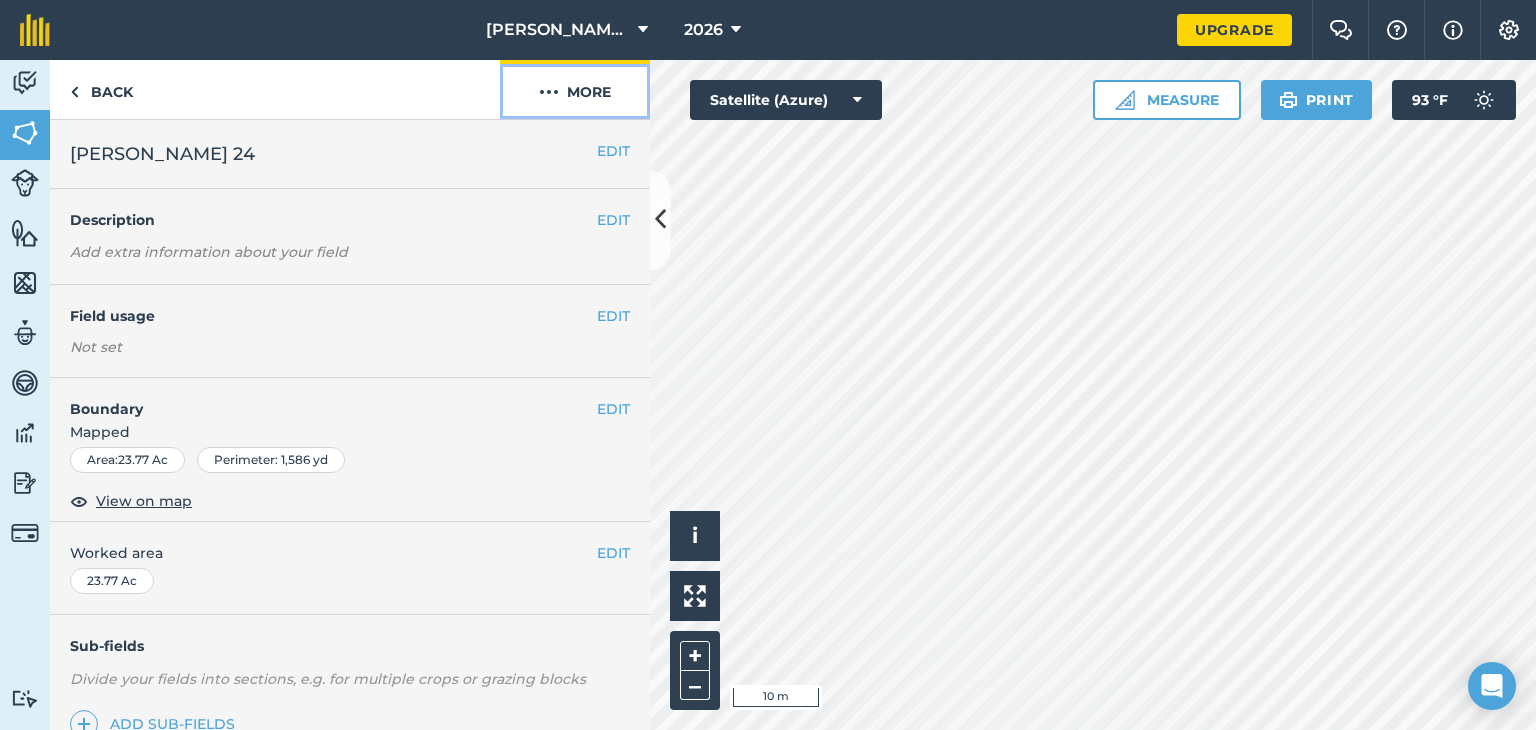 click on "More" at bounding box center (575, 89) 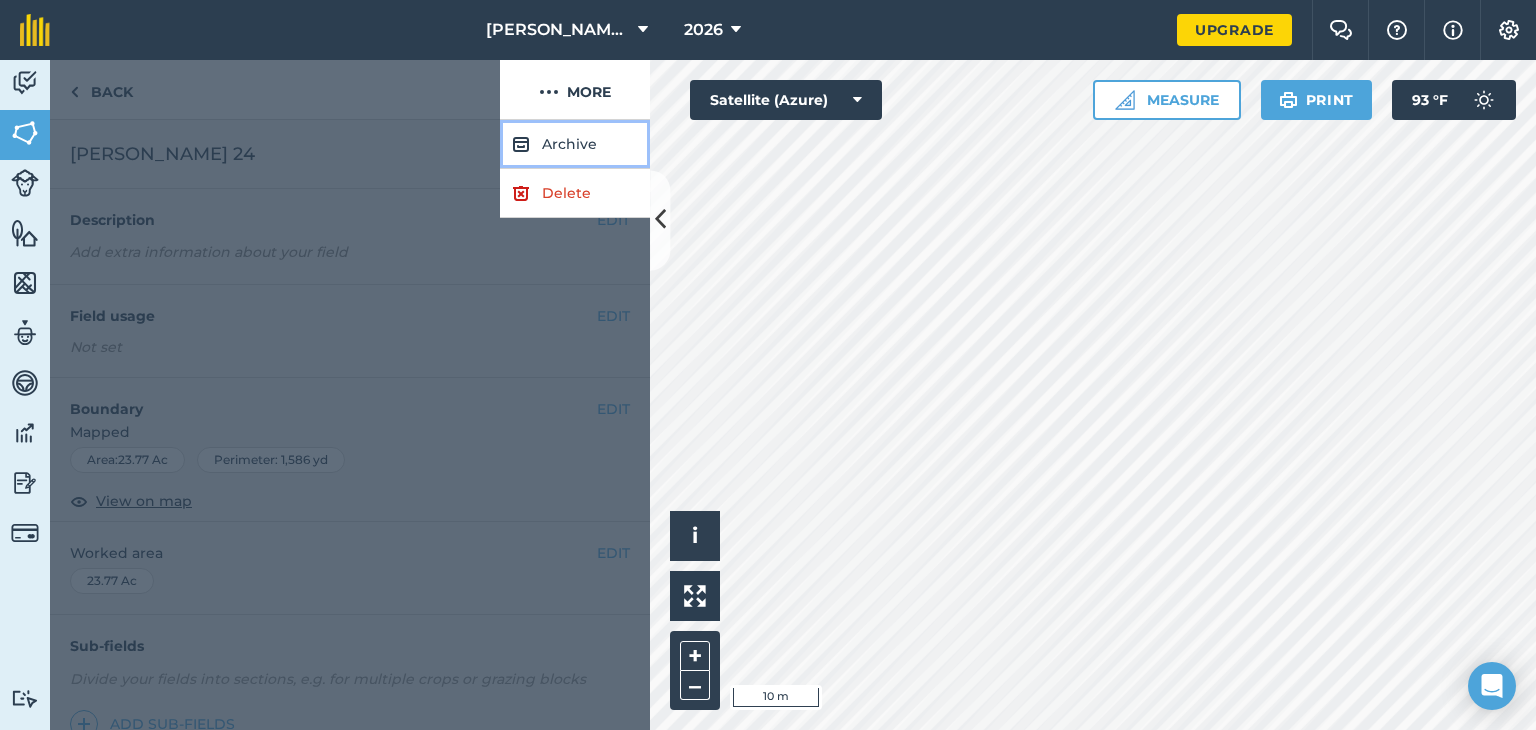 click on "Archive" at bounding box center (575, 144) 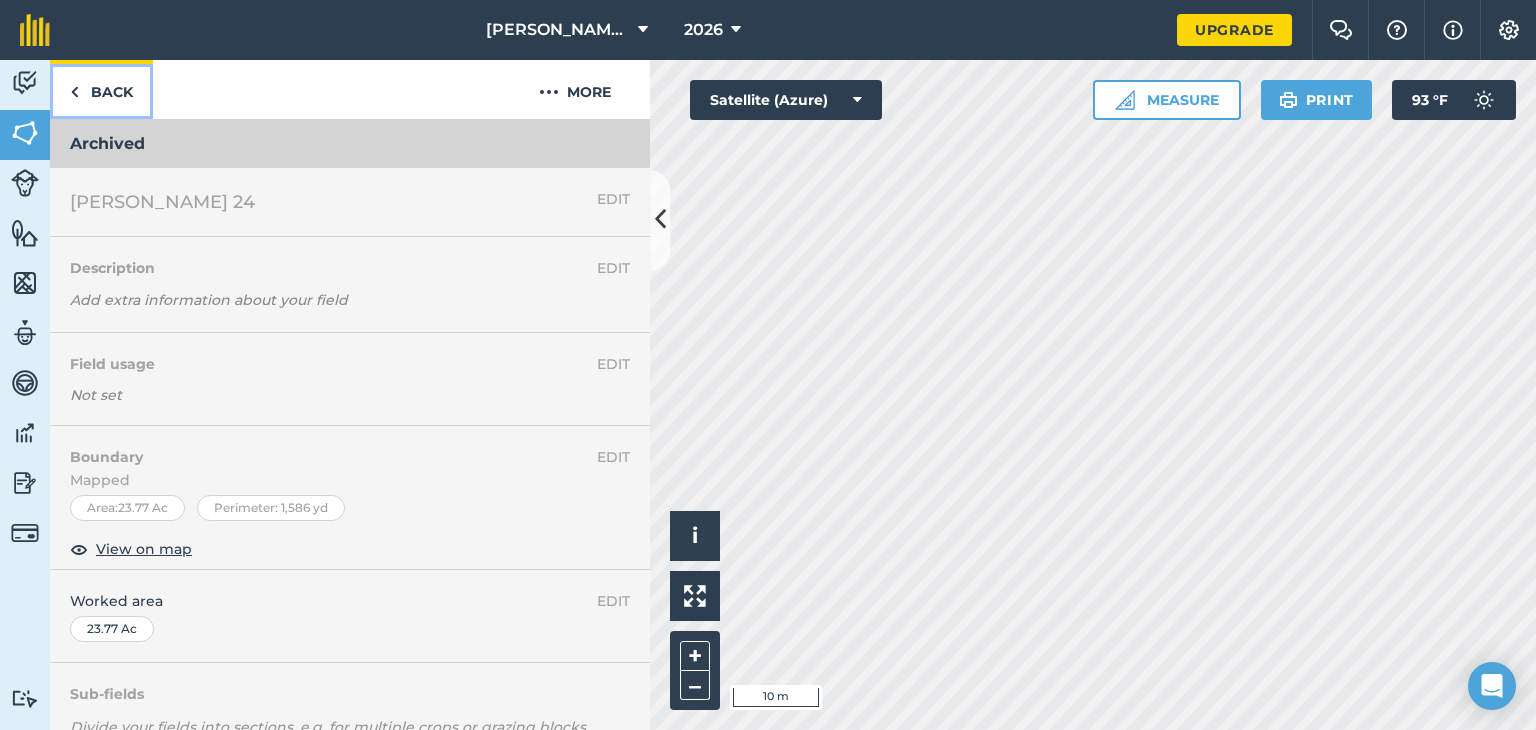 click on "Back" at bounding box center [101, 89] 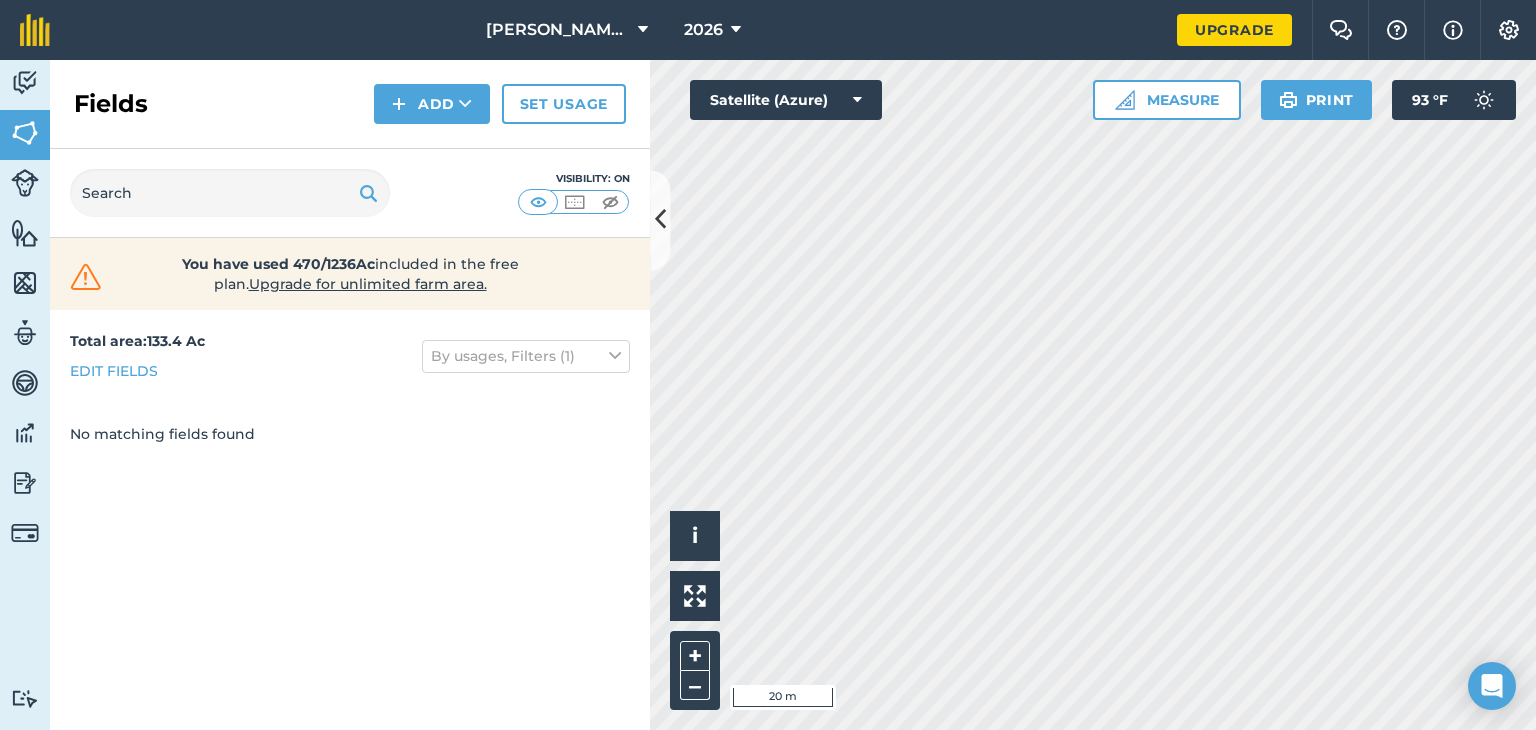 click on "Mcknight Farms 2026 Upgrade Farm Chat Help Info Settings Map printing is not available on our free plan Please upgrade to our Essentials, Plus or Pro plan to access this feature. Activity Fields Livestock Features Maps Team Vehicles Data Reporting Billing Tutorials Tutorials Fields   Add   Set usage Visibility: On You have used 470/1236Ac  included in the free plan .  Upgrade for unlimited farm area. Total area :  133.4   Ac Edit fields By usages, Filters (1) No matching fields found Click to start drawing i © 2025 TomTom, Microsoft 20 m + – Satellite (Azure) Measure Print 93   ° F" at bounding box center (768, 365) 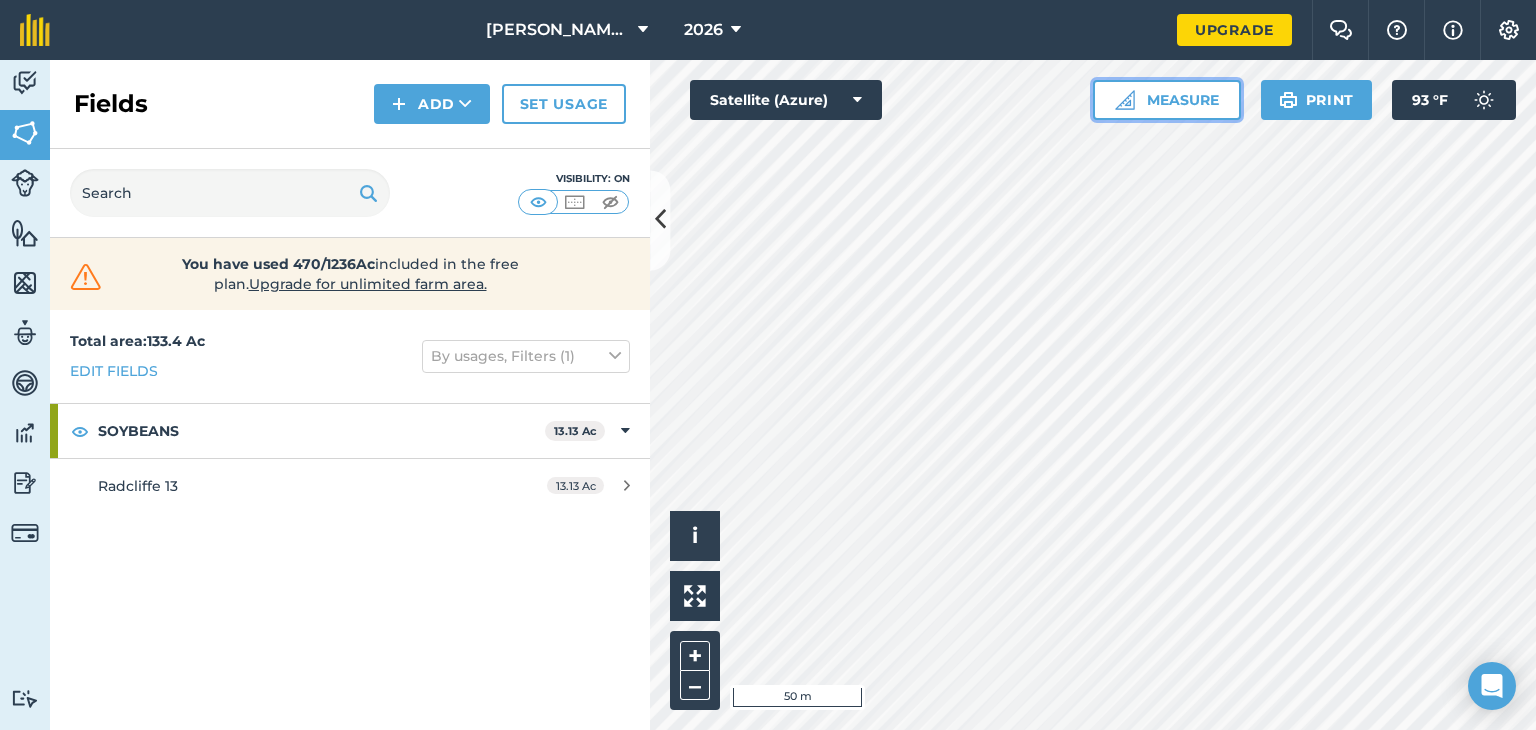 click on "Measure" at bounding box center [1167, 100] 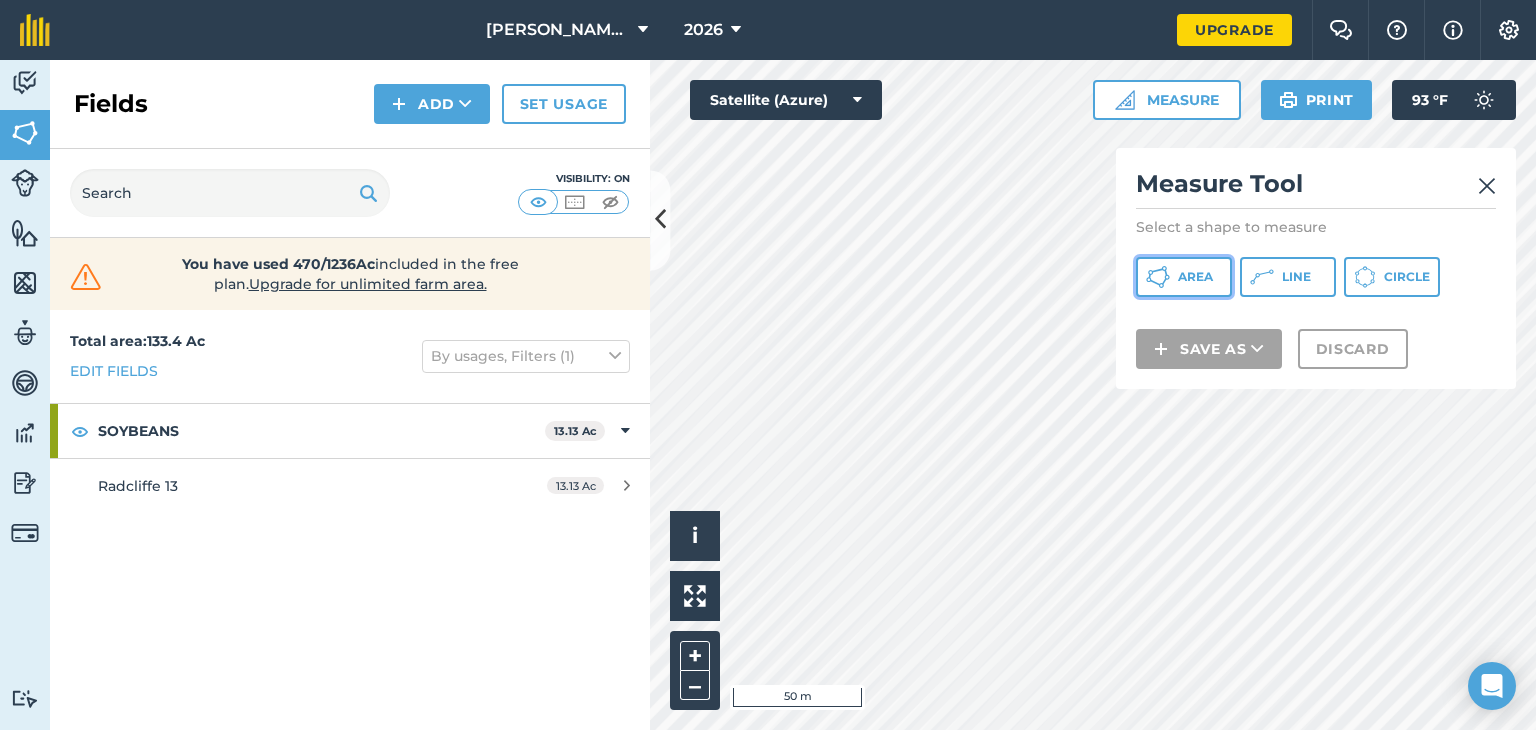click on "Area" at bounding box center [1195, 277] 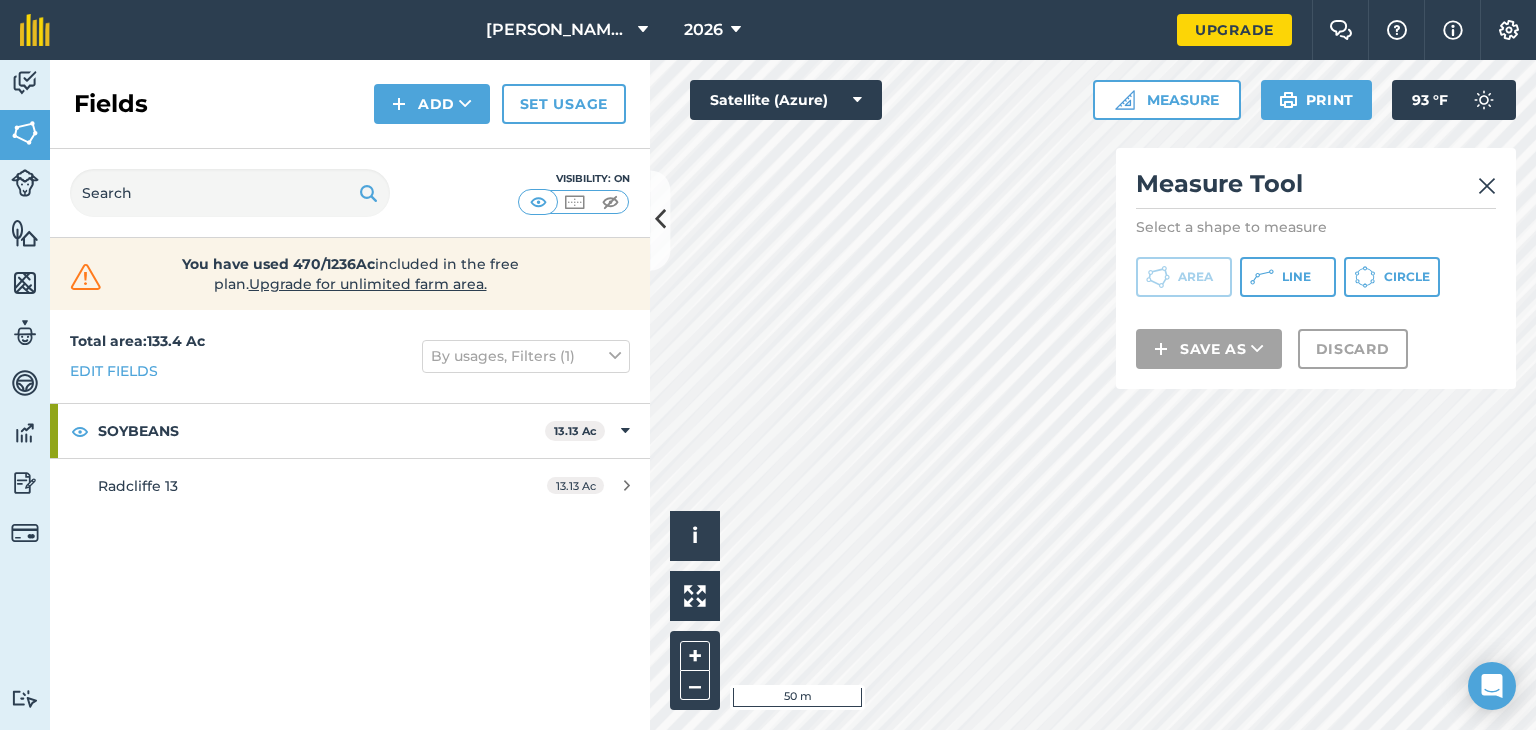 click on "Activity Fields Livestock Features Maps Team Vehicles Data Reporting Billing Tutorials Tutorials Fields   Add   Set usage Visibility: On You have used 470/1236Ac  included in the free plan .  Upgrade for unlimited farm area. Total area :  133.4   Ac Edit fields By usages, Filters (1) SOYBEANS 13.13   Ac Radcliffe 13 13.13   Ac Click to start drawing i © 2025 TomTom, Microsoft 50 m + – Satellite (Azure) Measure Measure Tool Select a shape to measure Area Line Circle   Save as   Discard Print 93   ° F" at bounding box center [768, 395] 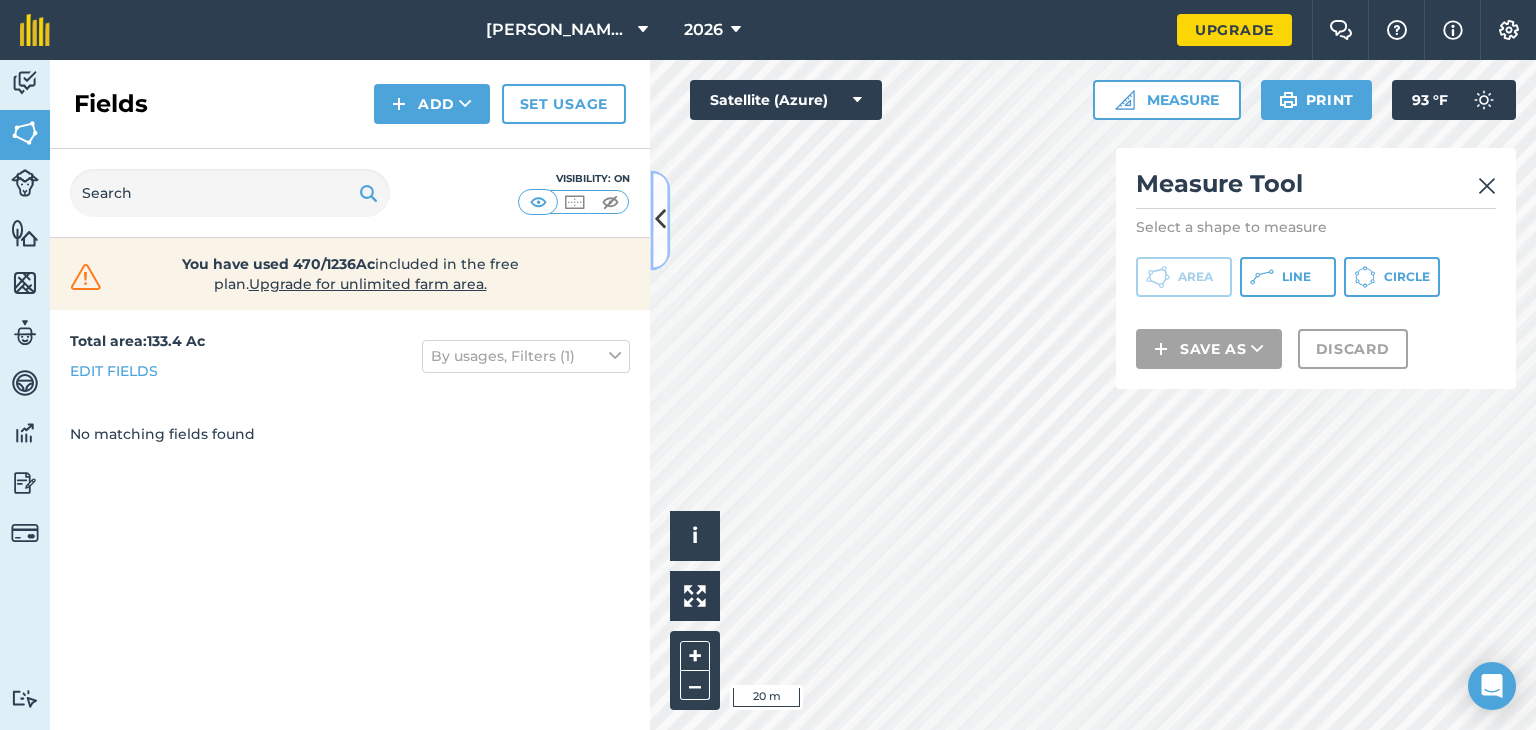 click at bounding box center [660, 220] 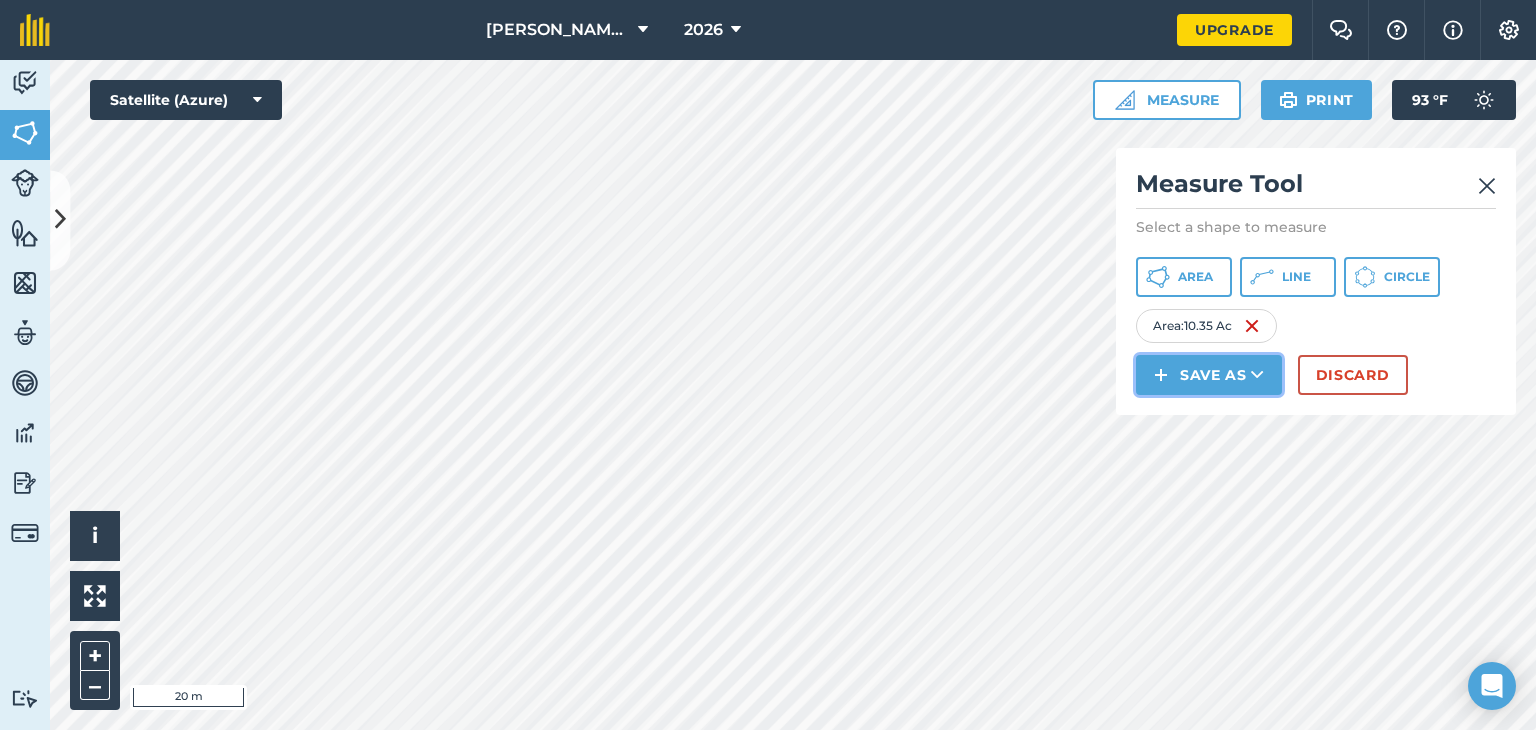 click on "Save as" at bounding box center (1209, 375) 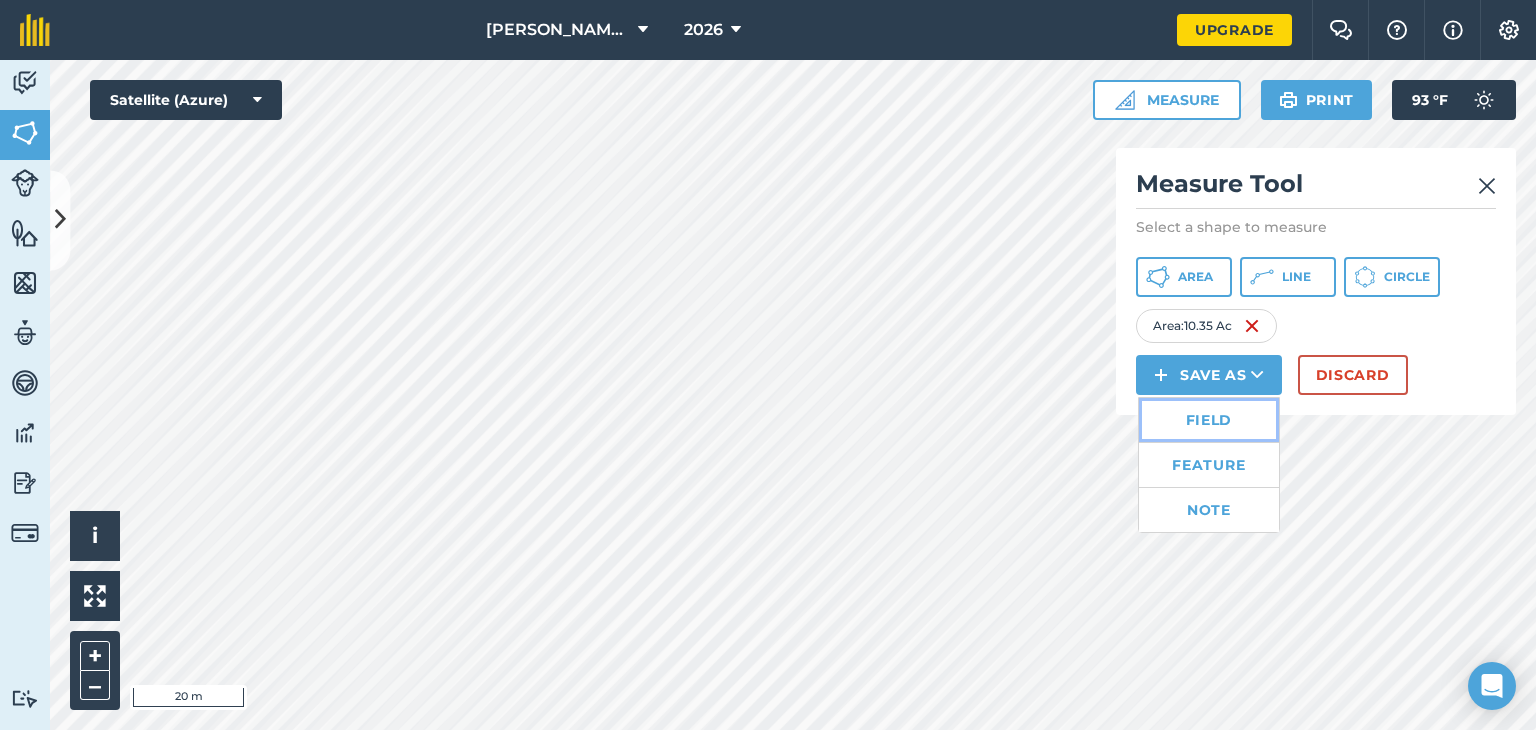 click on "Field" at bounding box center (1209, 420) 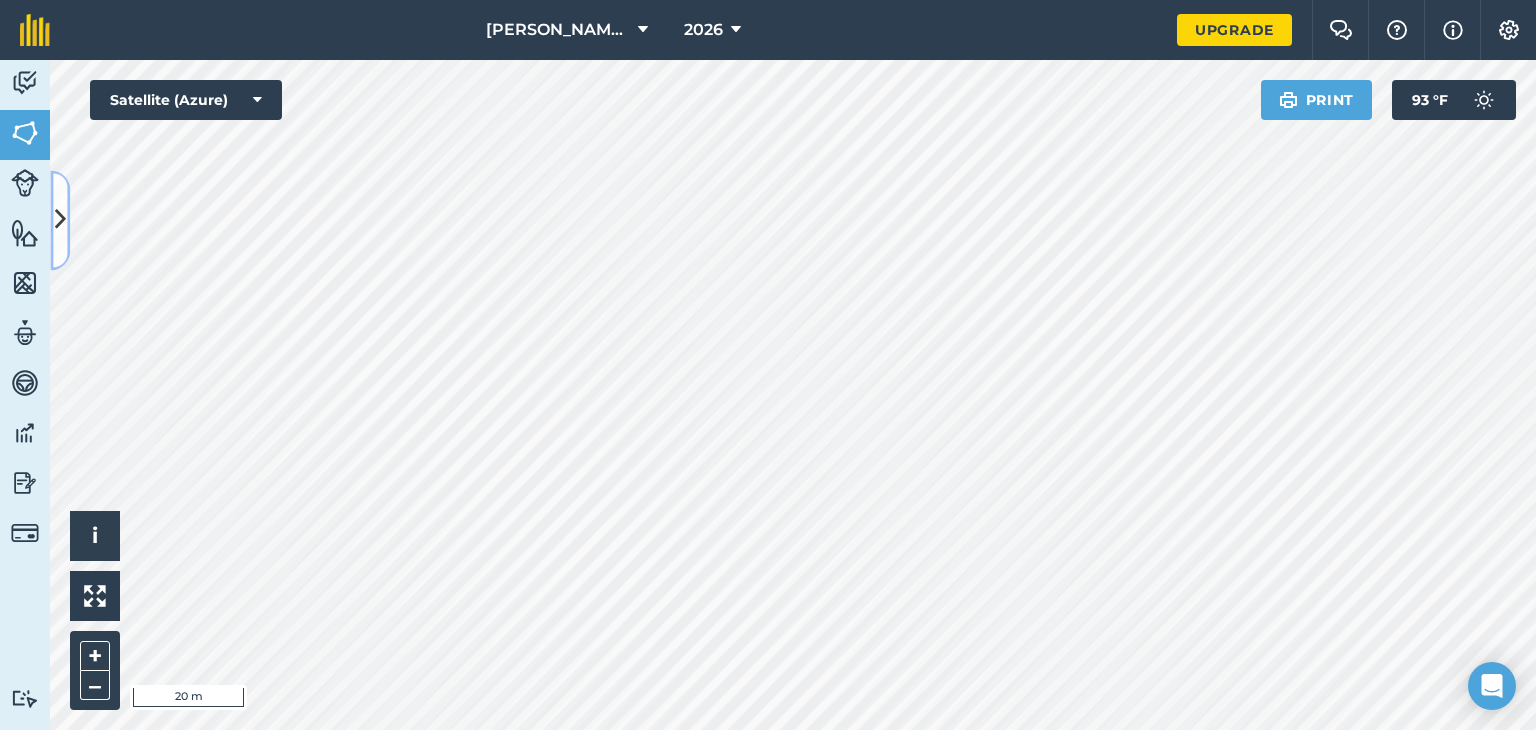 click at bounding box center [60, 220] 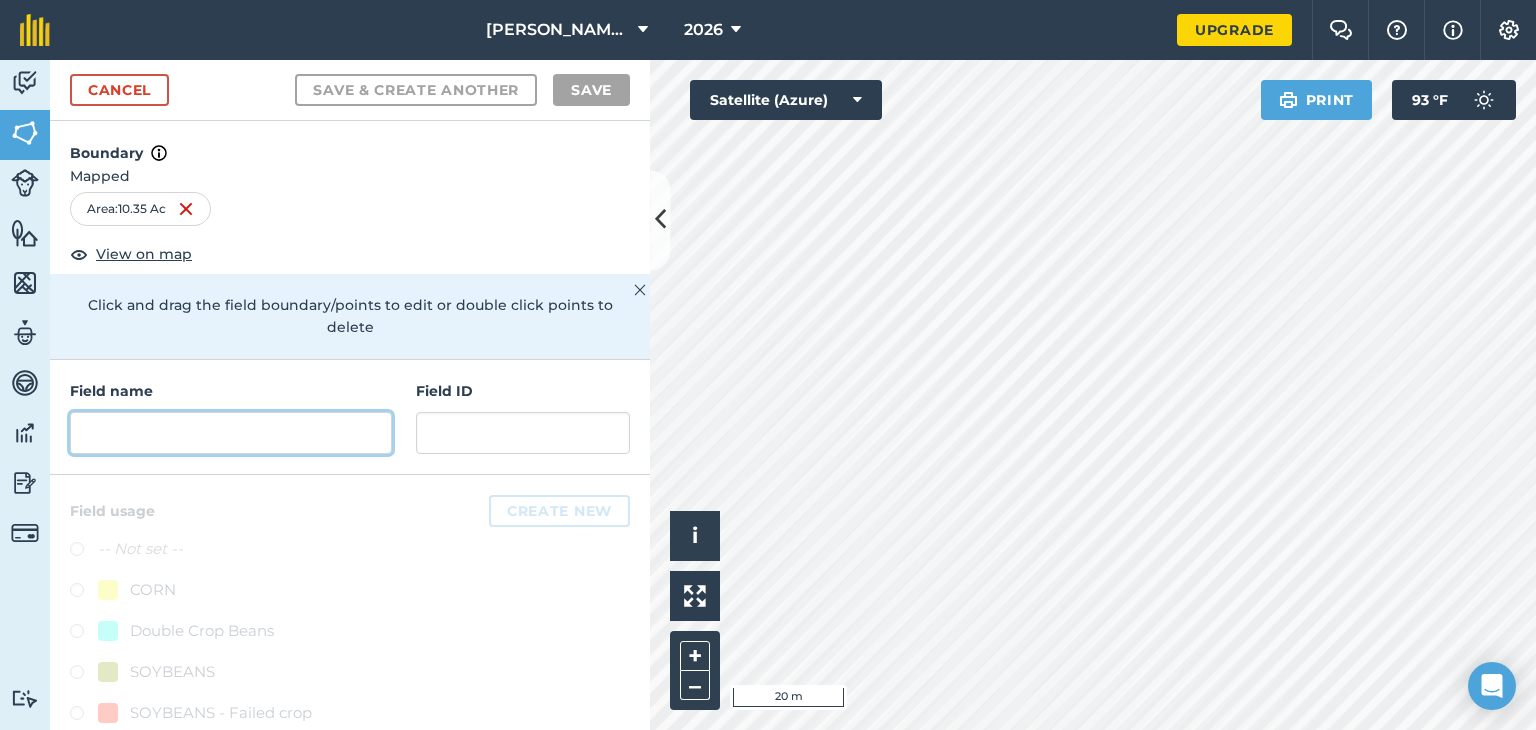 click at bounding box center [231, 433] 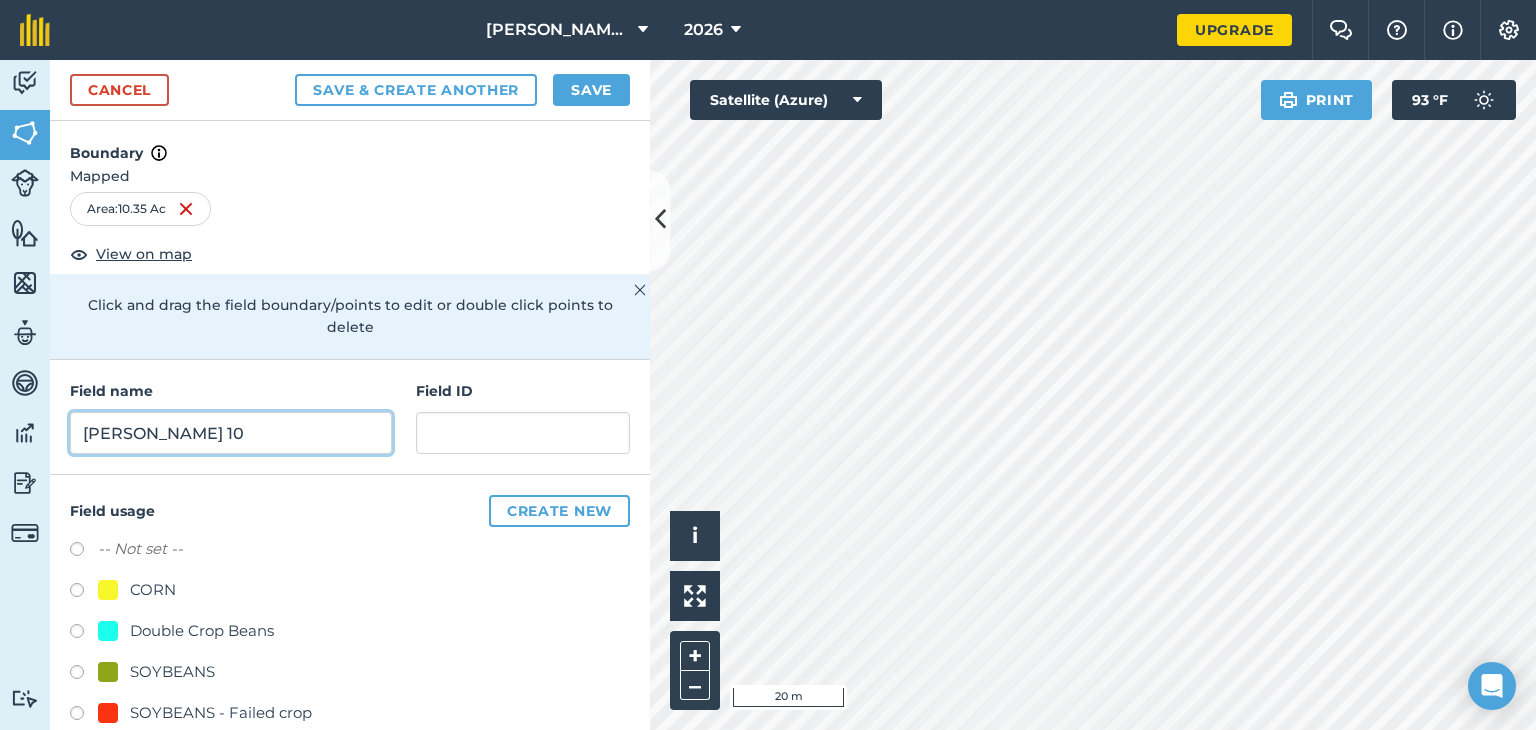 type on "fulk 10" 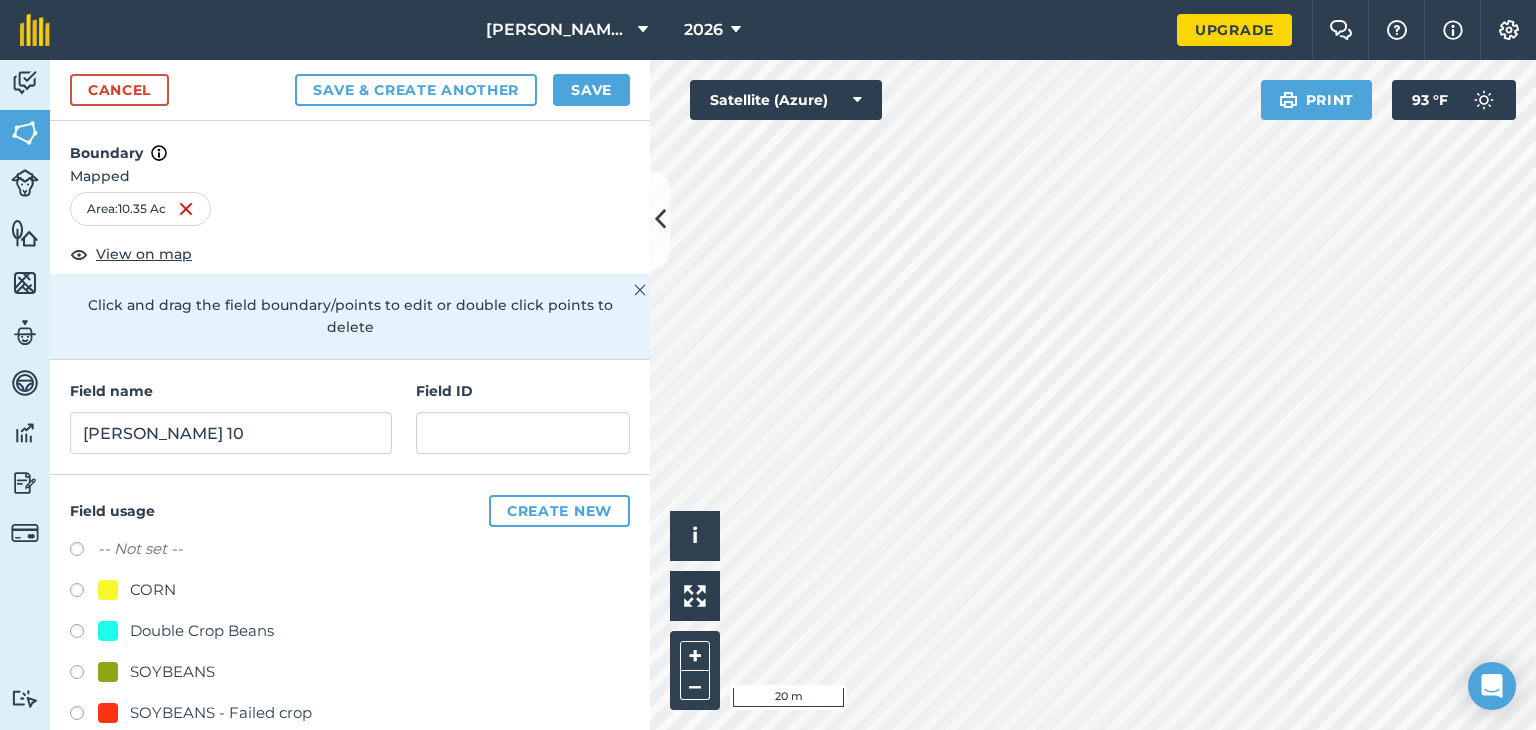 click at bounding box center [84, 552] 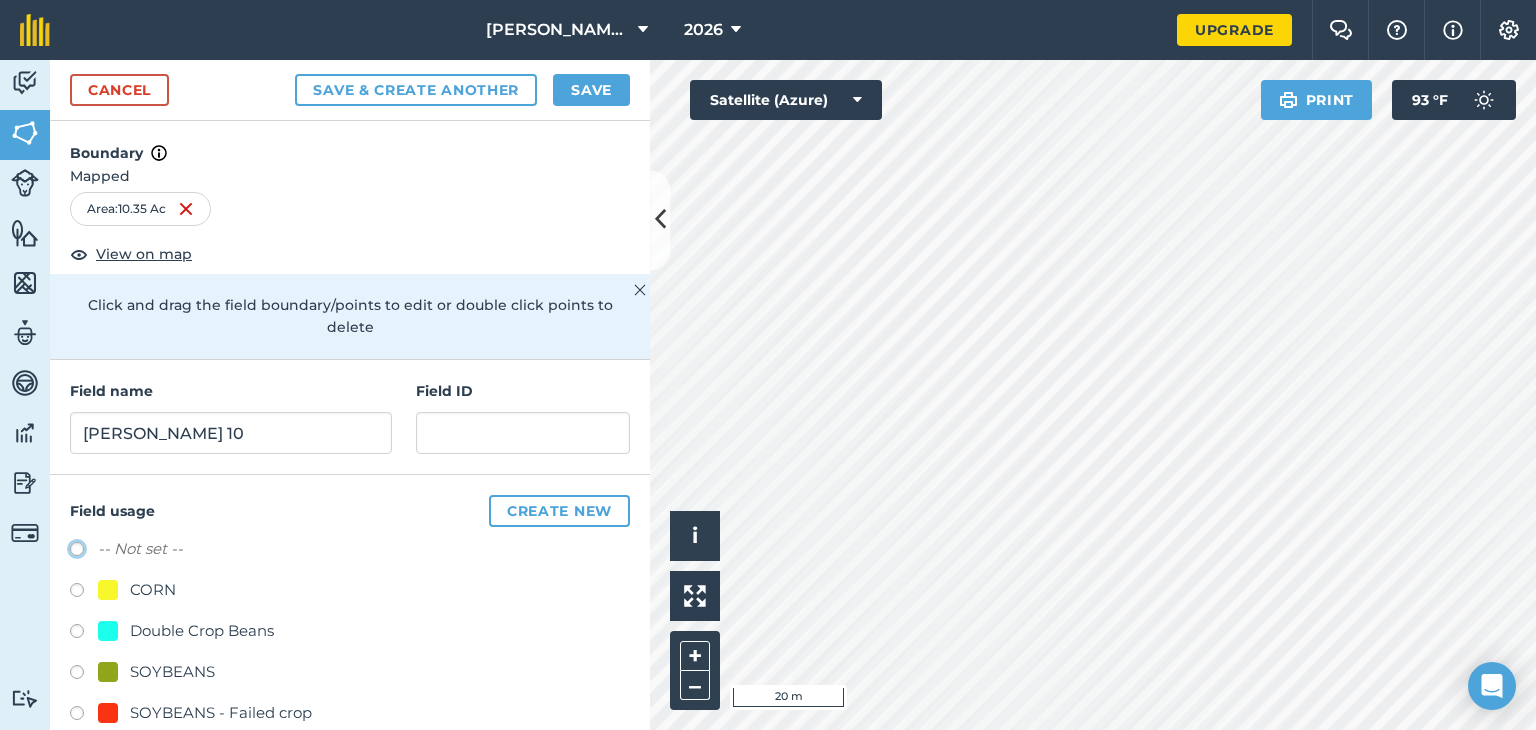 click on "-- Not set --" at bounding box center [-9923, 548] 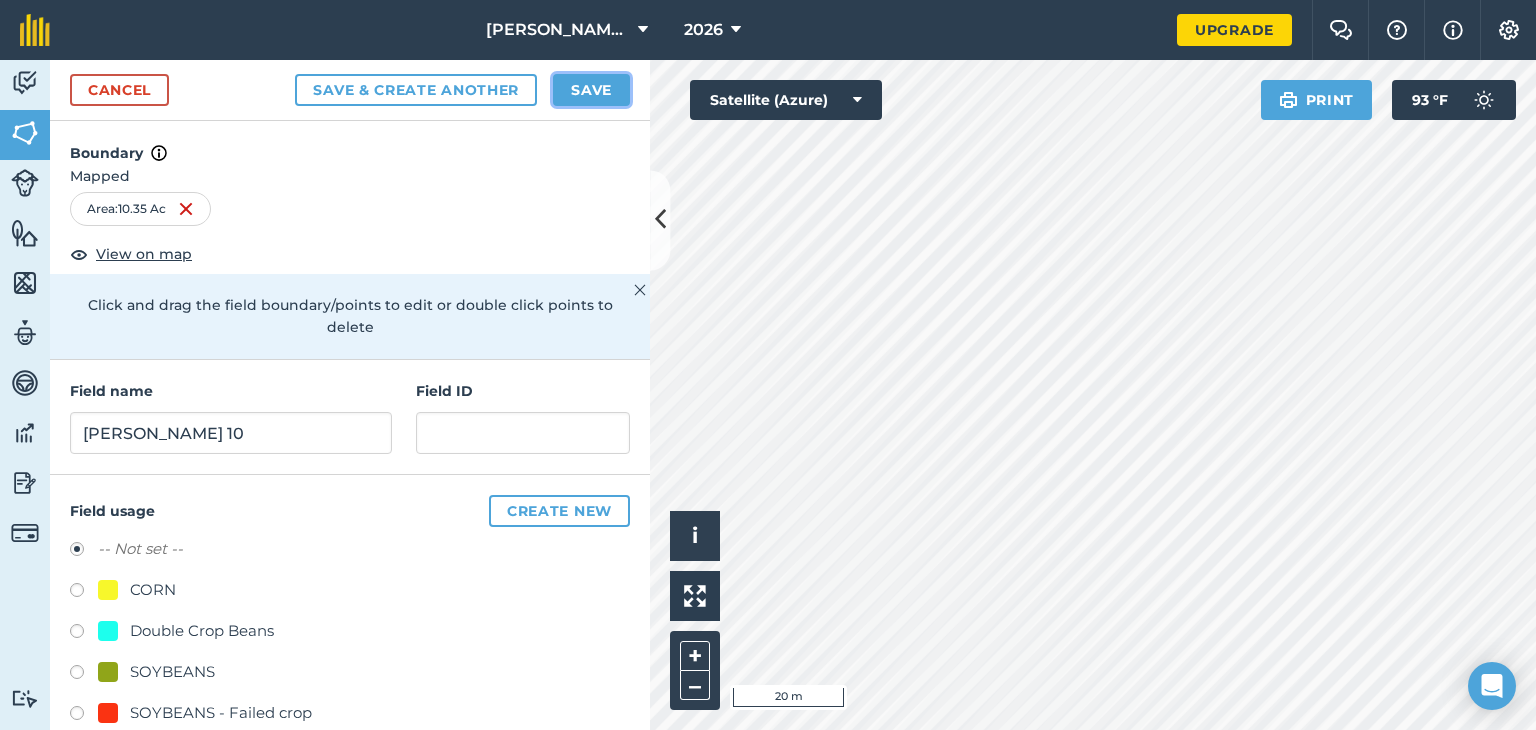 click on "Save" at bounding box center (591, 90) 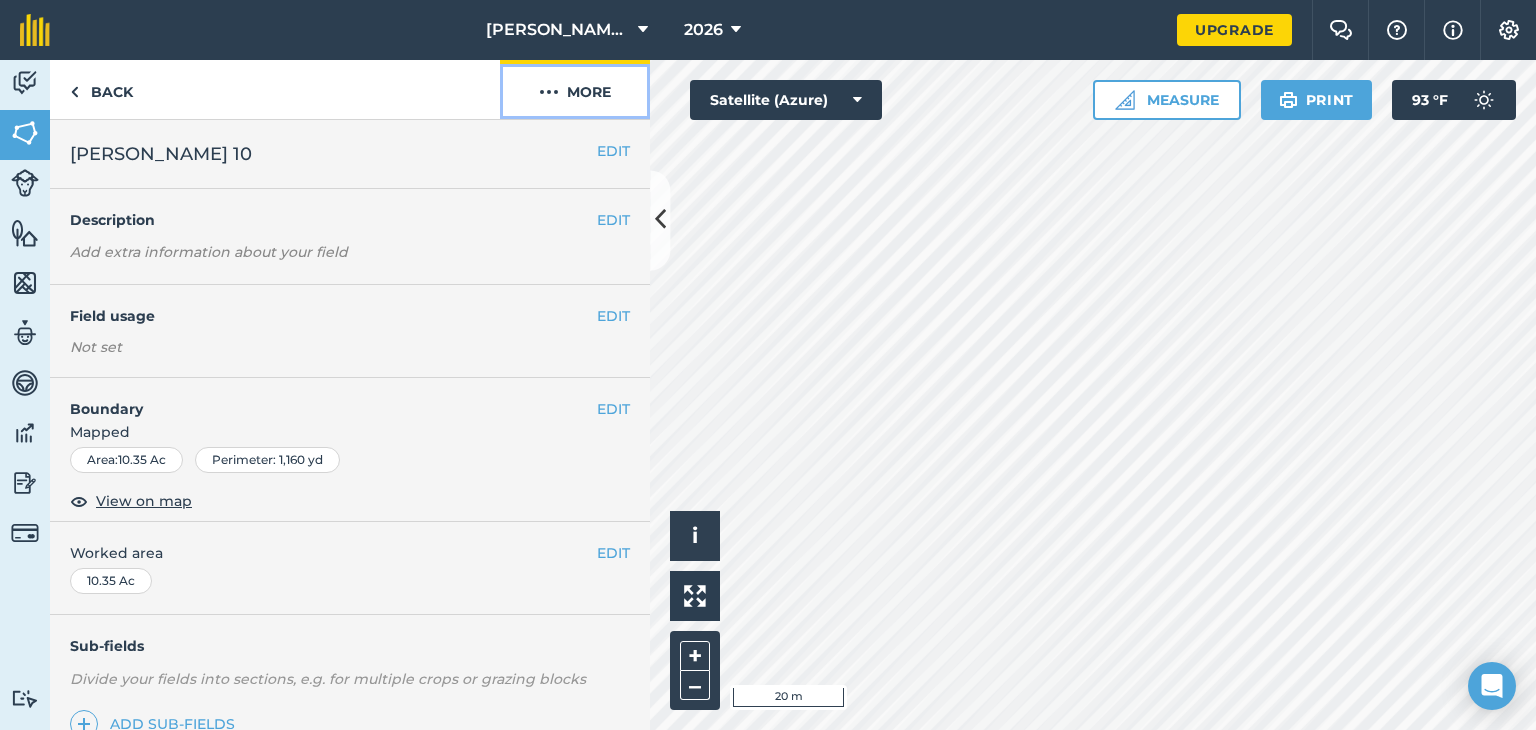 click on "More" at bounding box center [575, 89] 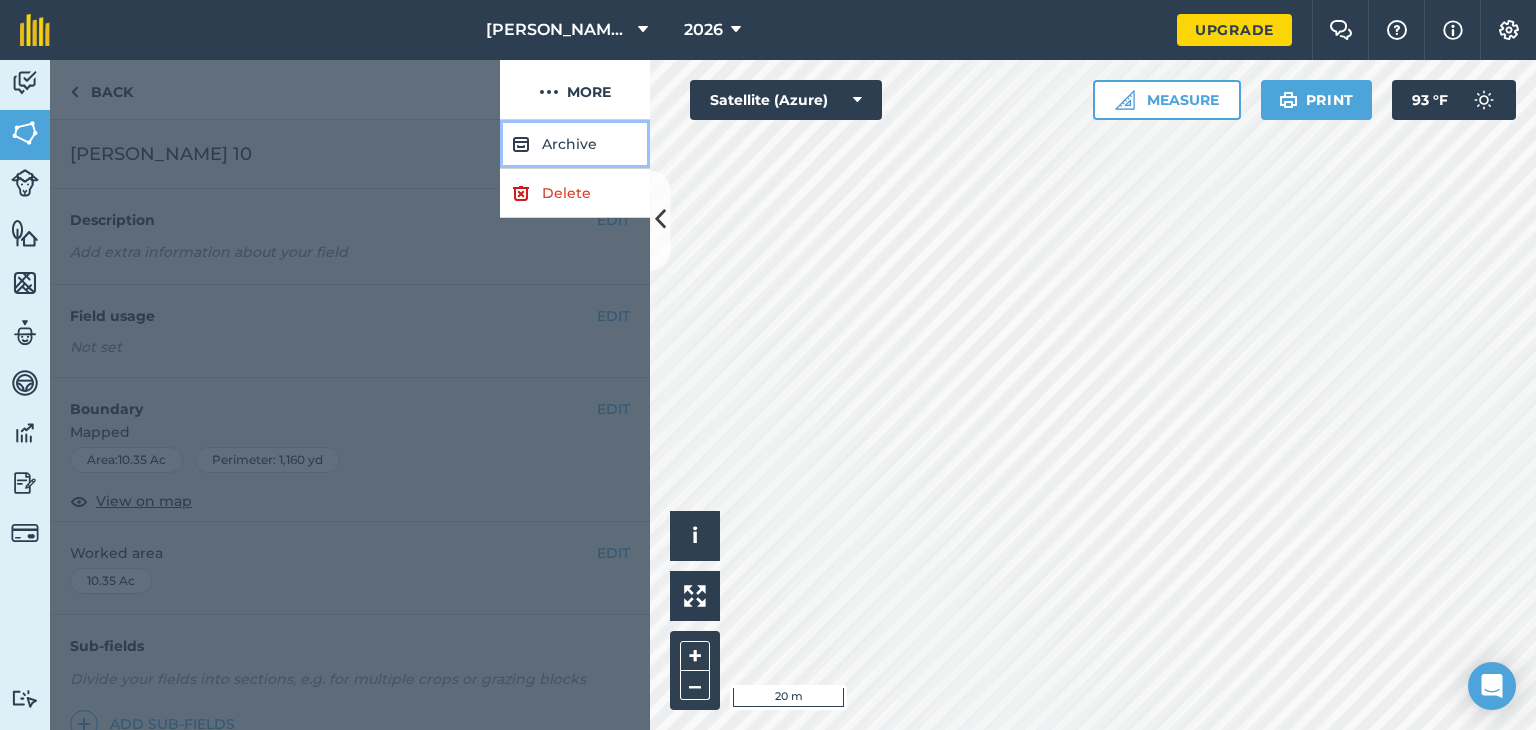 click on "Archive" at bounding box center (575, 144) 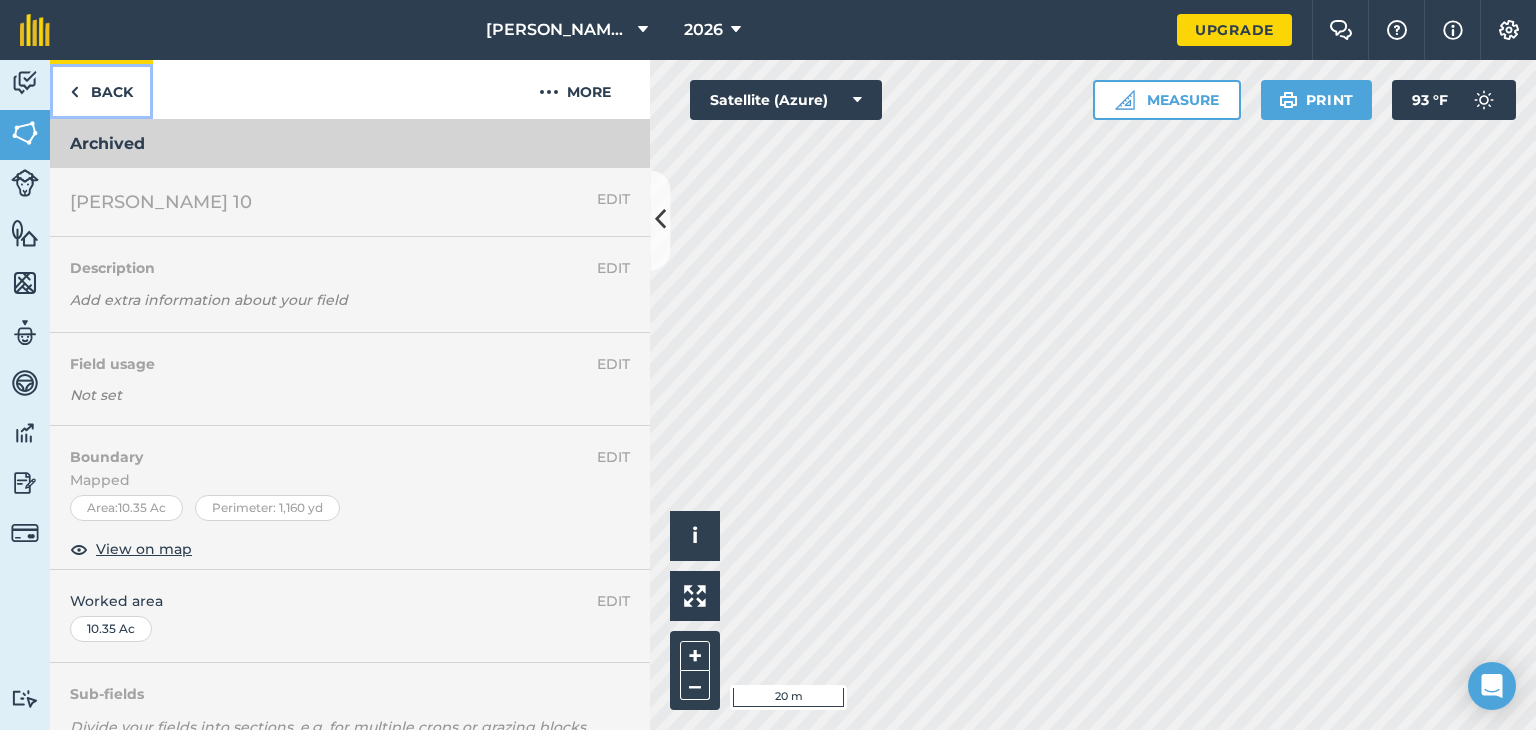 click on "Back" at bounding box center [101, 89] 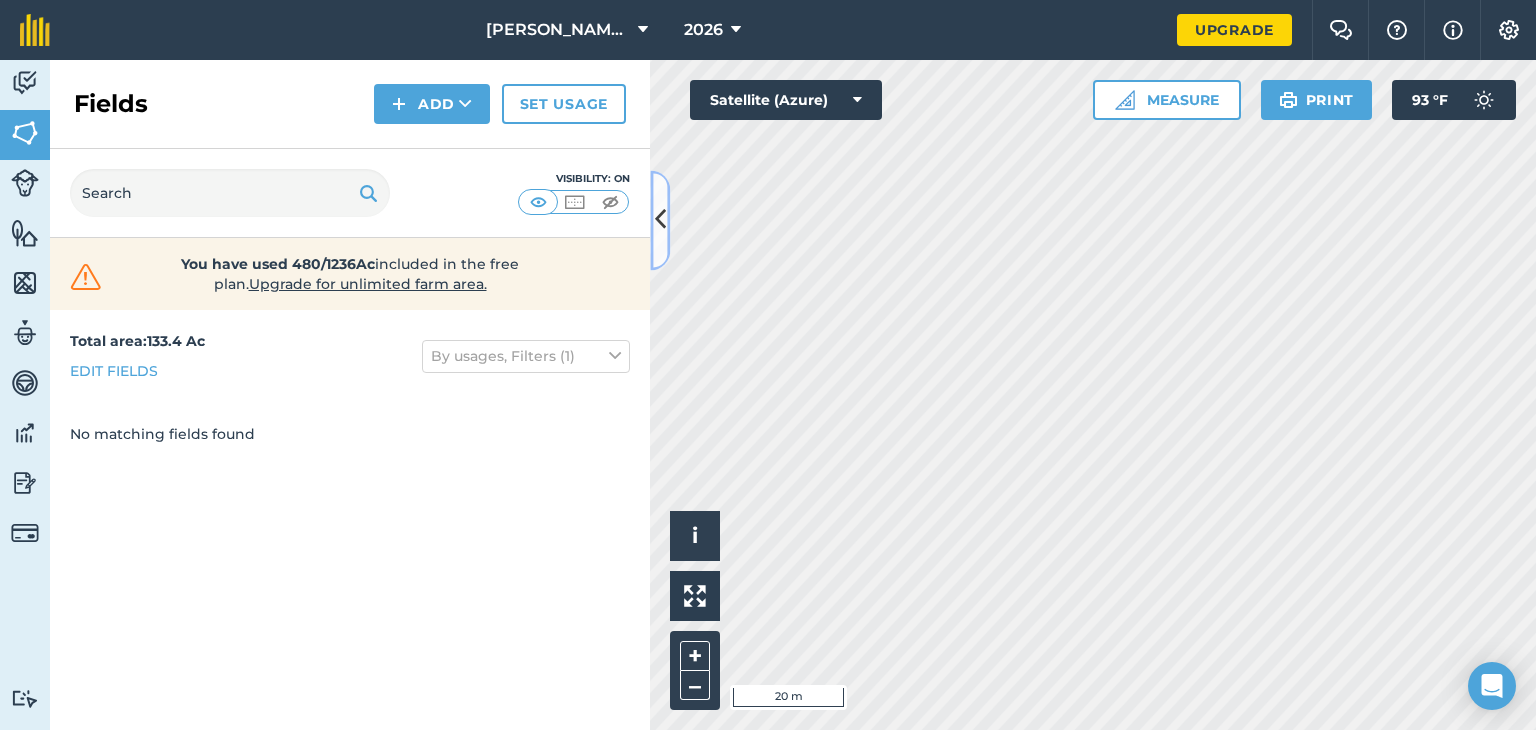 click at bounding box center (660, 220) 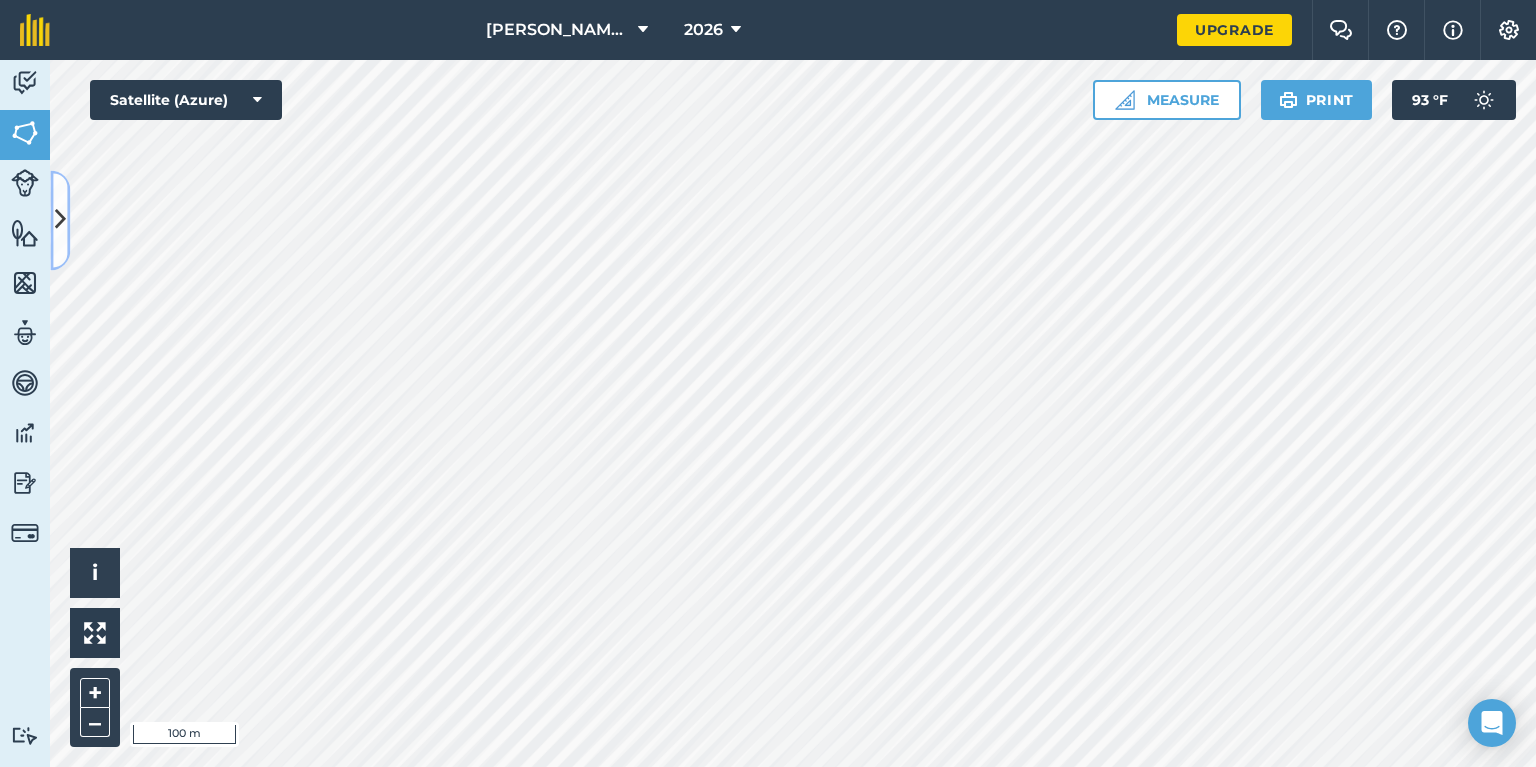 click at bounding box center (60, 220) 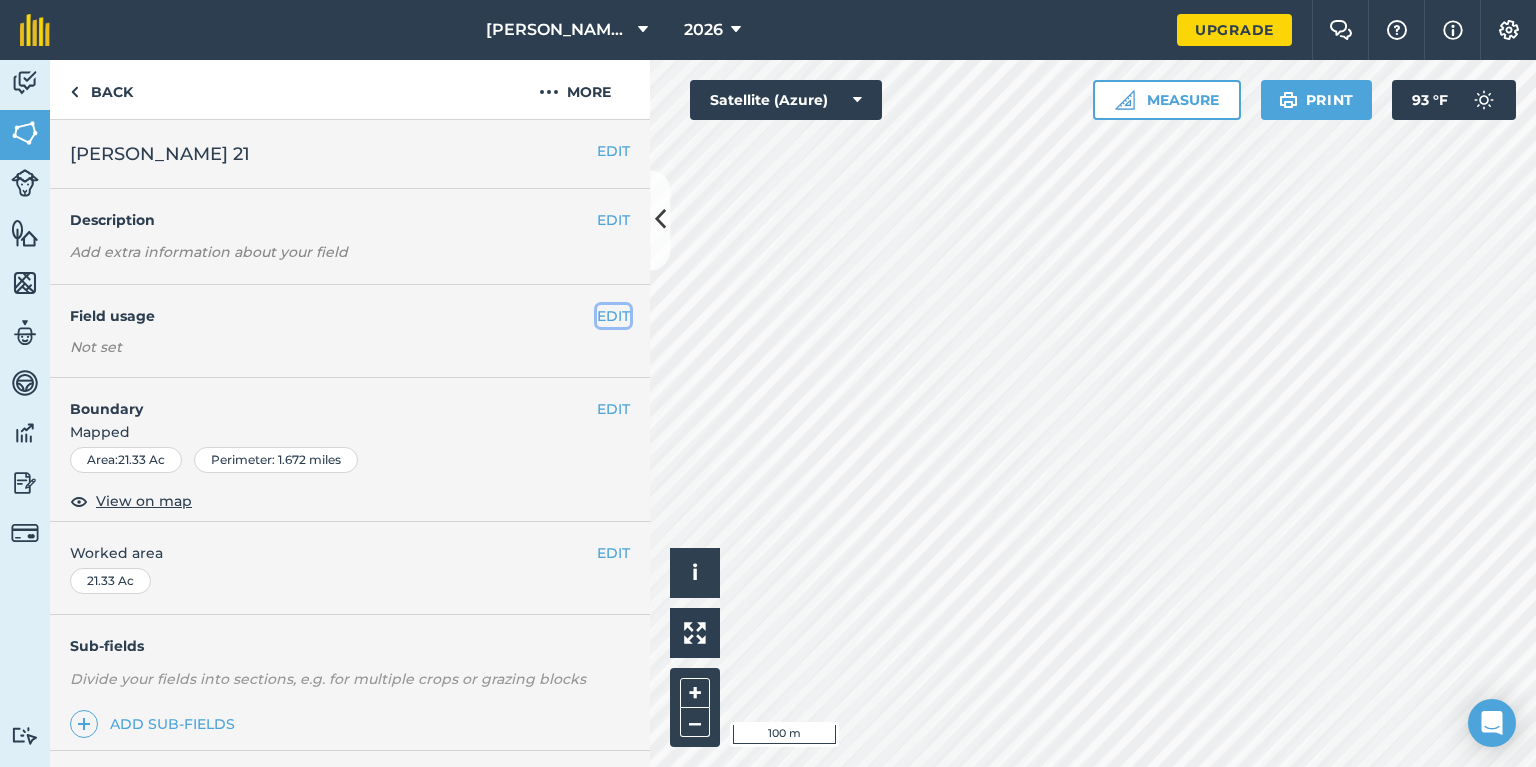 click on "EDIT" at bounding box center [613, 316] 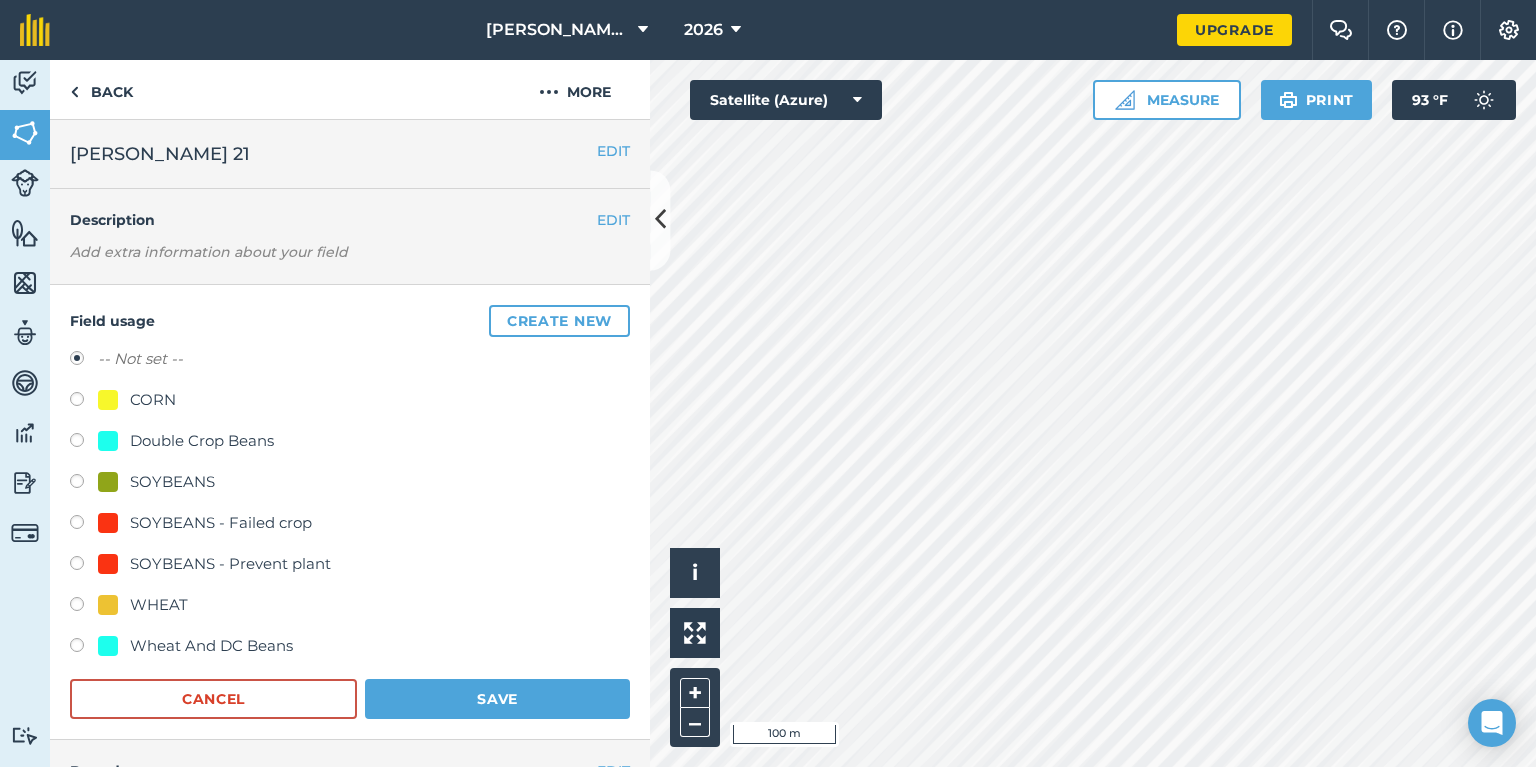 click at bounding box center (84, 484) 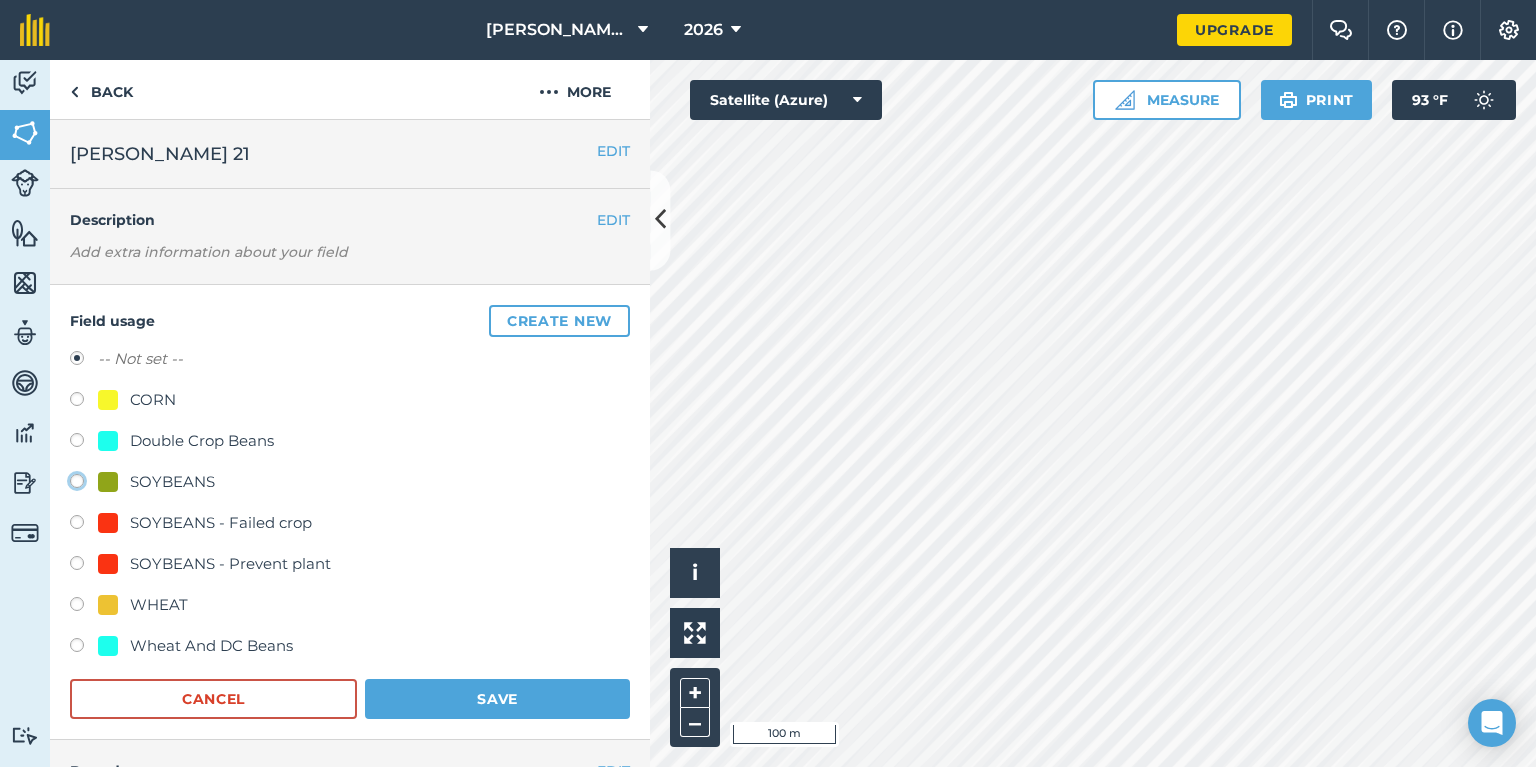 click on "SOYBEANS" at bounding box center [-9923, 480] 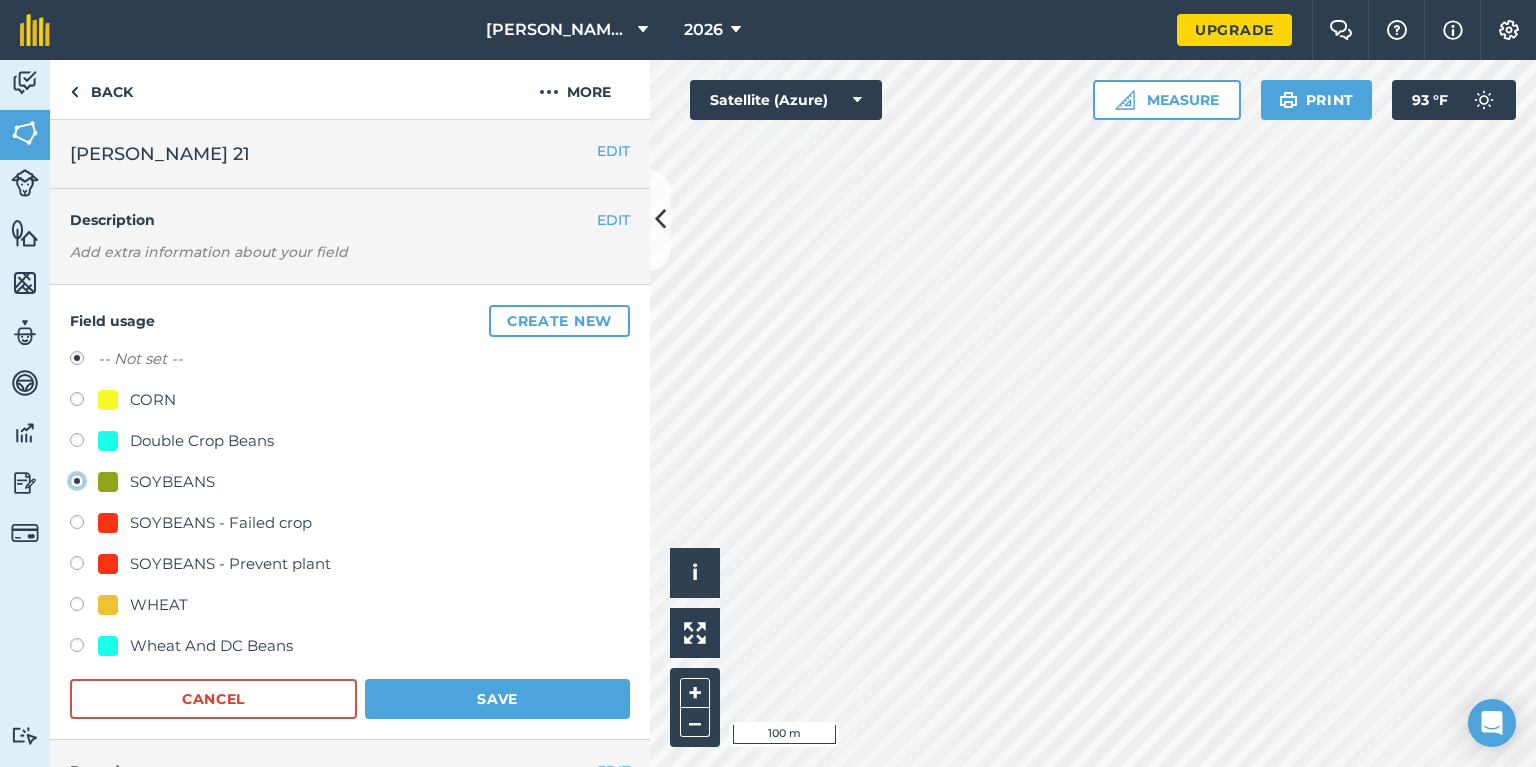 radio on "true" 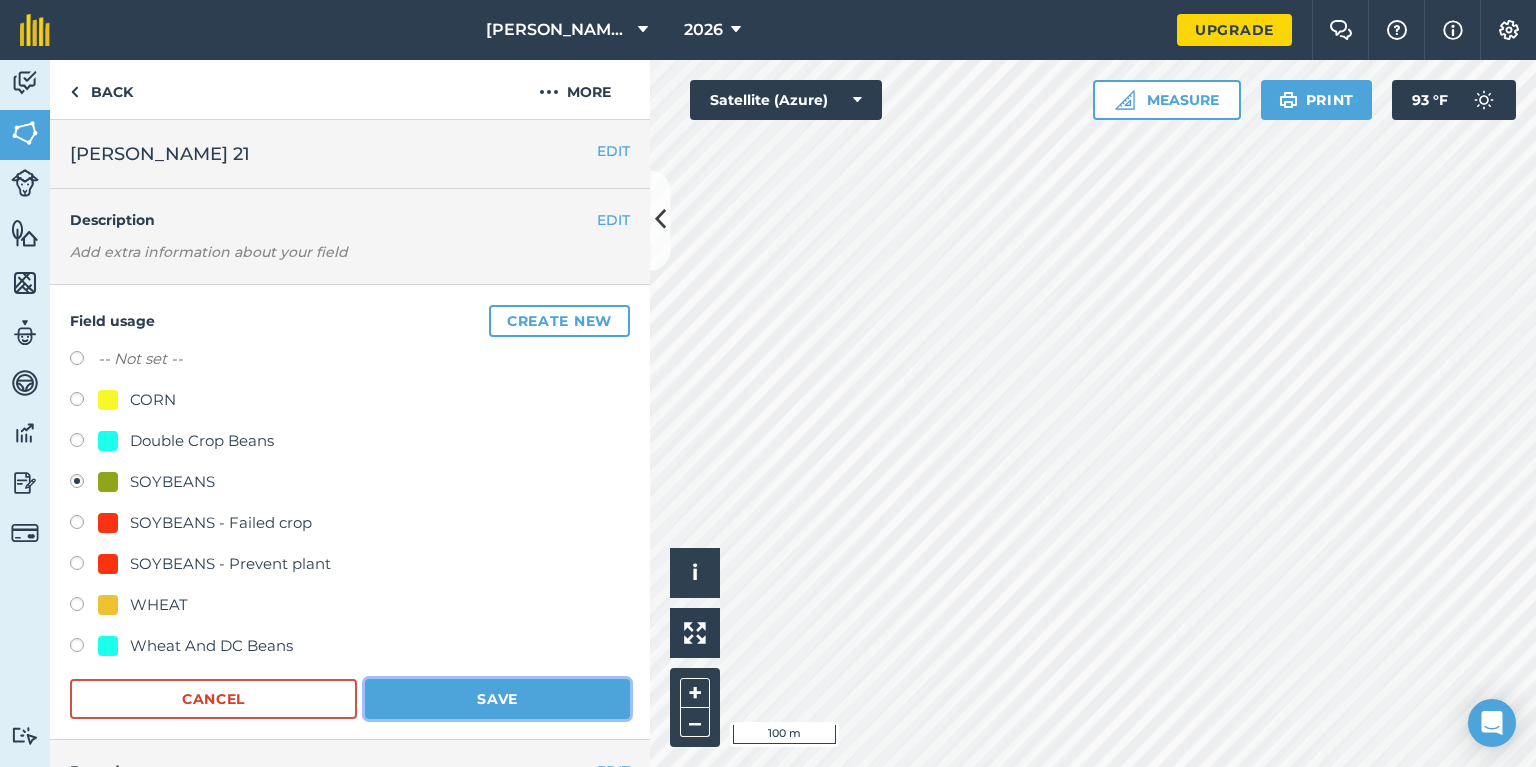 click on "Save" at bounding box center [497, 699] 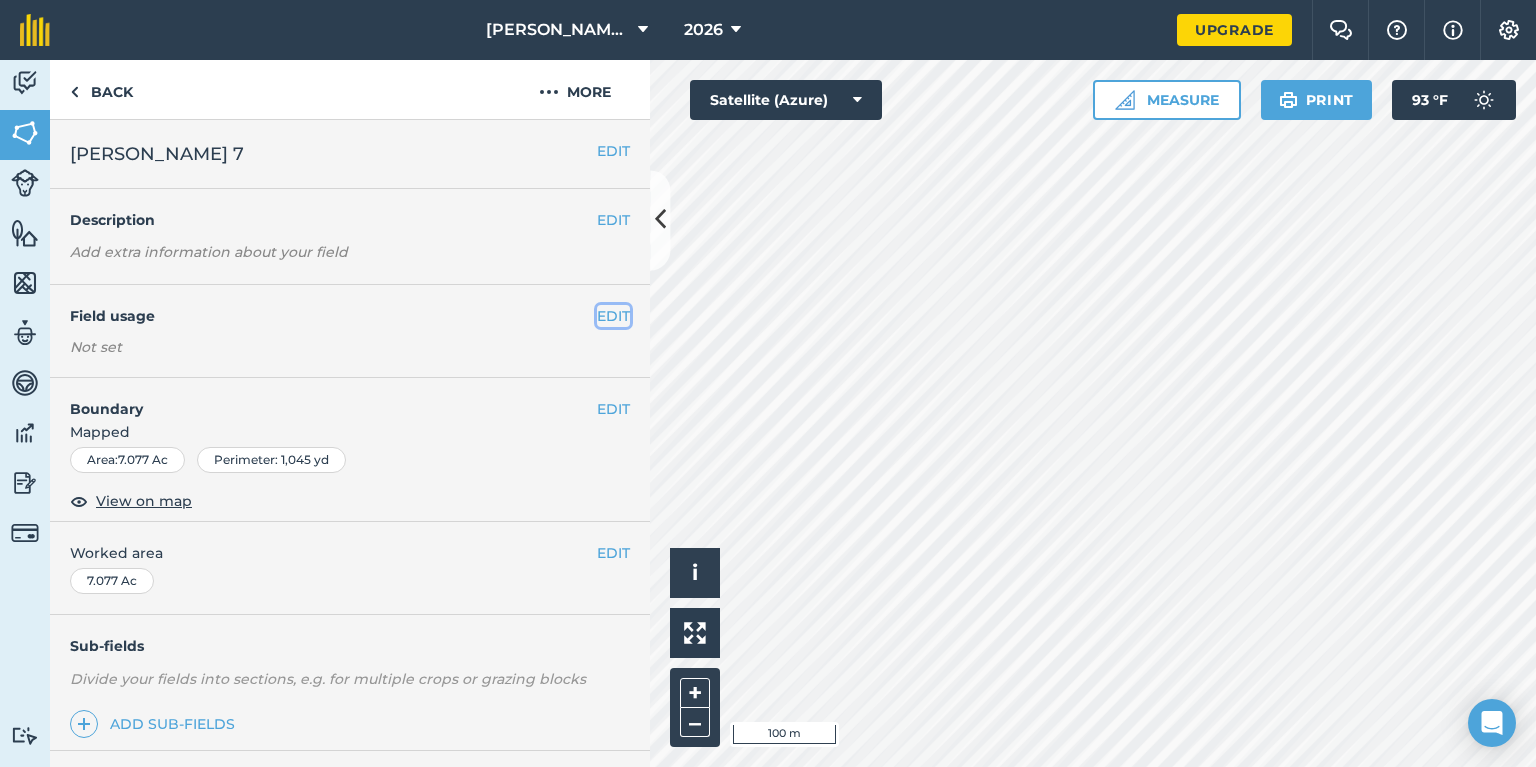 click on "EDIT" at bounding box center [613, 316] 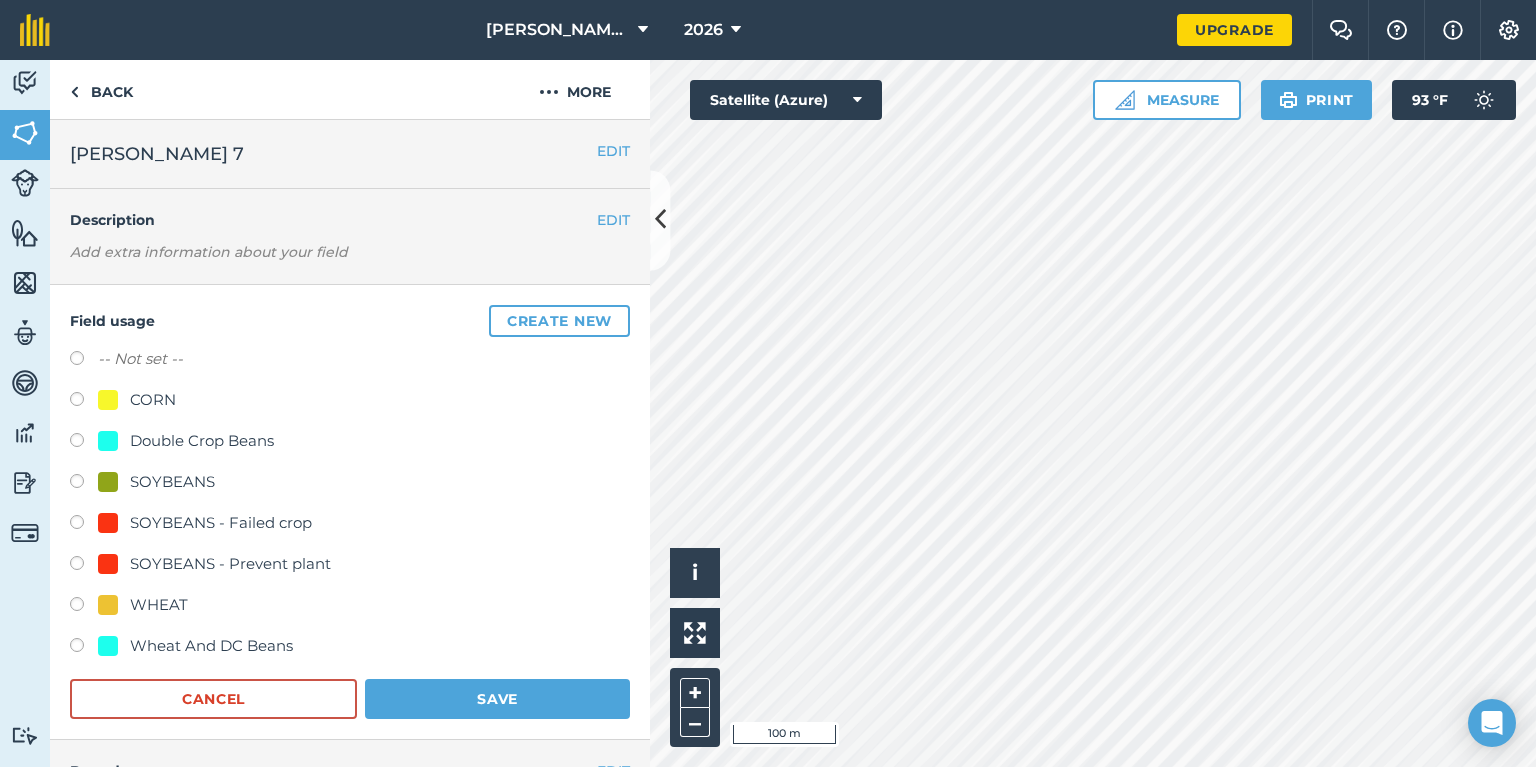 click at bounding box center [84, 484] 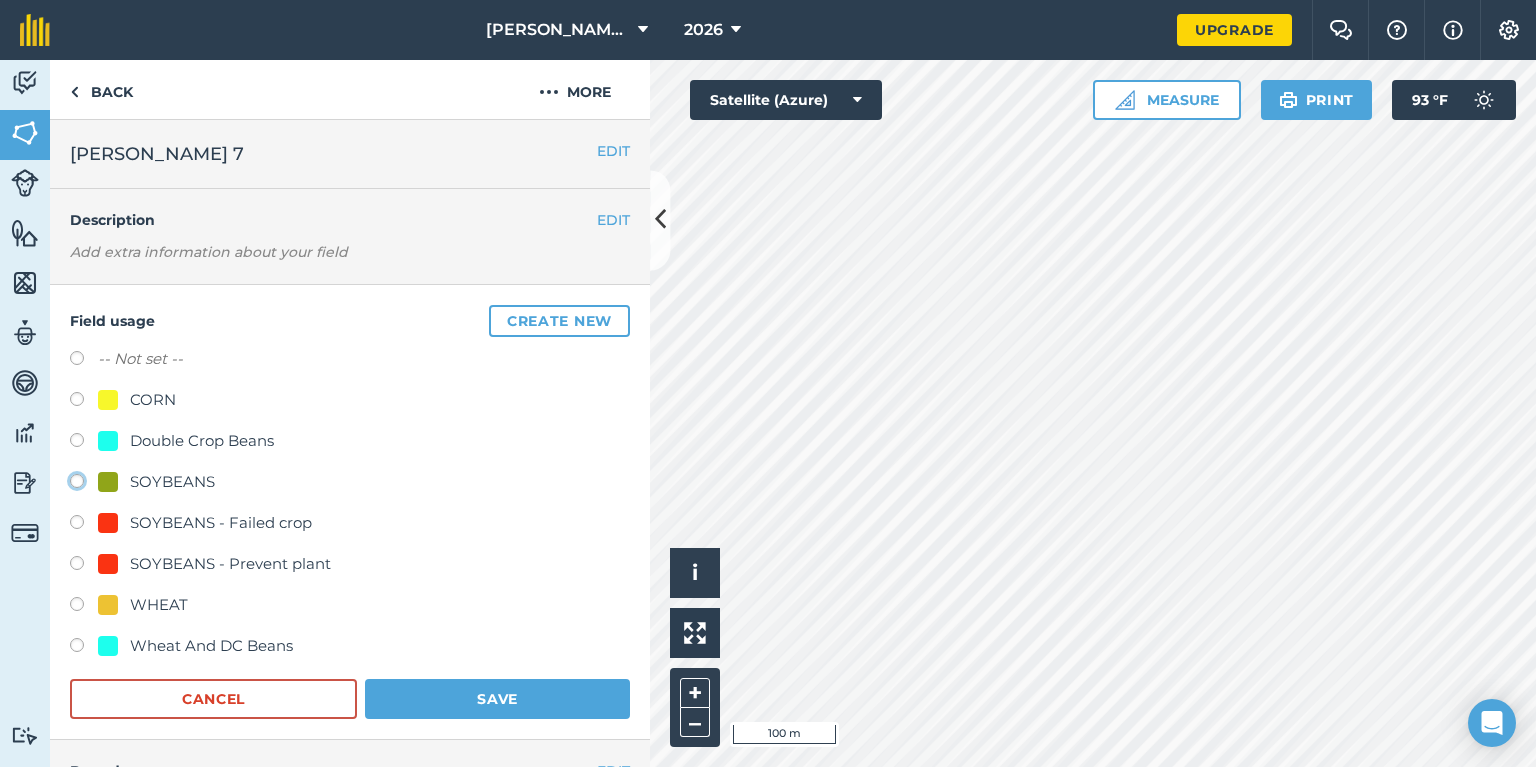 click on "SOYBEANS" at bounding box center (-9923, 480) 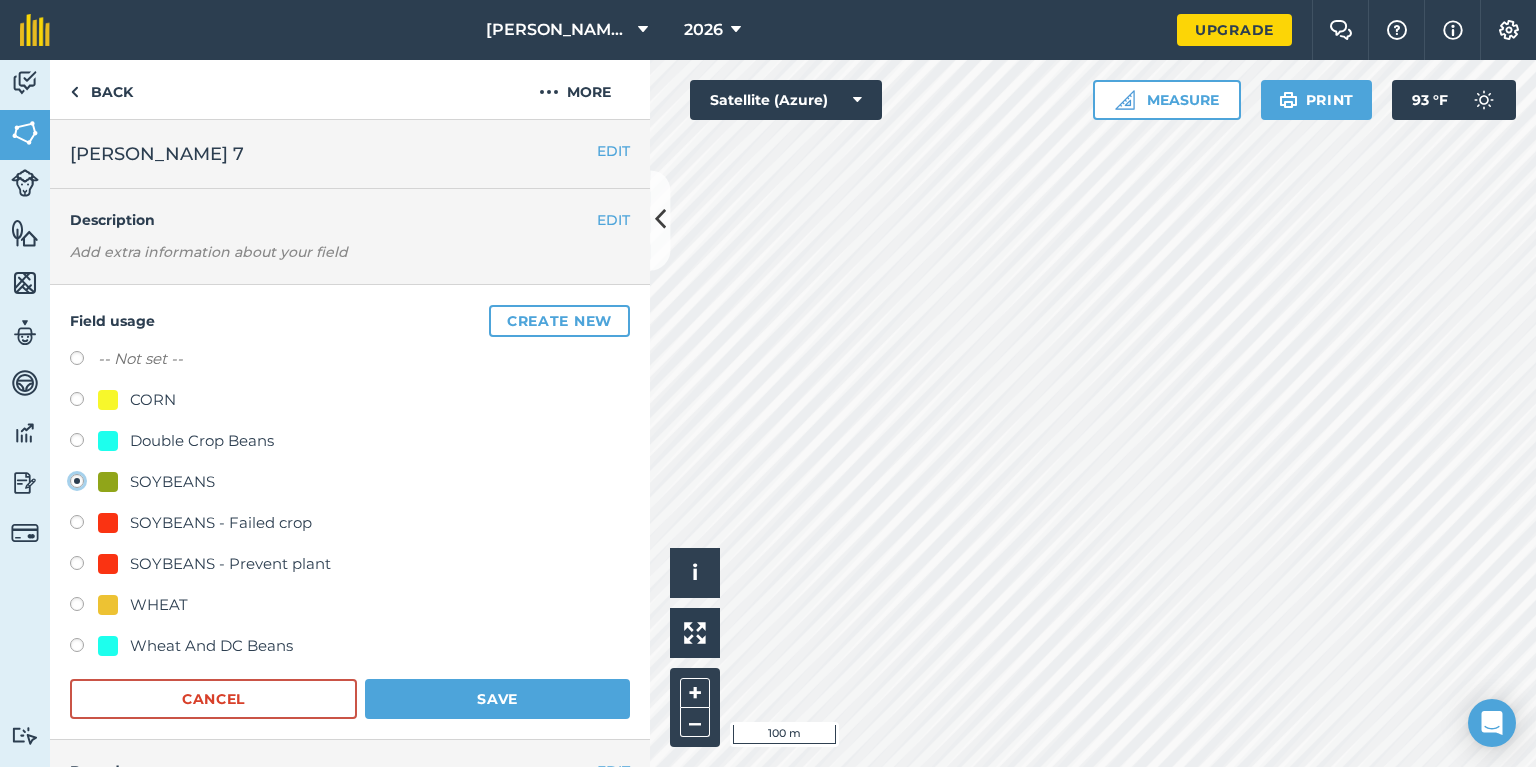 radio on "true" 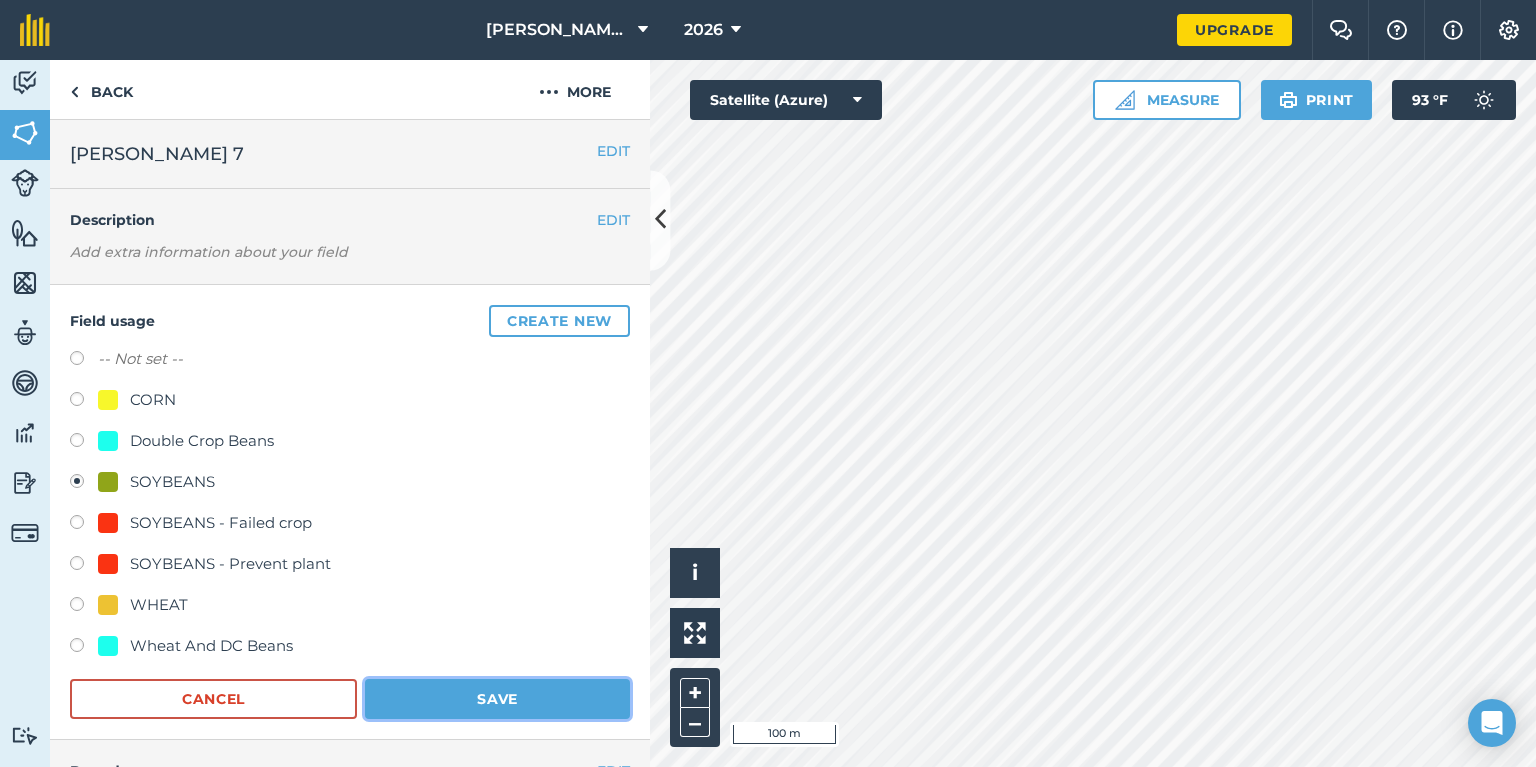 click on "Save" at bounding box center (497, 699) 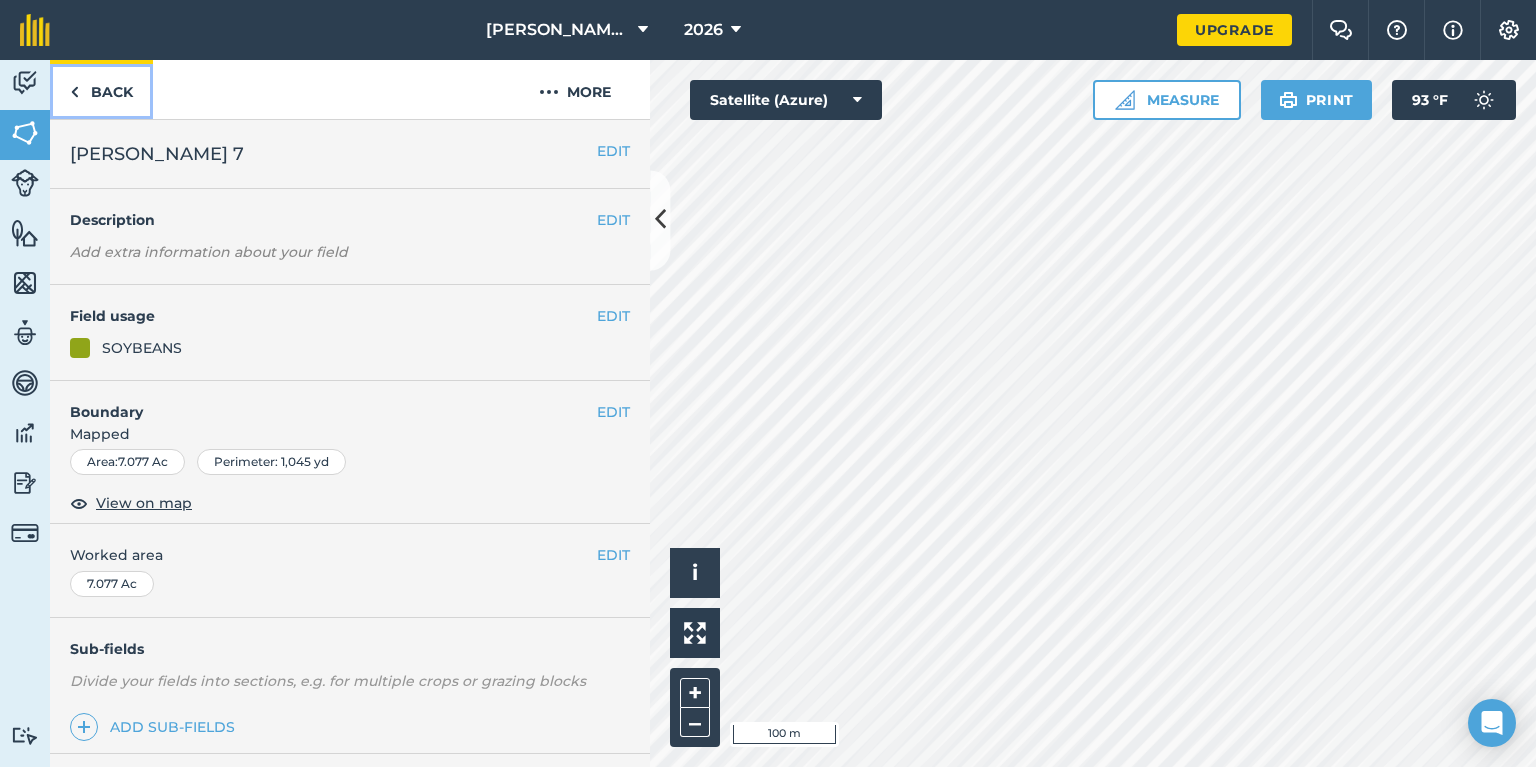 click on "Back" at bounding box center [101, 89] 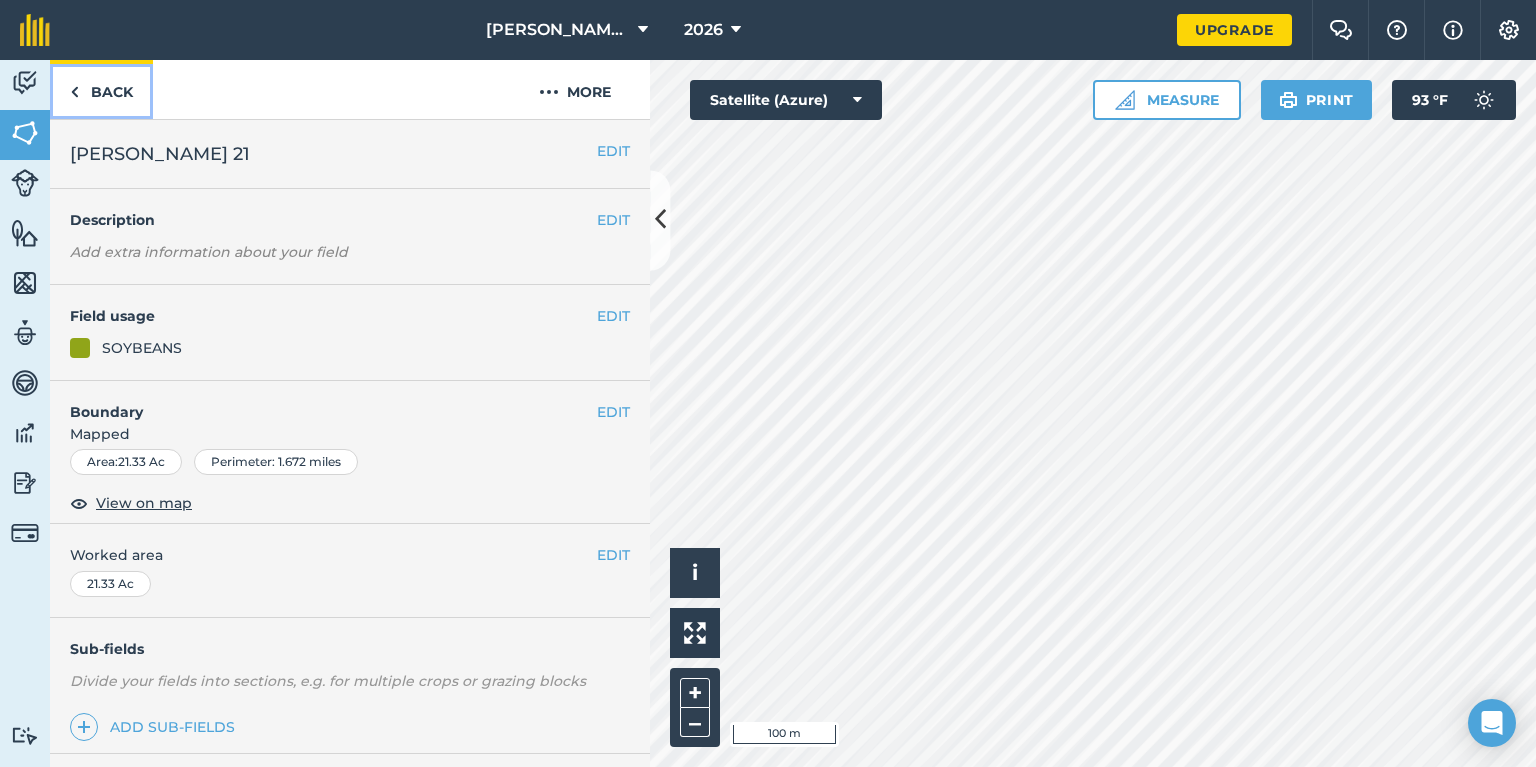 click on "Back" at bounding box center (101, 89) 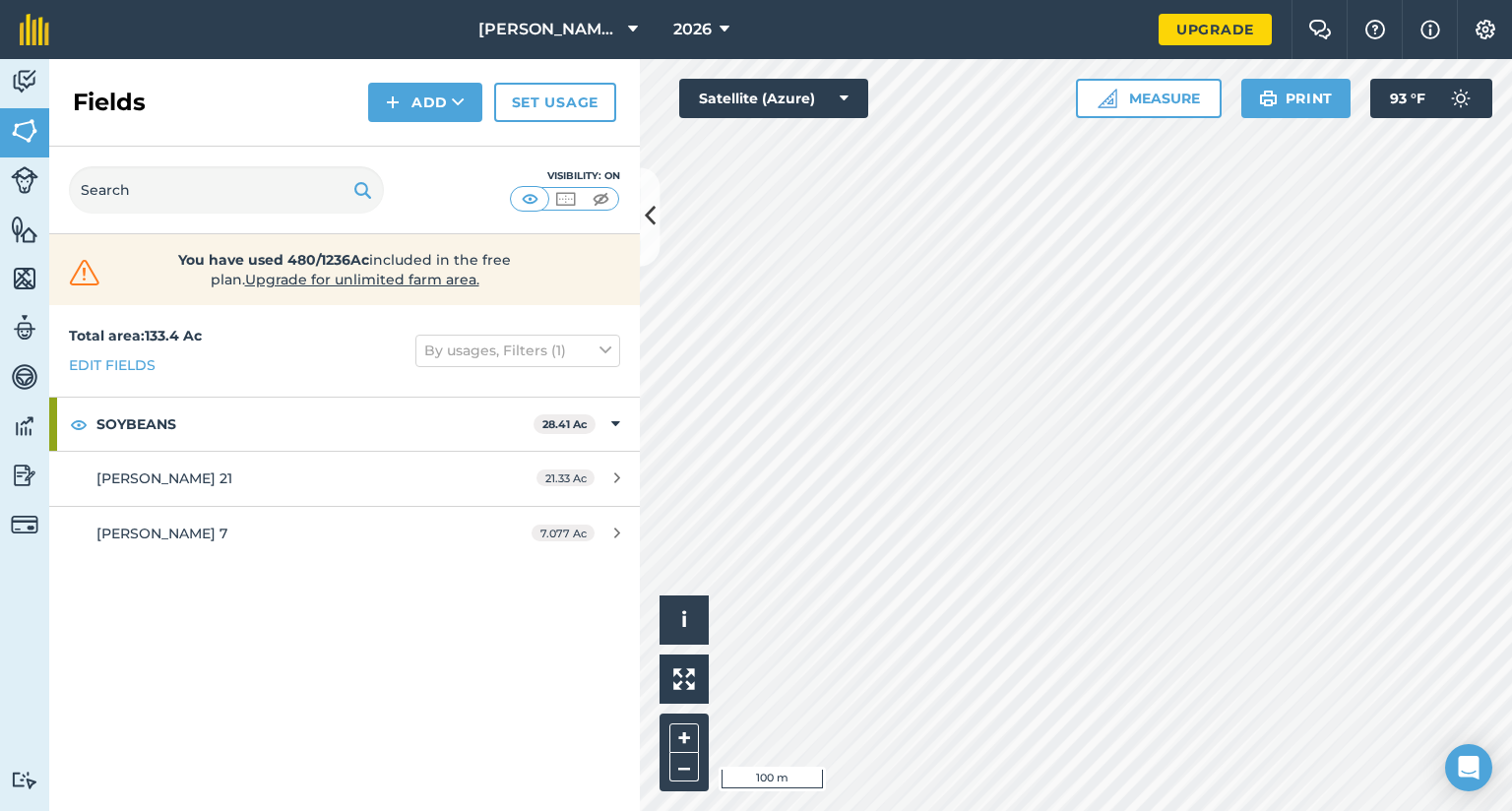 scroll, scrollTop: 44, scrollLeft: 0, axis: vertical 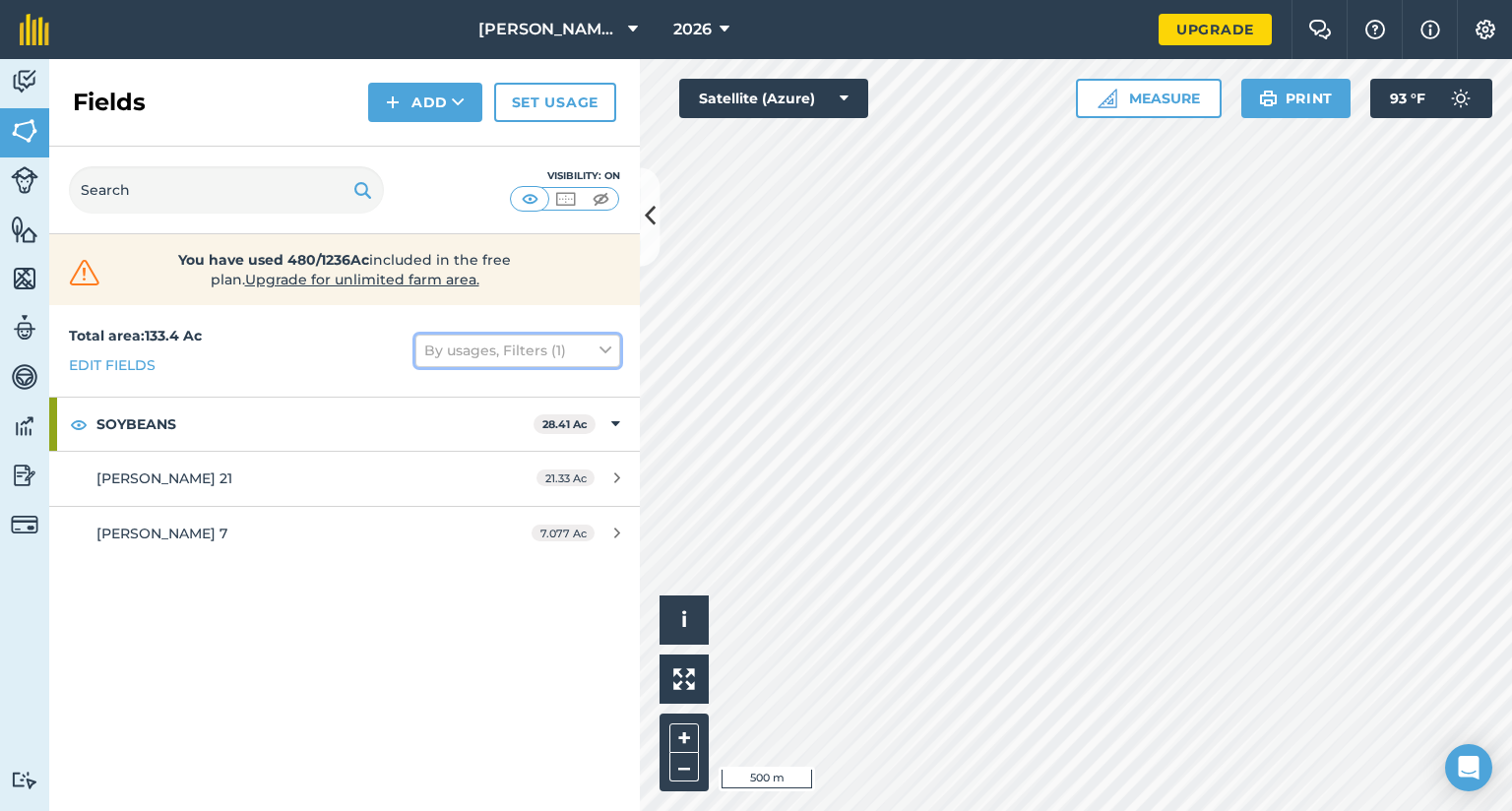 click on "By usages, Filters (1)" at bounding box center (518, 350) 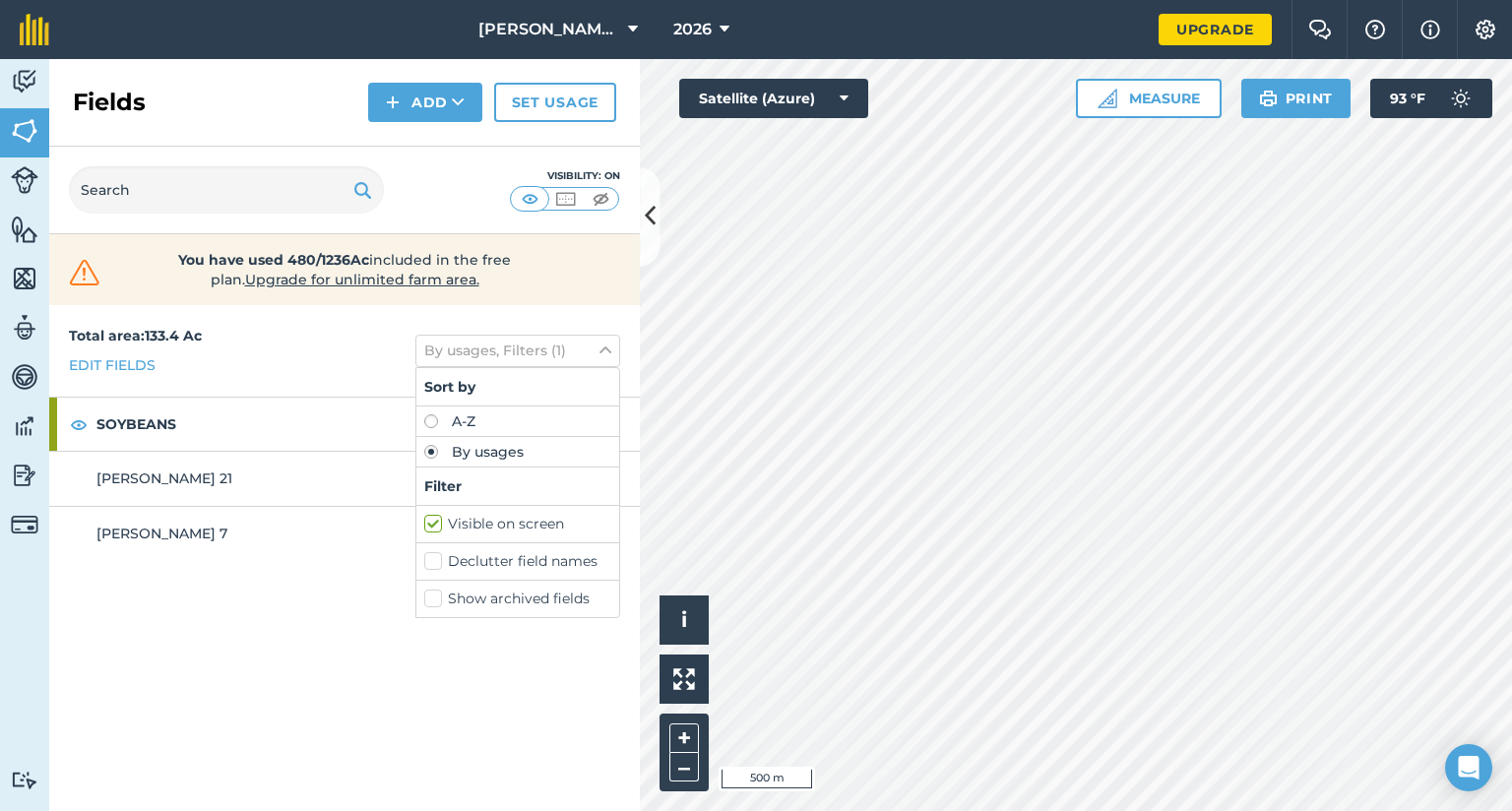 click on "Visible on screen" at bounding box center (518, 524) 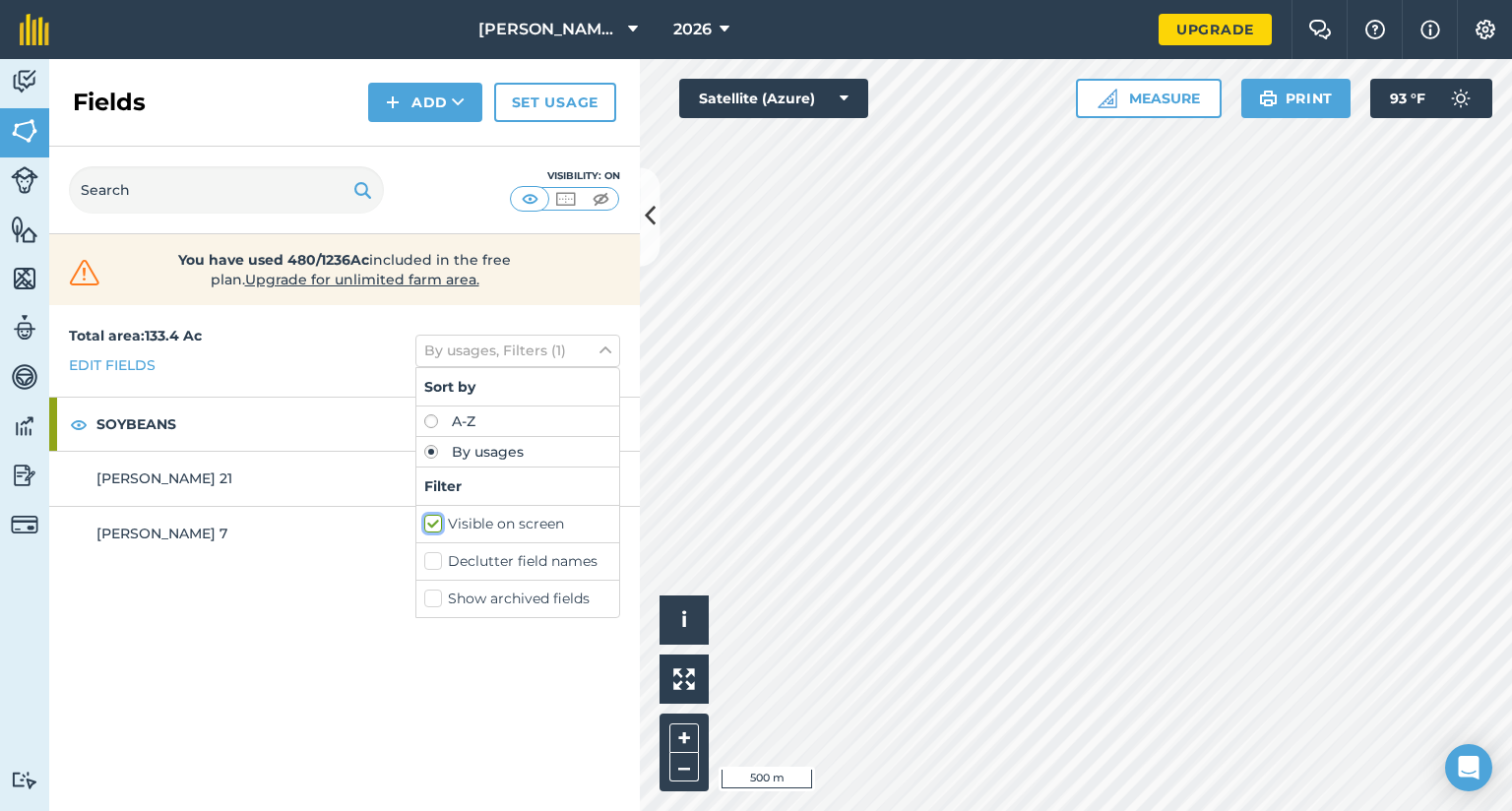 click on "Visible on screen" at bounding box center [430, 520] 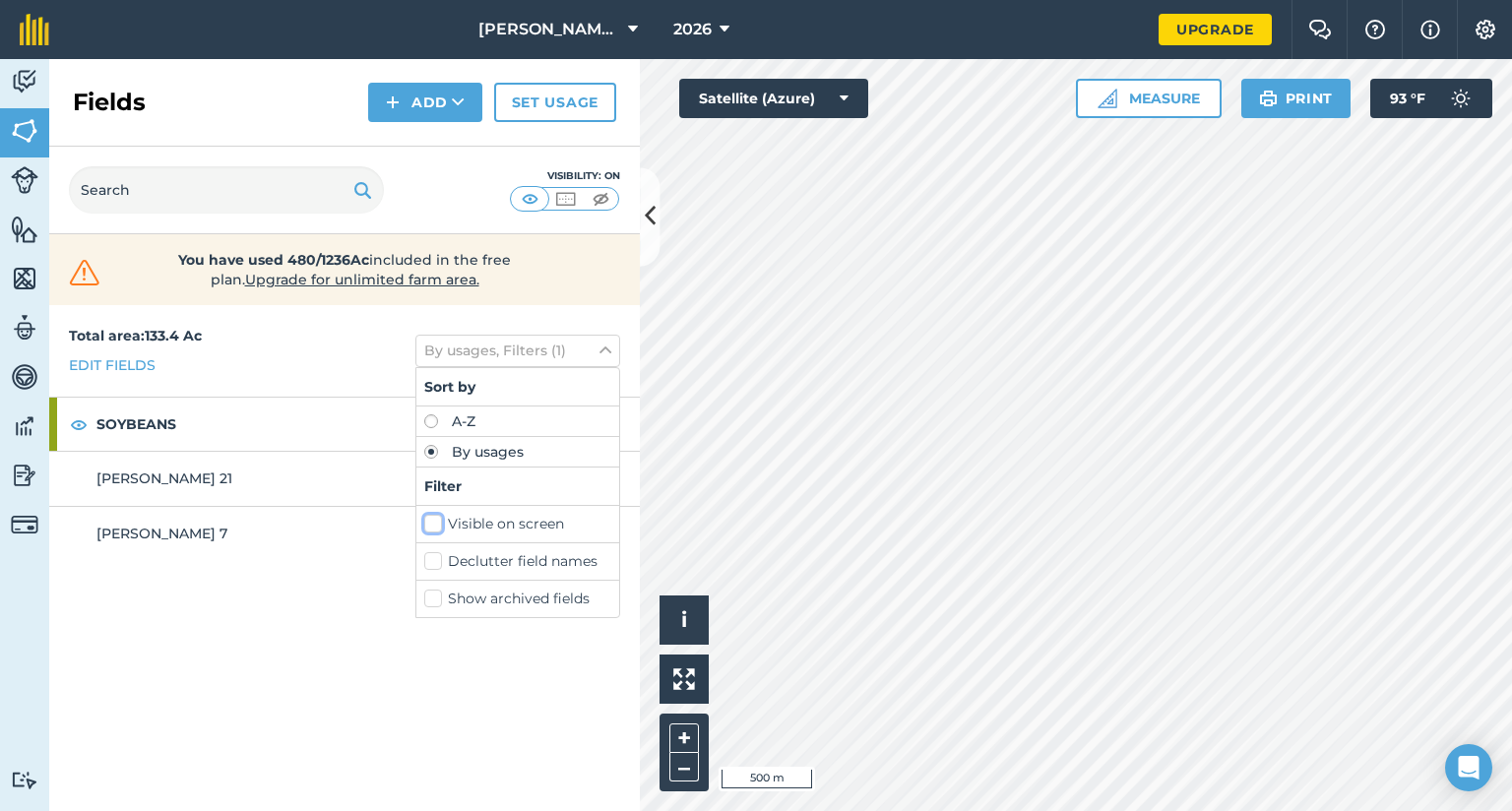checkbox on "false" 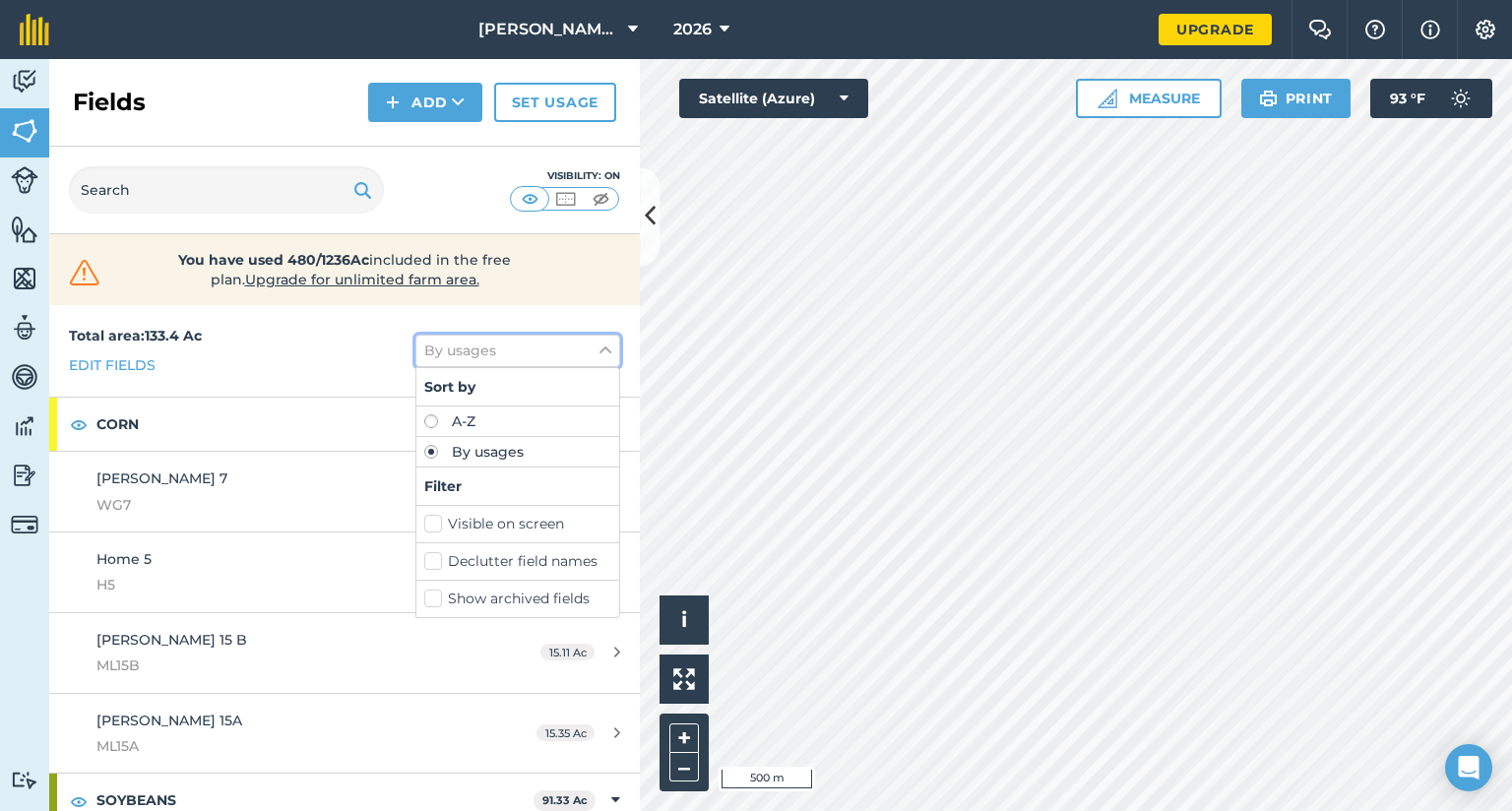 click on "By usages" at bounding box center [518, 350] 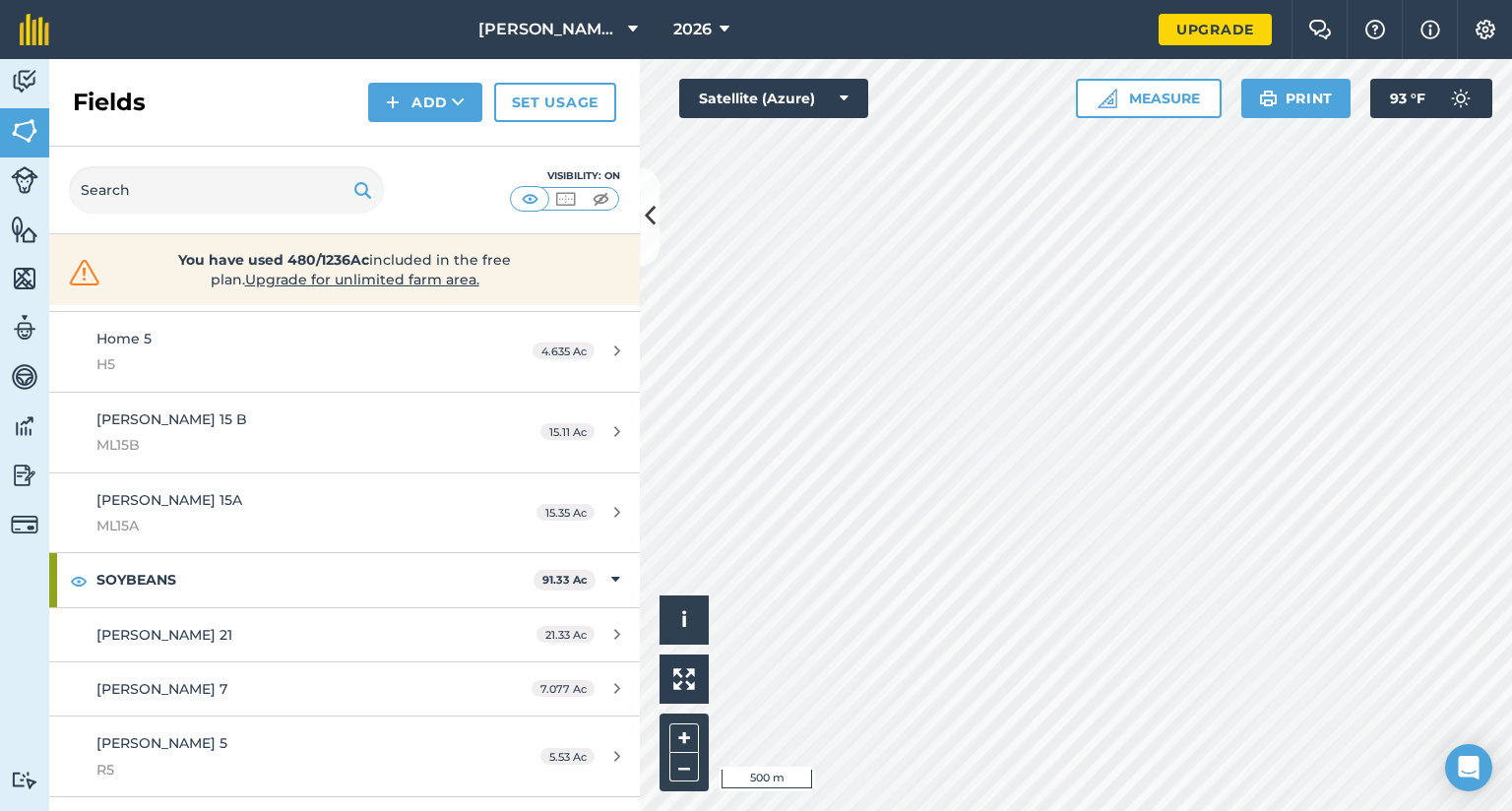 scroll, scrollTop: 216, scrollLeft: 0, axis: vertical 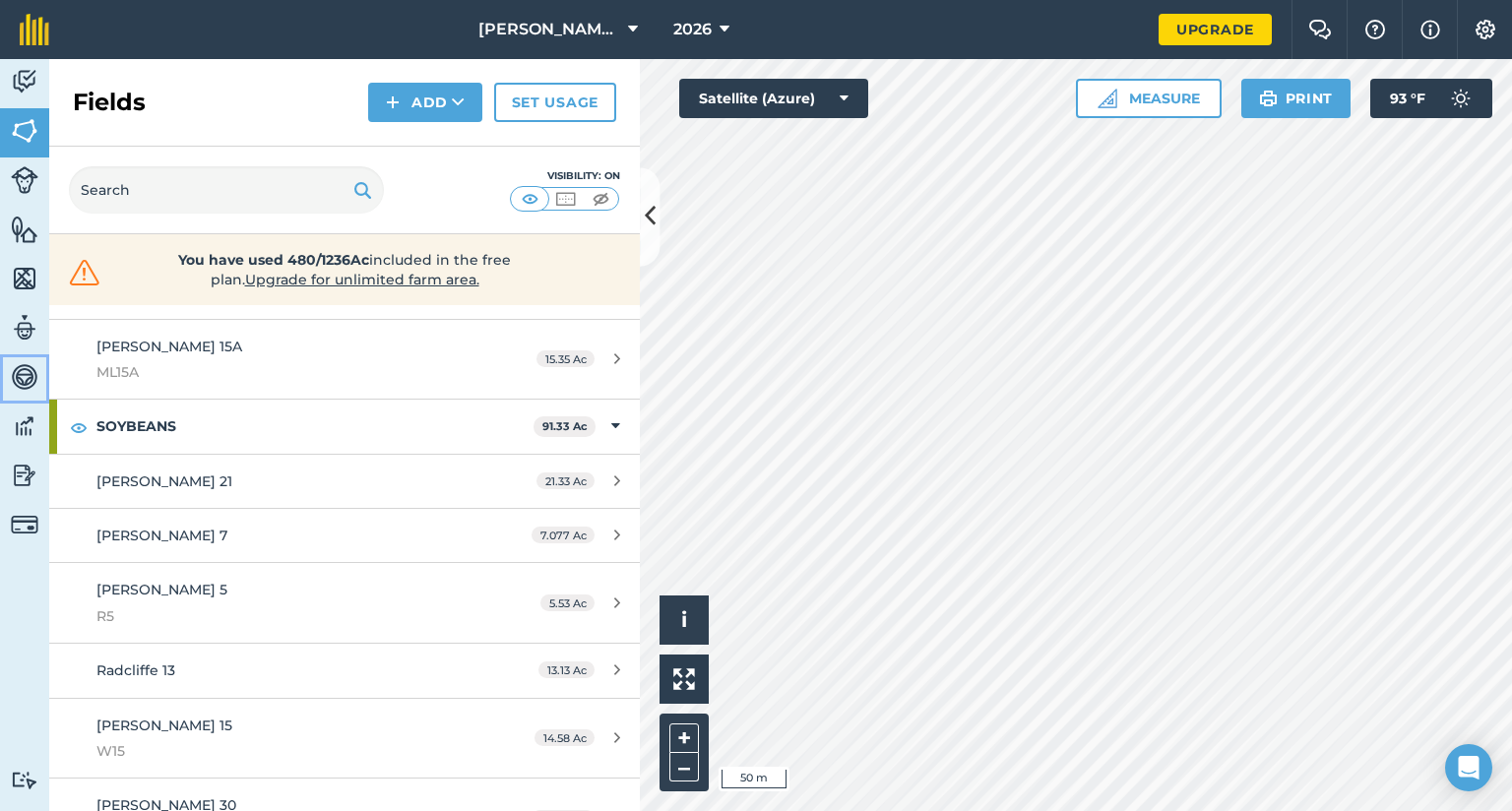 click on "Vehicles" at bounding box center [25, 379] 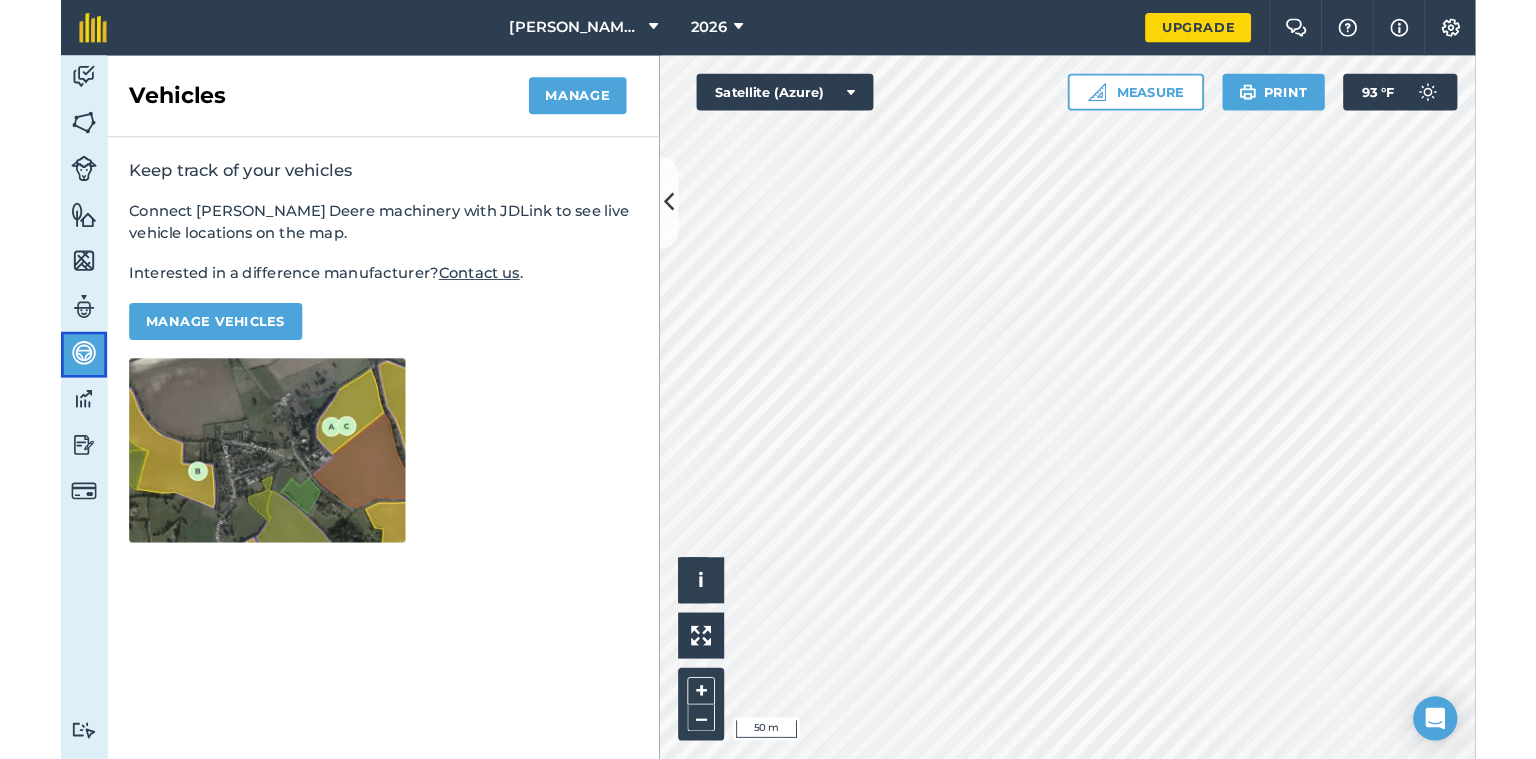 scroll, scrollTop: 45, scrollLeft: 0, axis: vertical 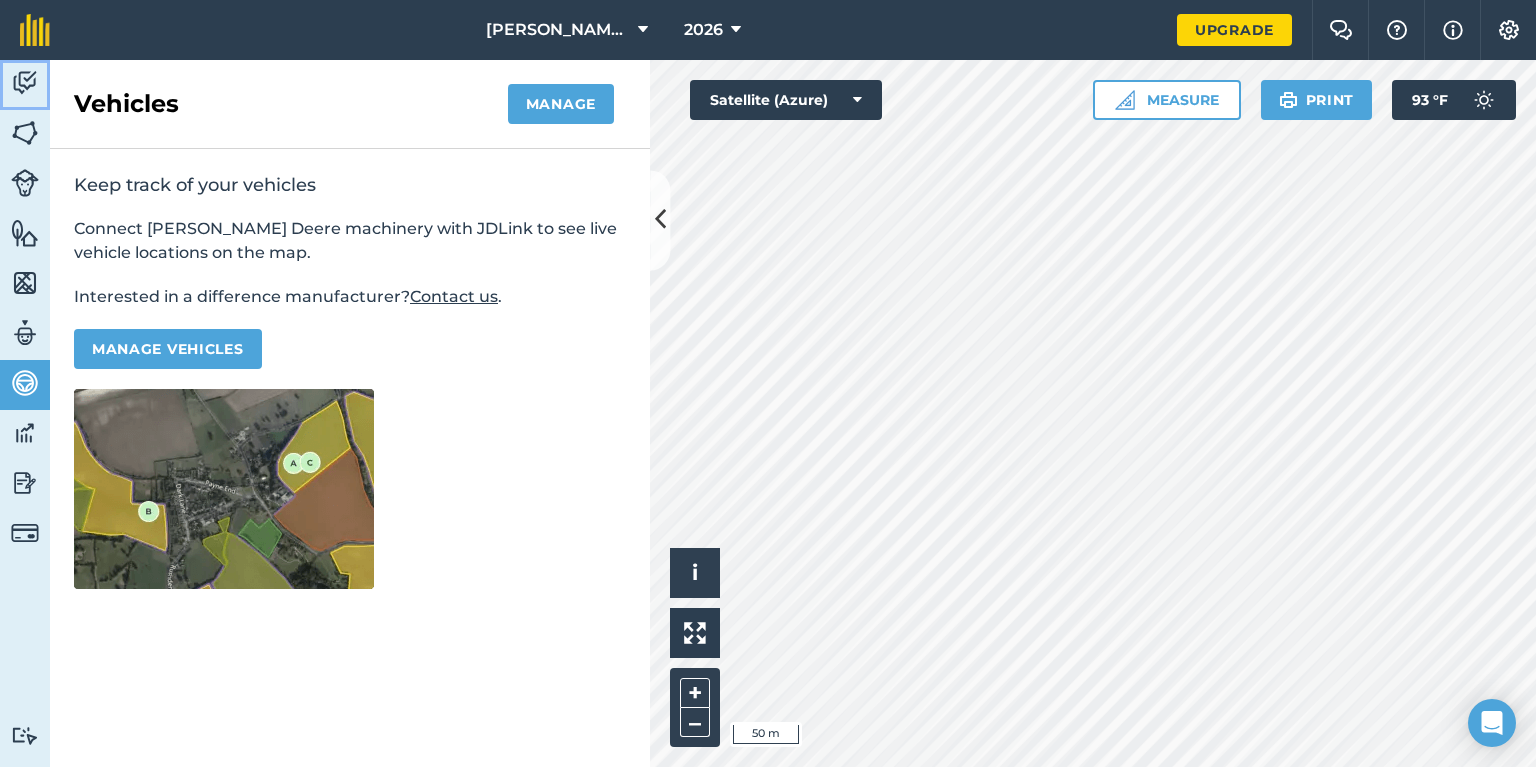 click at bounding box center [25, 83] 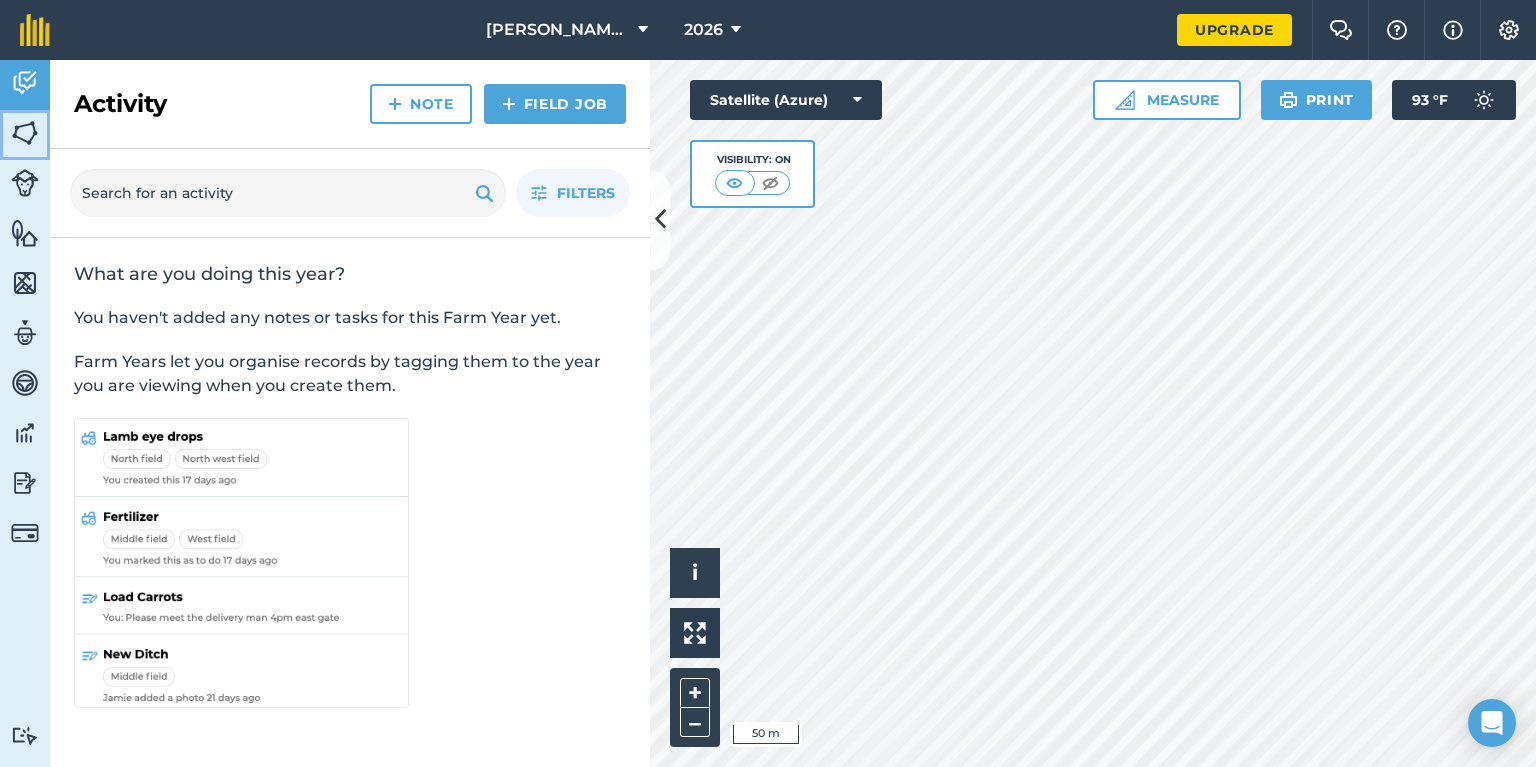 click at bounding box center (25, 133) 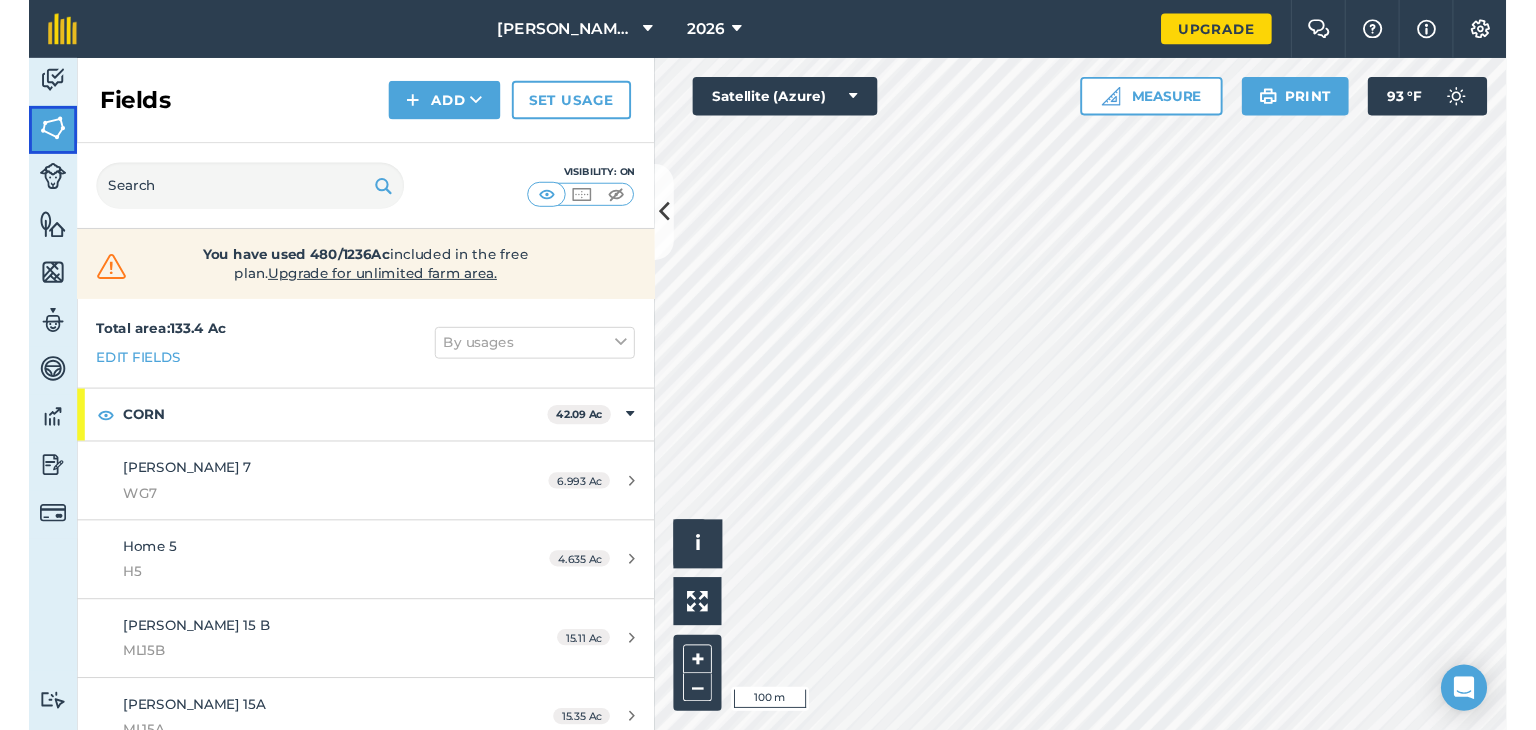 scroll, scrollTop: 0, scrollLeft: 0, axis: both 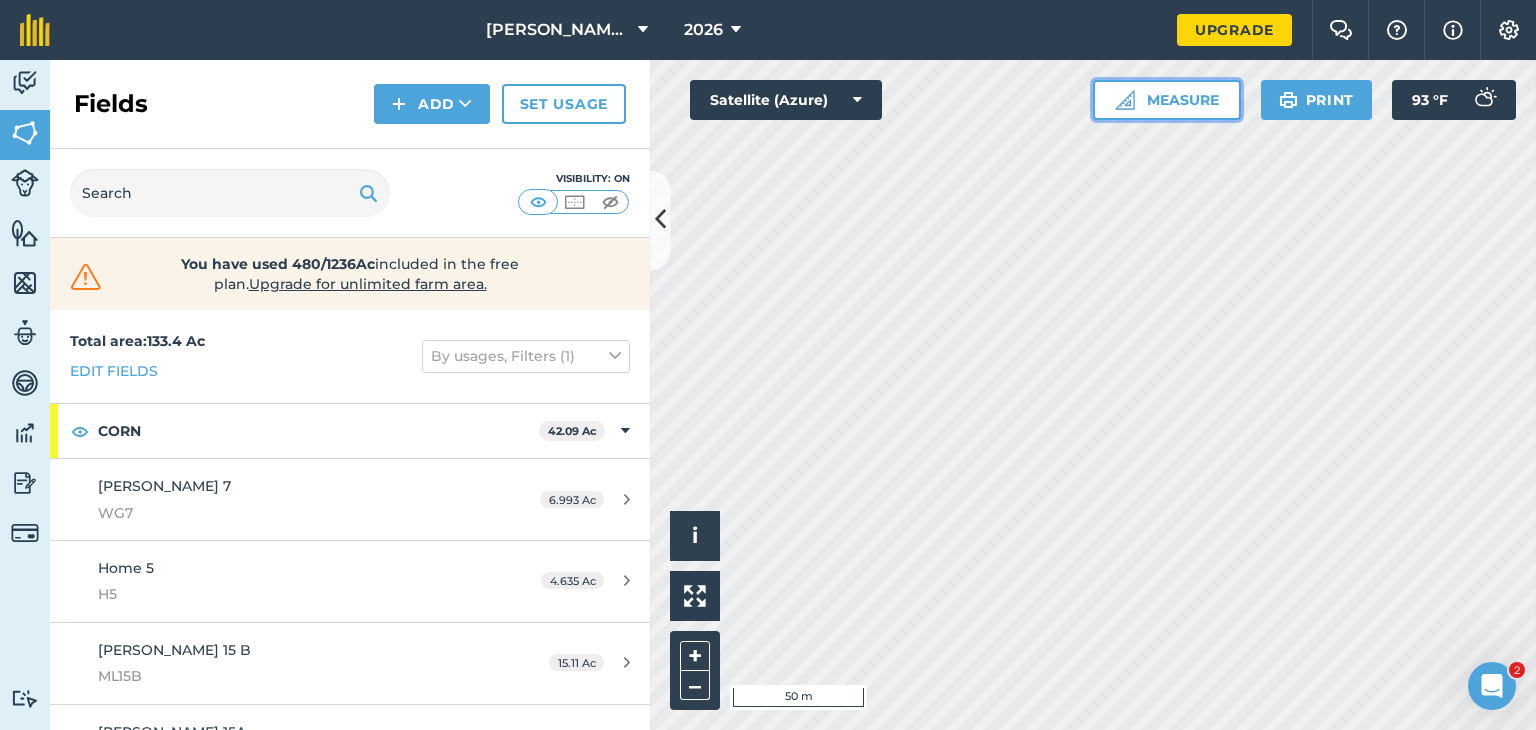click on "Measure" at bounding box center (1167, 100) 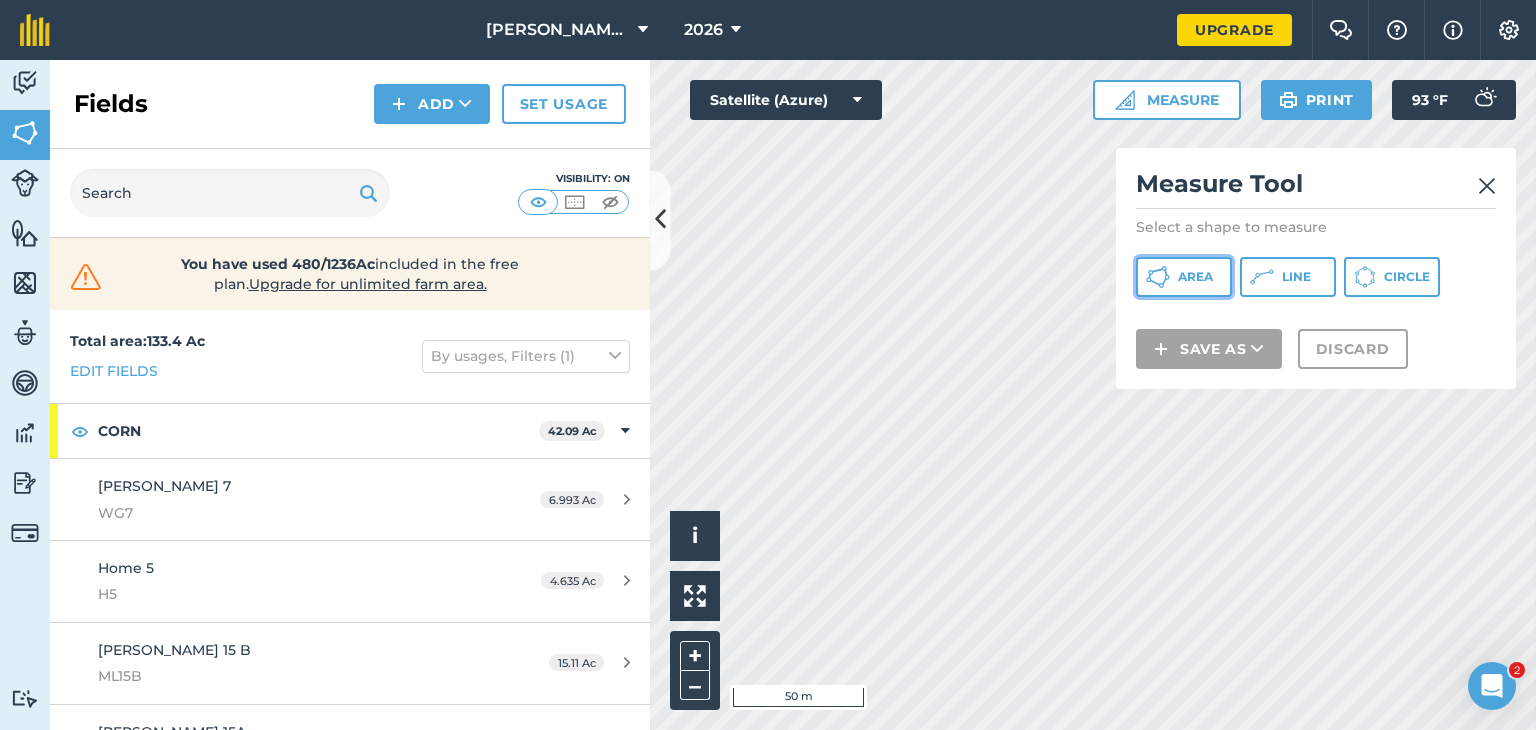 click on "Area" at bounding box center (1184, 277) 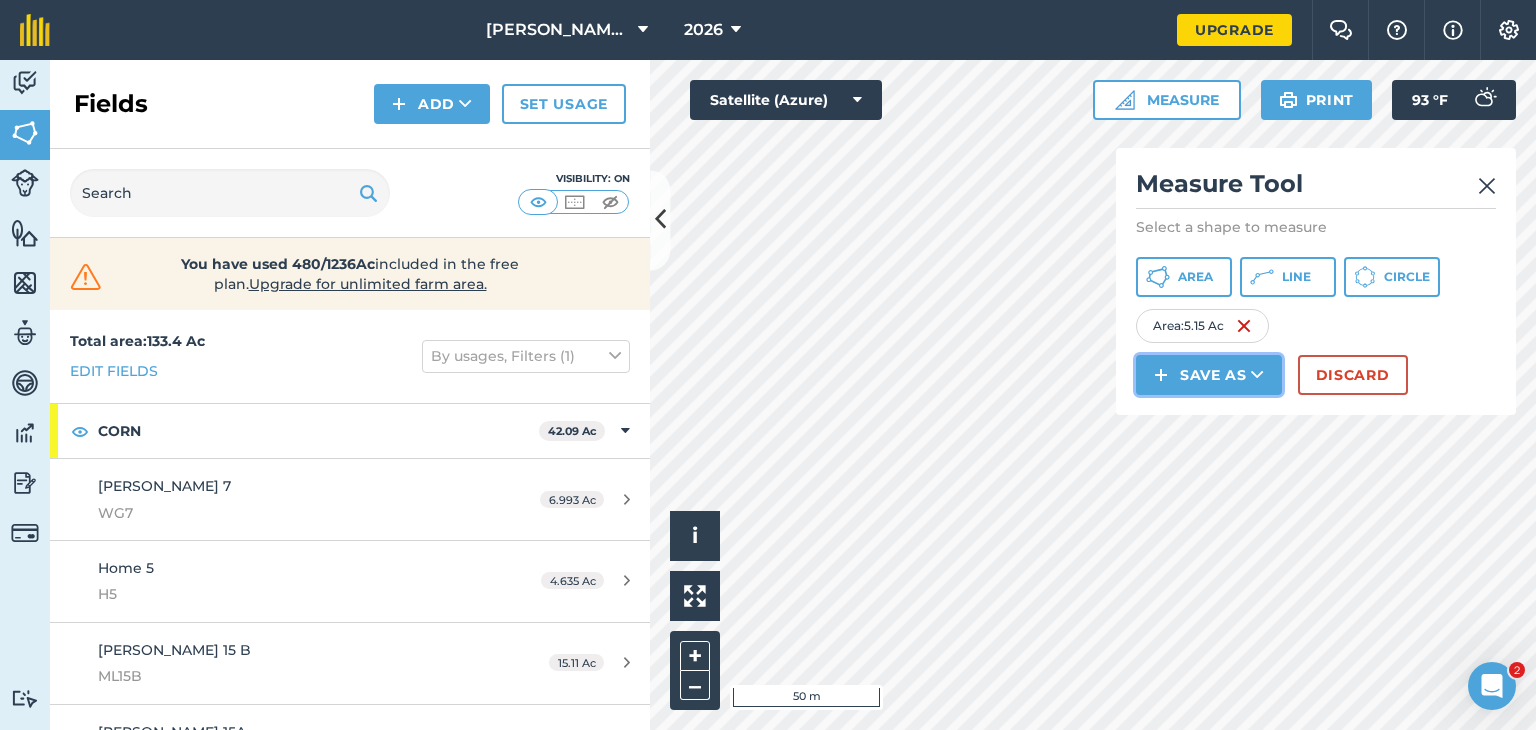 click at bounding box center (1257, 375) 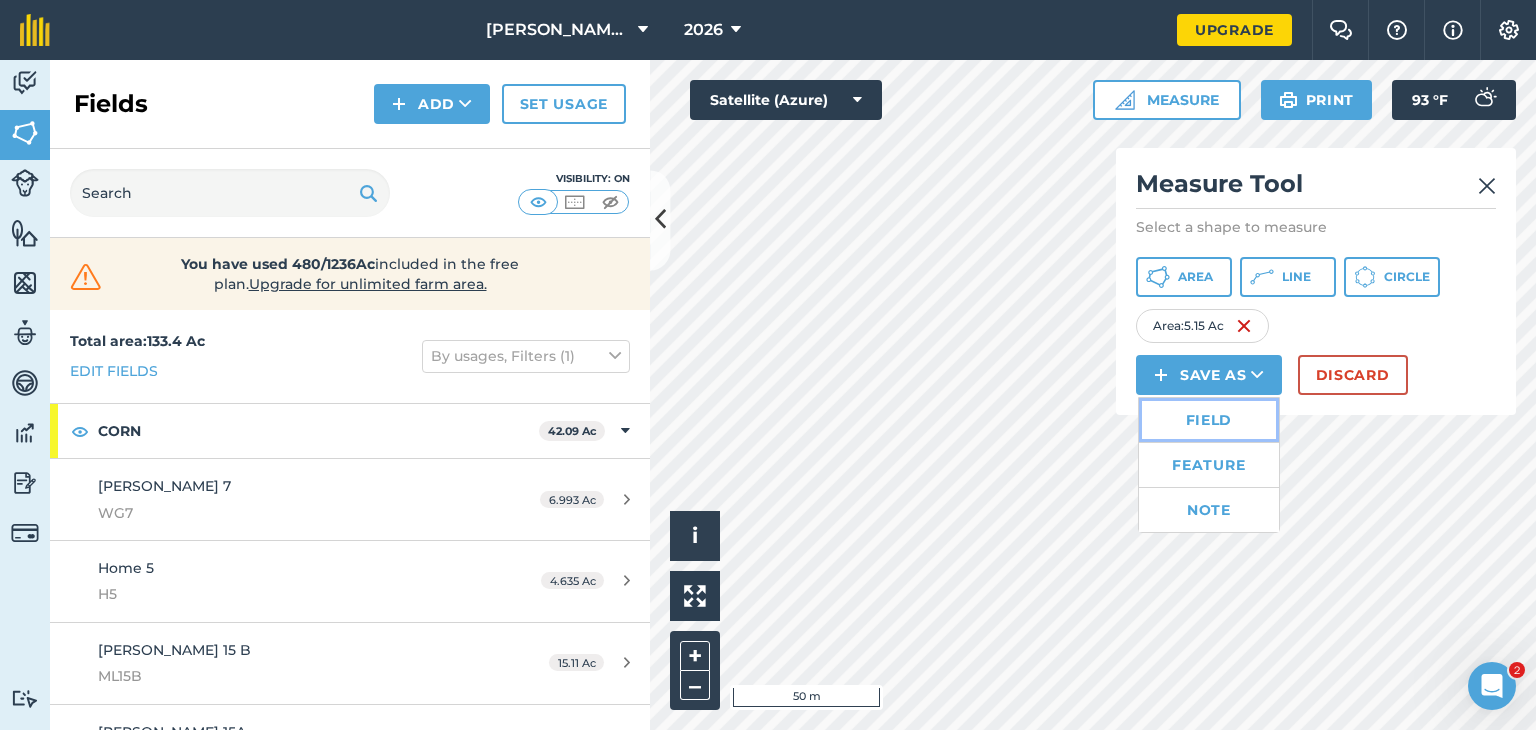 click on "Field" at bounding box center (1209, 420) 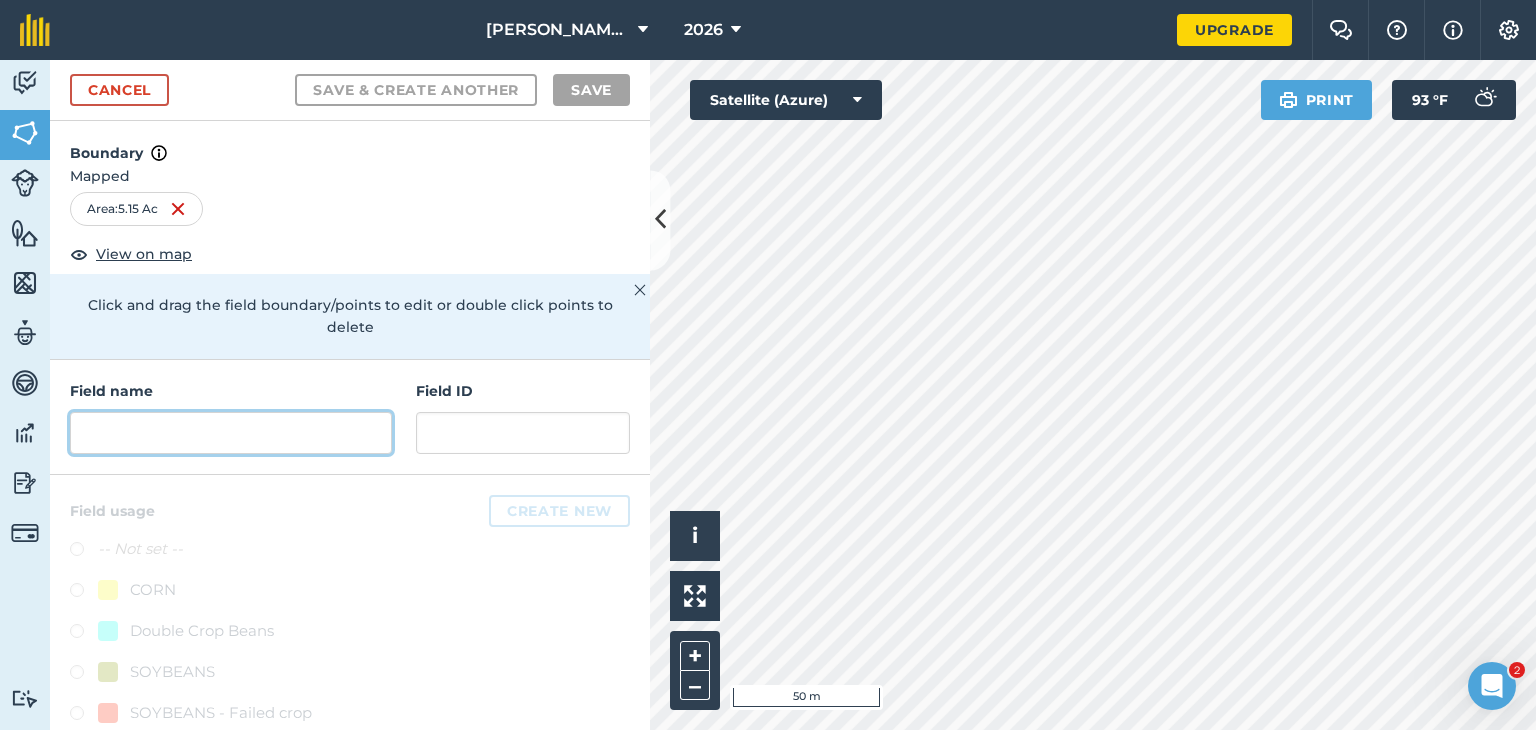 click at bounding box center [231, 433] 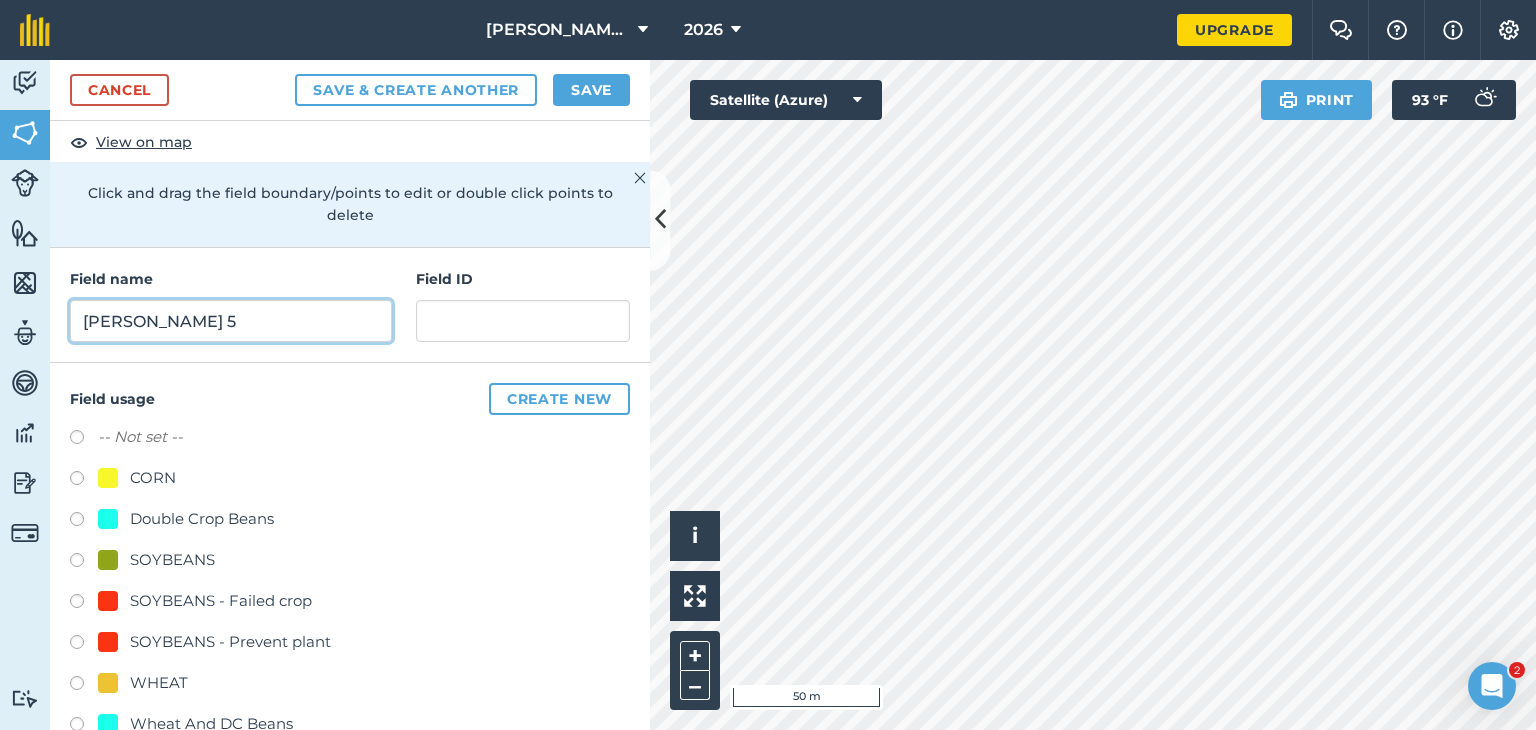 scroll, scrollTop: 131, scrollLeft: 0, axis: vertical 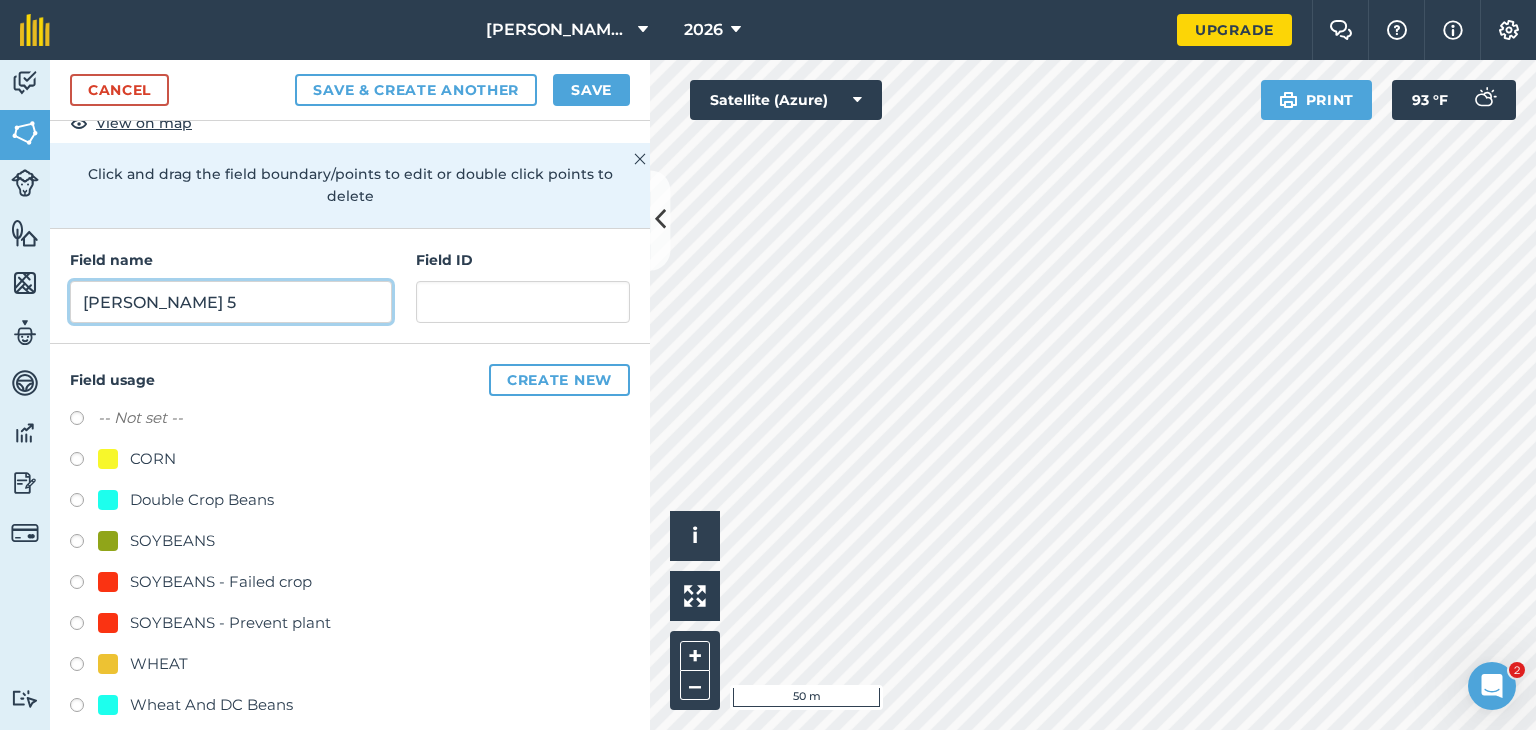 type on "[PERSON_NAME] 5" 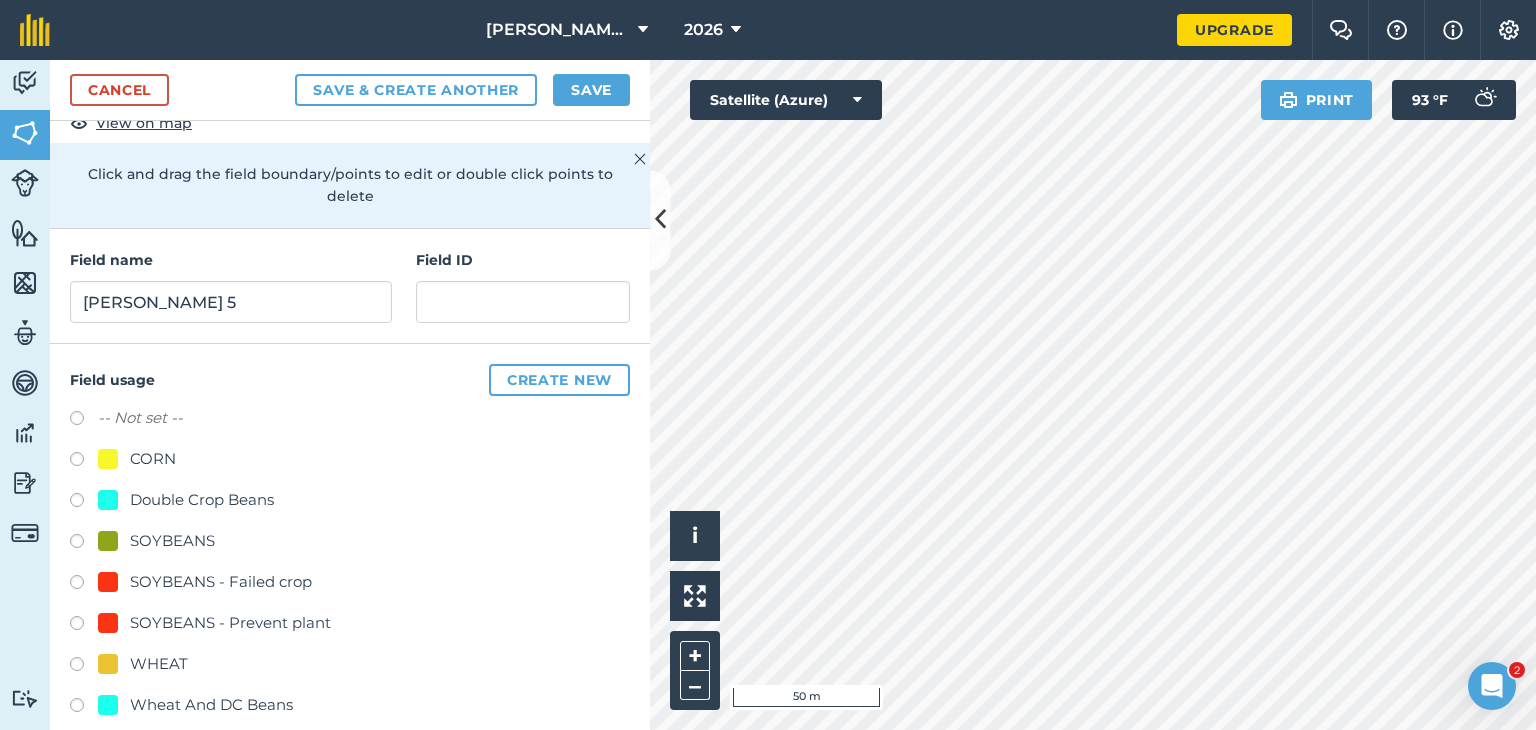 click at bounding box center (84, 462) 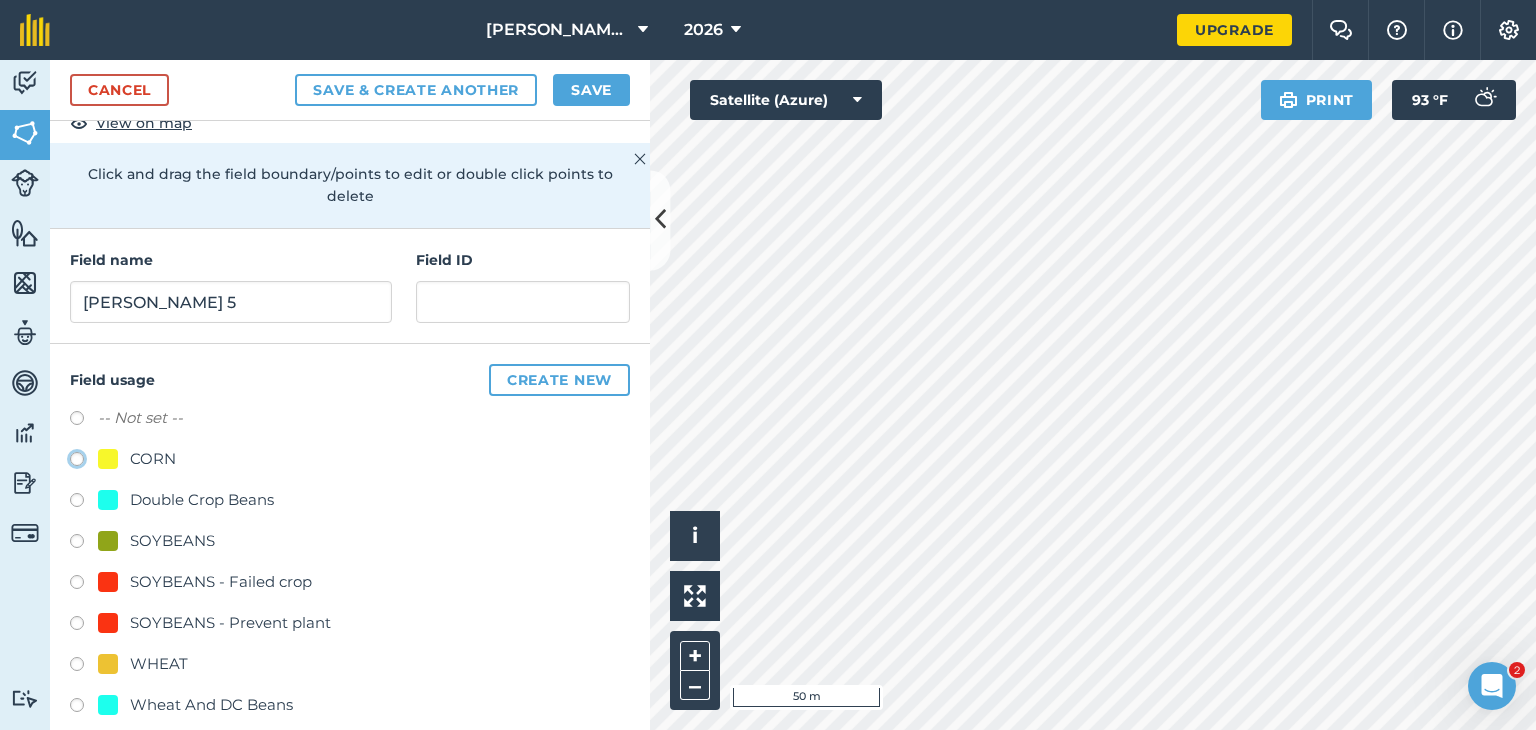 click on "CORN" at bounding box center (-9923, 458) 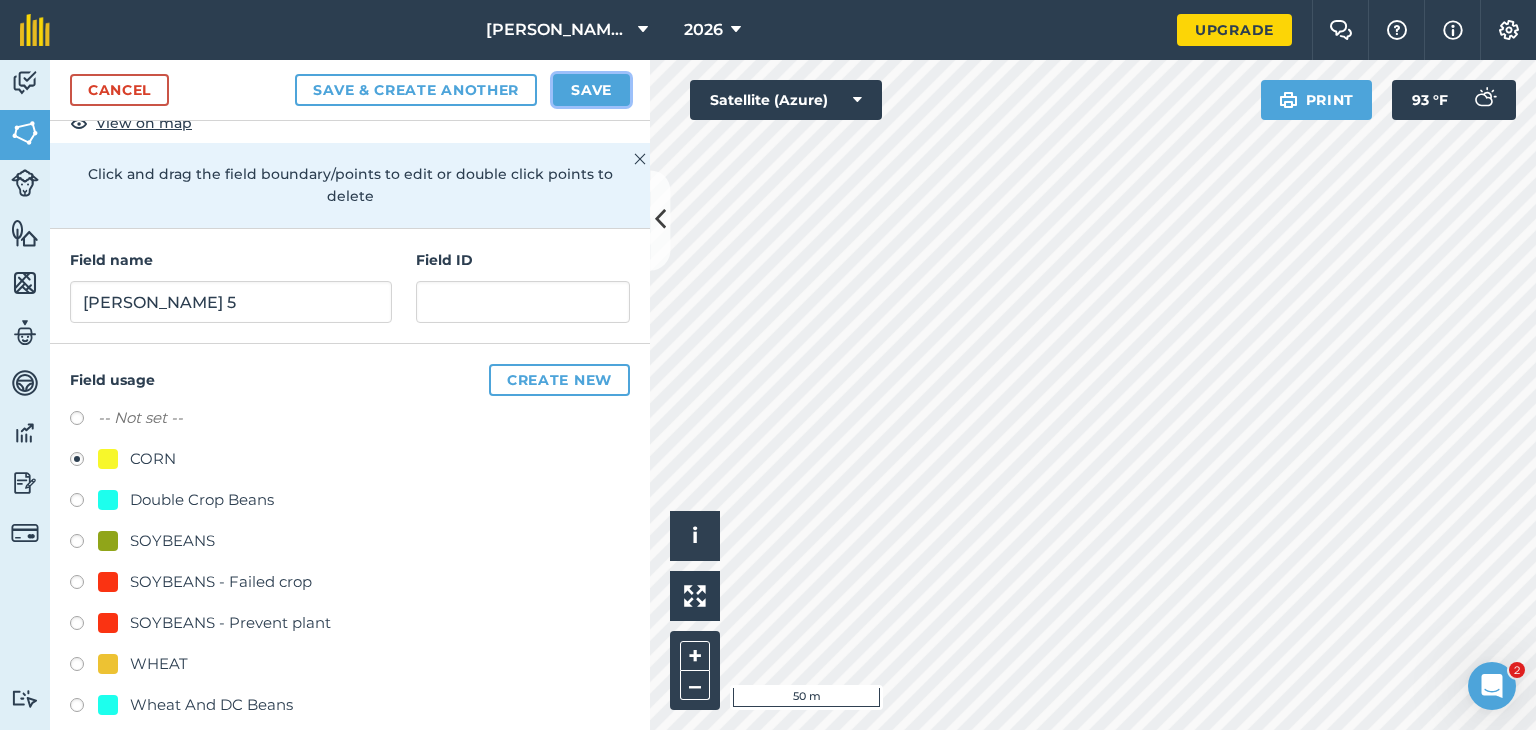 click on "Save" at bounding box center [591, 90] 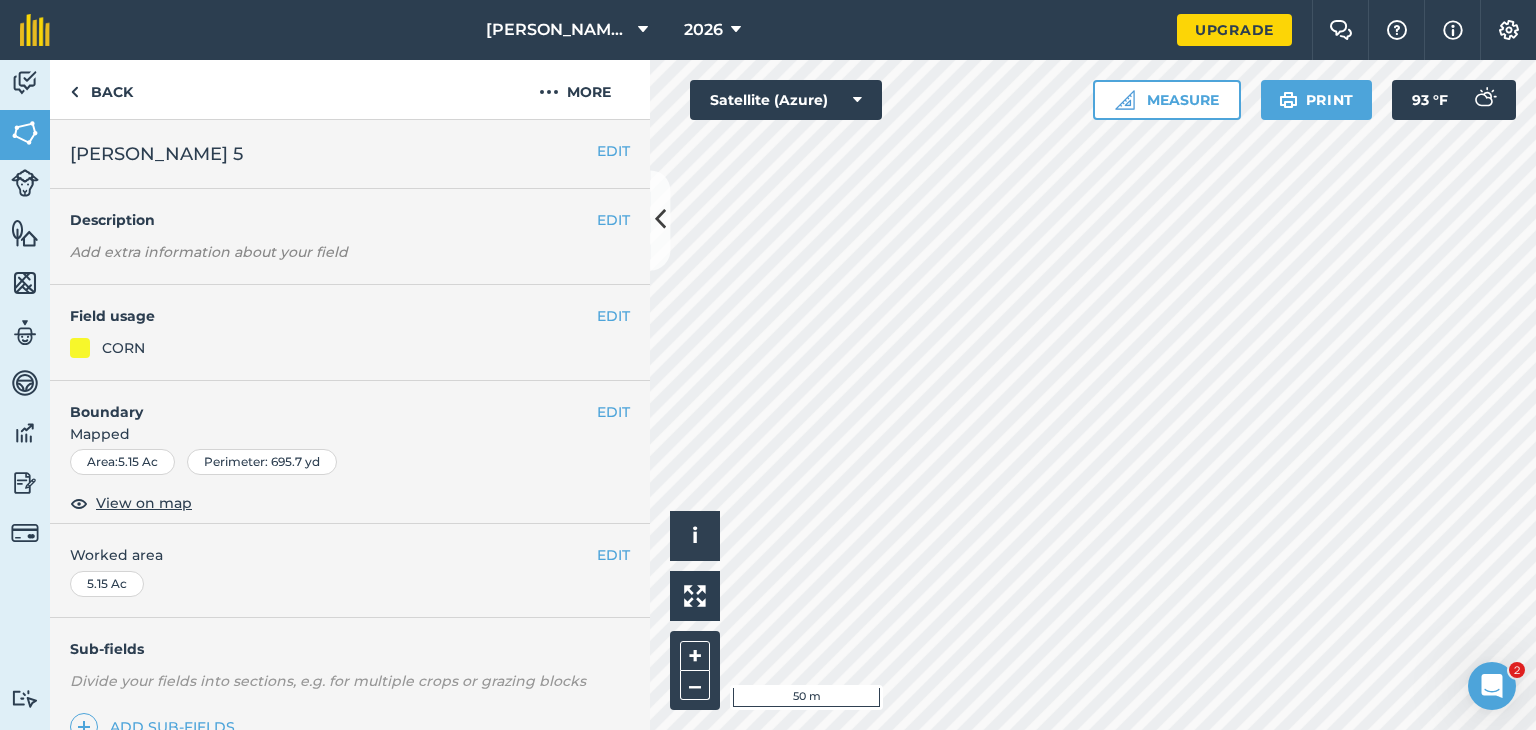 click on "[PERSON_NAME] Farms 2026 Upgrade Farm Chat Help Info Settings Map printing is not available on our free plan Please upgrade to our Essentials, Plus or Pro plan to access this feature. Activity Fields Livestock Features Maps Team Vehicles Data Reporting Billing Tutorials Tutorials   Back   More EDIT [PERSON_NAME] 5 EDIT Description Add extra information about your field EDIT Field usage CORN EDIT Boundary   Mapped Area :  5.15   Ac Perimeter :   695.7   yd   View on map EDIT Worked area 5.15   Ac Sub-fields   Divide your fields into sections, e.g. for multiple crops or grazing blocks   Add sub-fields Add field job Add note   Field Health To-Do Field History Reports There are no outstanding tasks for this field. Click to start drawing i © 2025 TomTom, Microsoft 50 m + – Satellite (Azure) Measure Print 93   ° F" at bounding box center [768, 365] 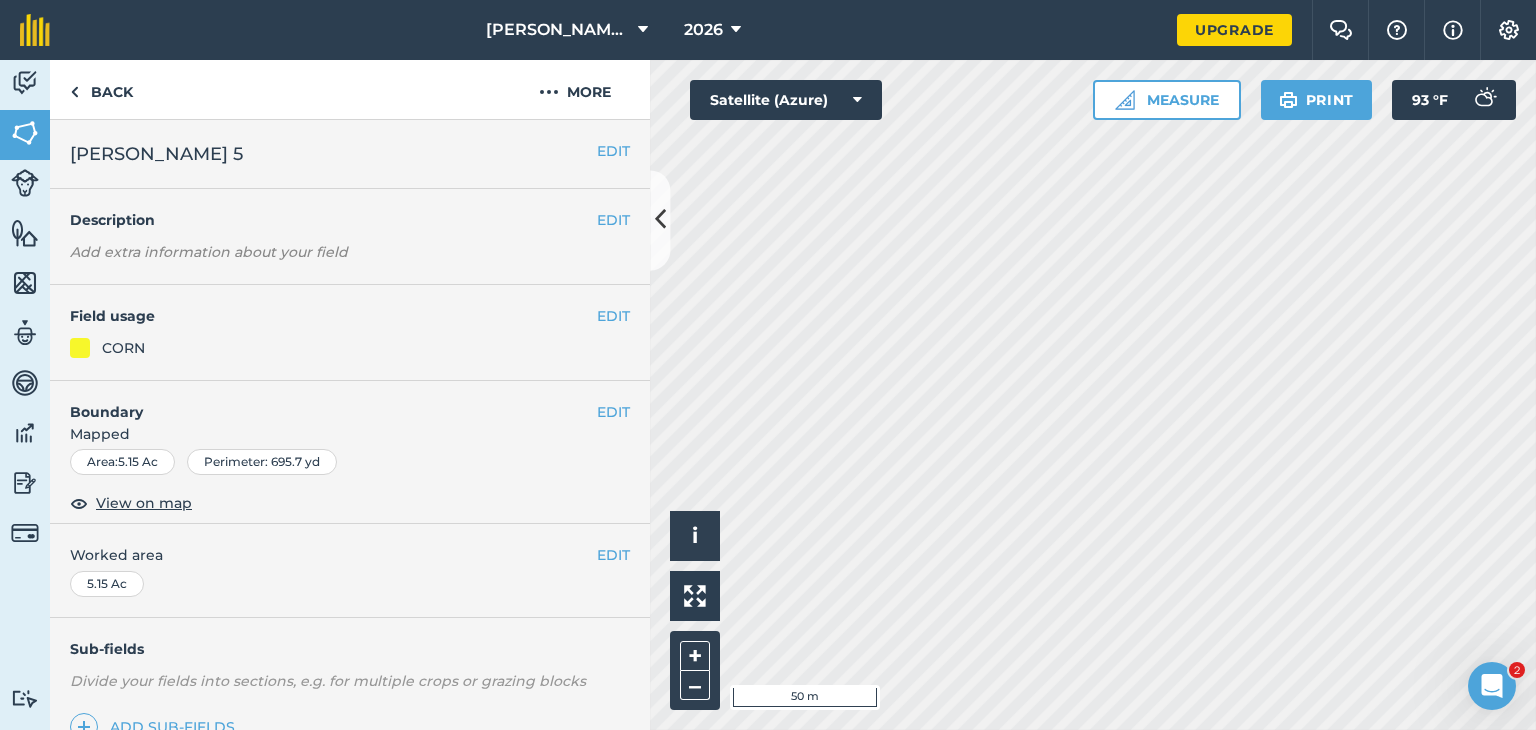 click on "Click to start drawing i © 2025 TomTom, Microsoft 50 m + – Satellite (Azure) Measure Print 93   ° F" at bounding box center (1093, 395) 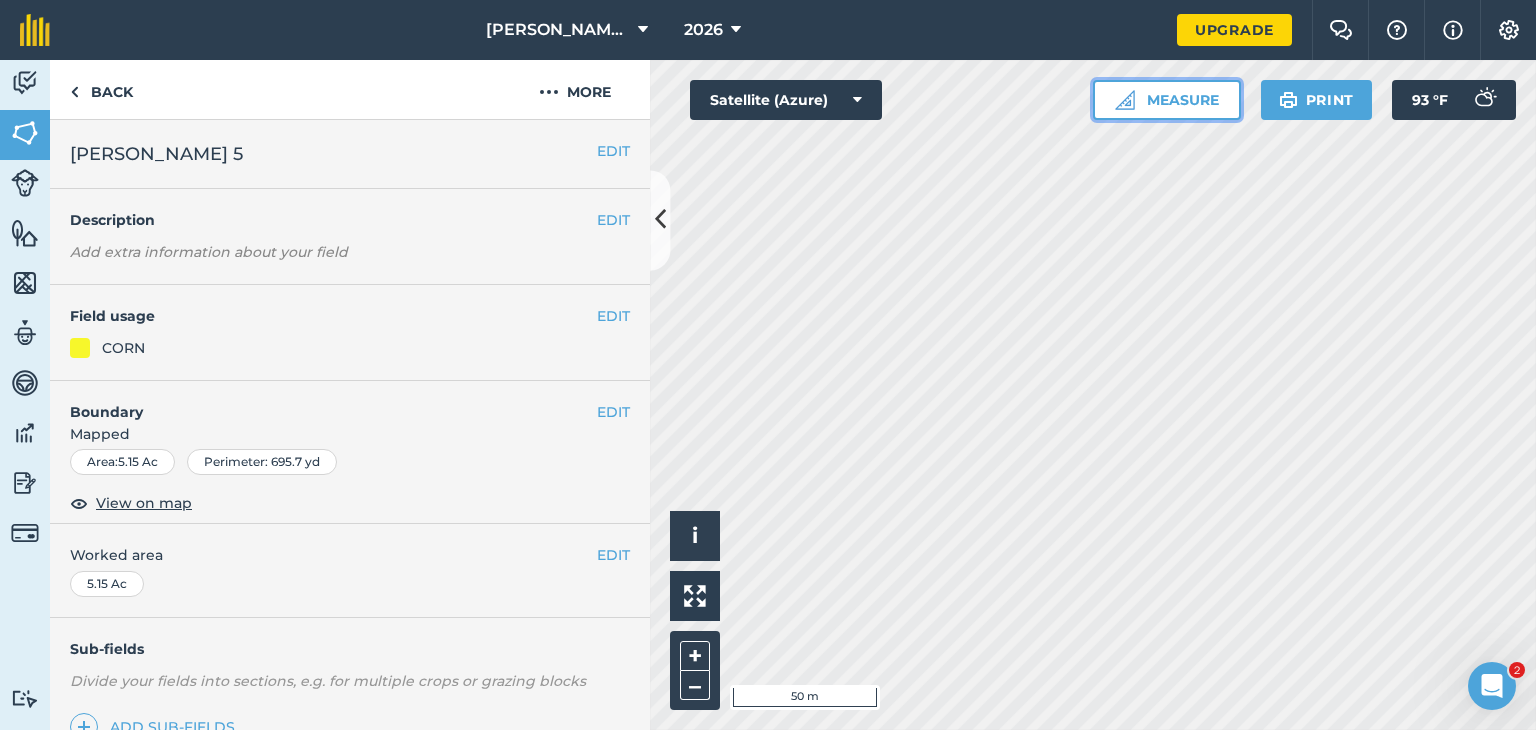 click on "Measure" at bounding box center (1167, 100) 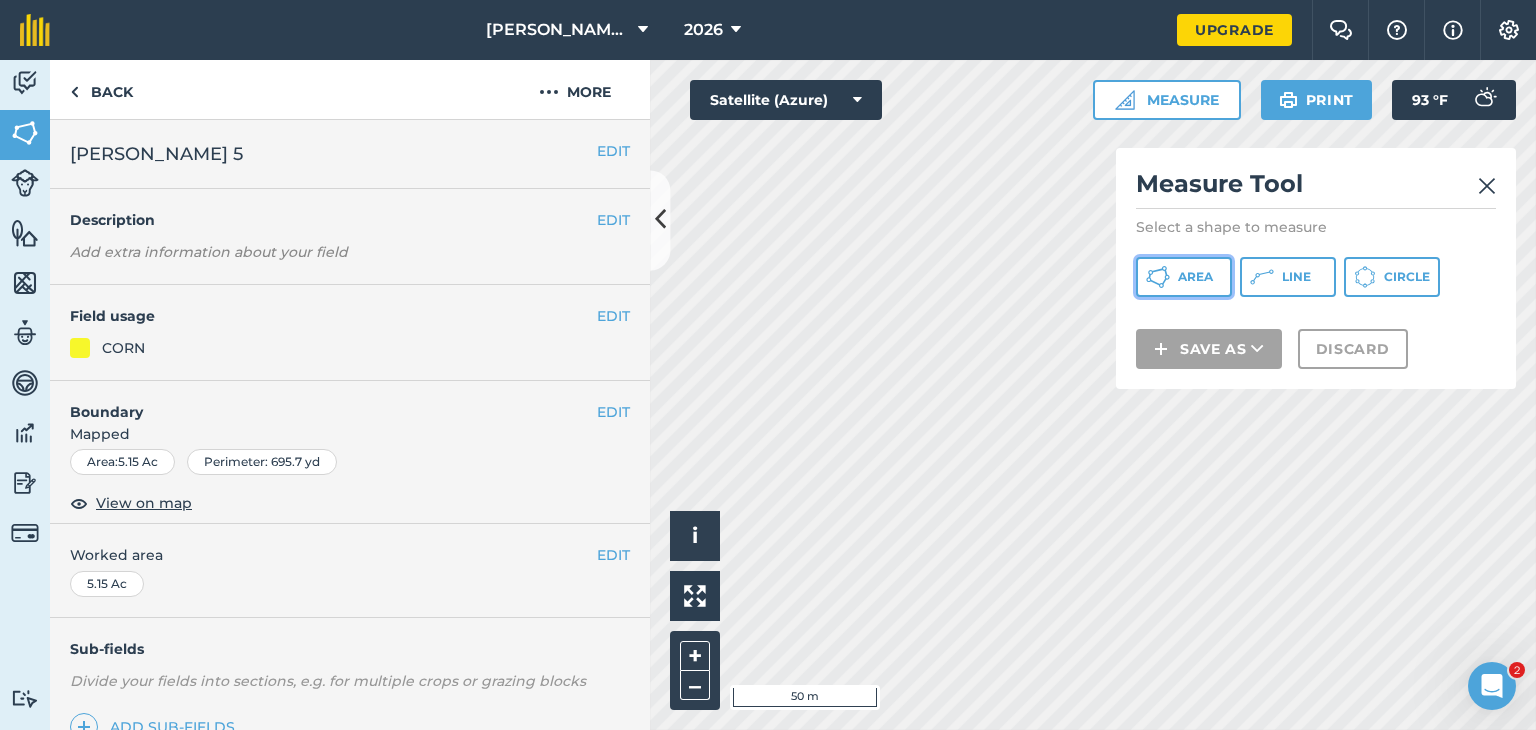 click on "Area" at bounding box center (1184, 277) 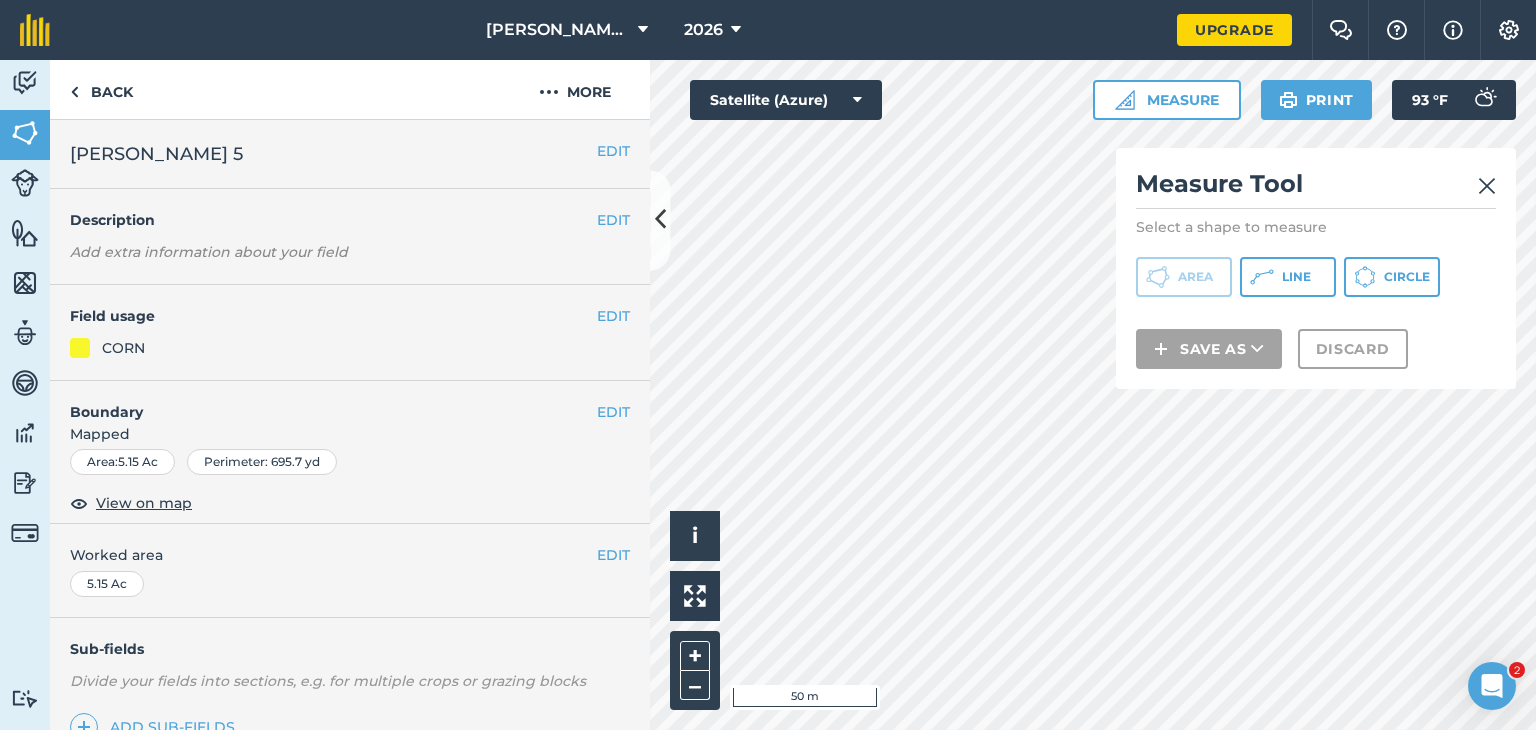 click on "[PERSON_NAME] Farms 2026 Upgrade Farm Chat Help Info Settings Map printing is not available on our free plan Please upgrade to our Essentials, Plus or Pro plan to access this feature. Activity Fields Livestock Features Maps Team Vehicles Data Reporting Billing Tutorials Tutorials   Back   More EDIT [PERSON_NAME] 5 EDIT Description Add extra information about your field EDIT Field usage CORN EDIT Boundary   Mapped Area :  5.15   Ac Perimeter :   695.7   yd   View on map EDIT Worked area 5.15   Ac Sub-fields   Divide your fields into sections, e.g. for multiple crops or grazing blocks   Add sub-fields Add field job Add note   Field Health To-Do Field History Reports There are no outstanding tasks for this field. Click to start drawing i © 2025 TomTom, Microsoft 50 m + – Satellite (Azure) Measure Measure Tool Select a shape to measure Area Line Circle   Save as   Discard Print 93   ° F
2" at bounding box center (768, 365) 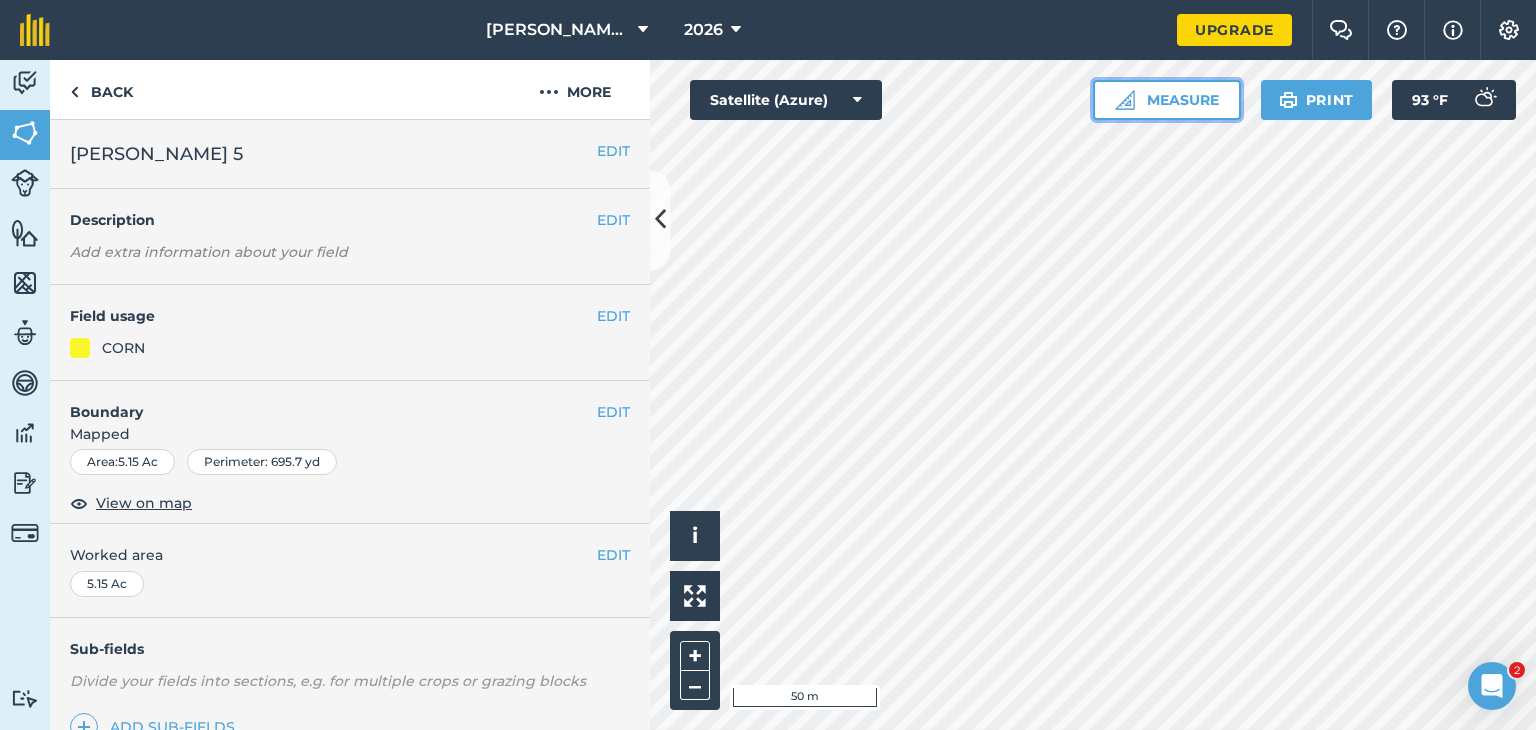 click on "Measure" at bounding box center (1167, 100) 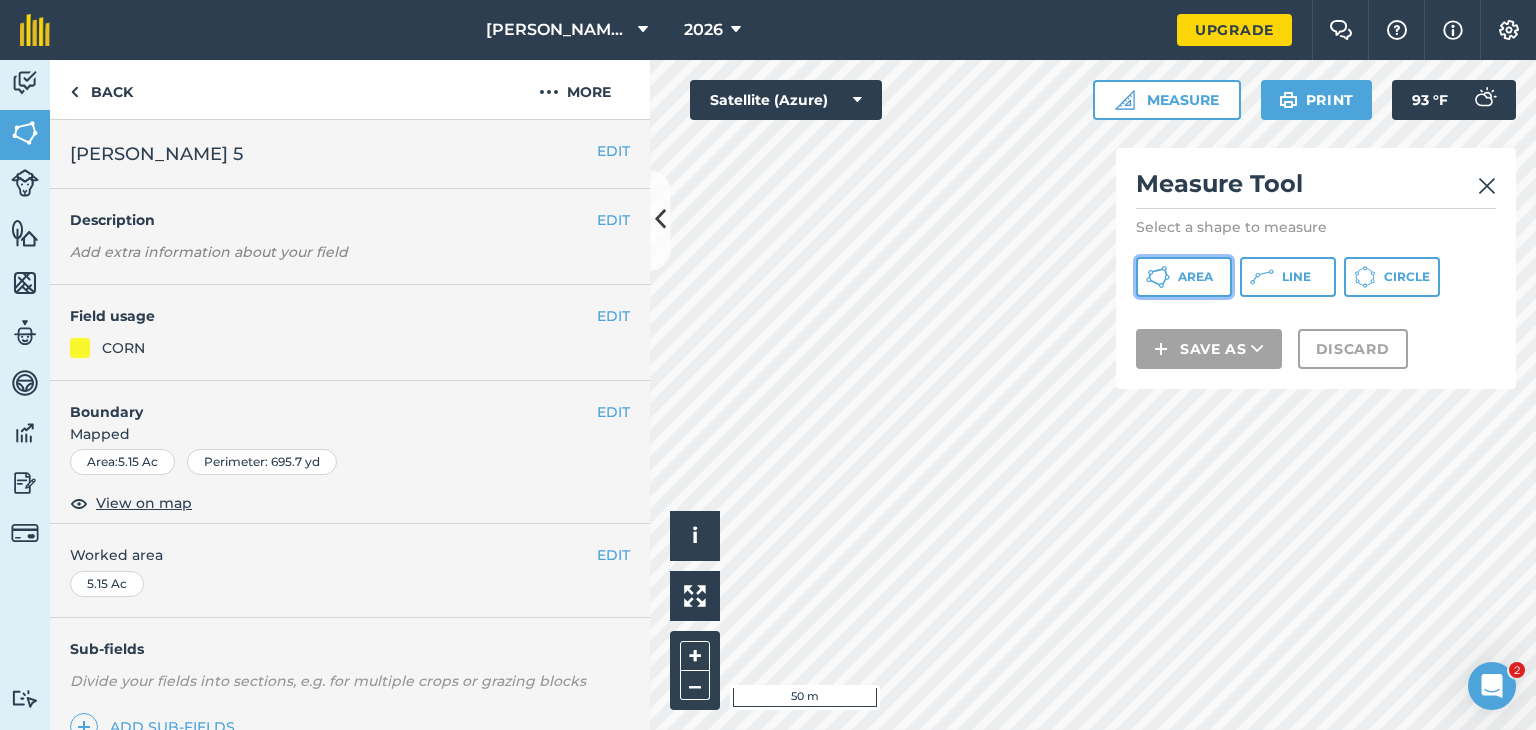 click on "Area" at bounding box center [1195, 277] 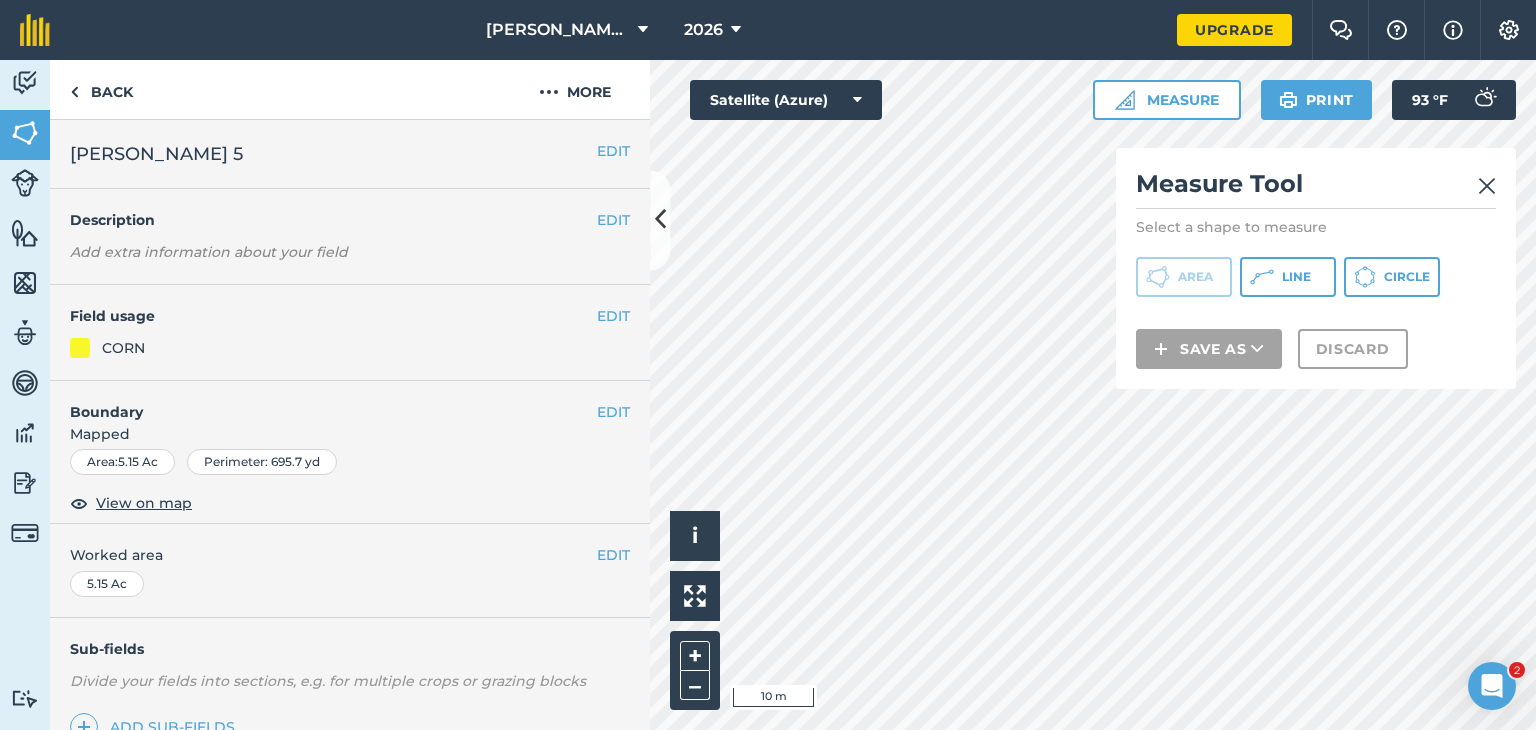 click on "Click to start drawing i © 2025 TomTom, Microsoft 10 m + – Satellite (Azure) Measure Measure Tool Select a shape to measure Area Line Circle   Save as   Discard Print 93   ° F" at bounding box center (1093, 395) 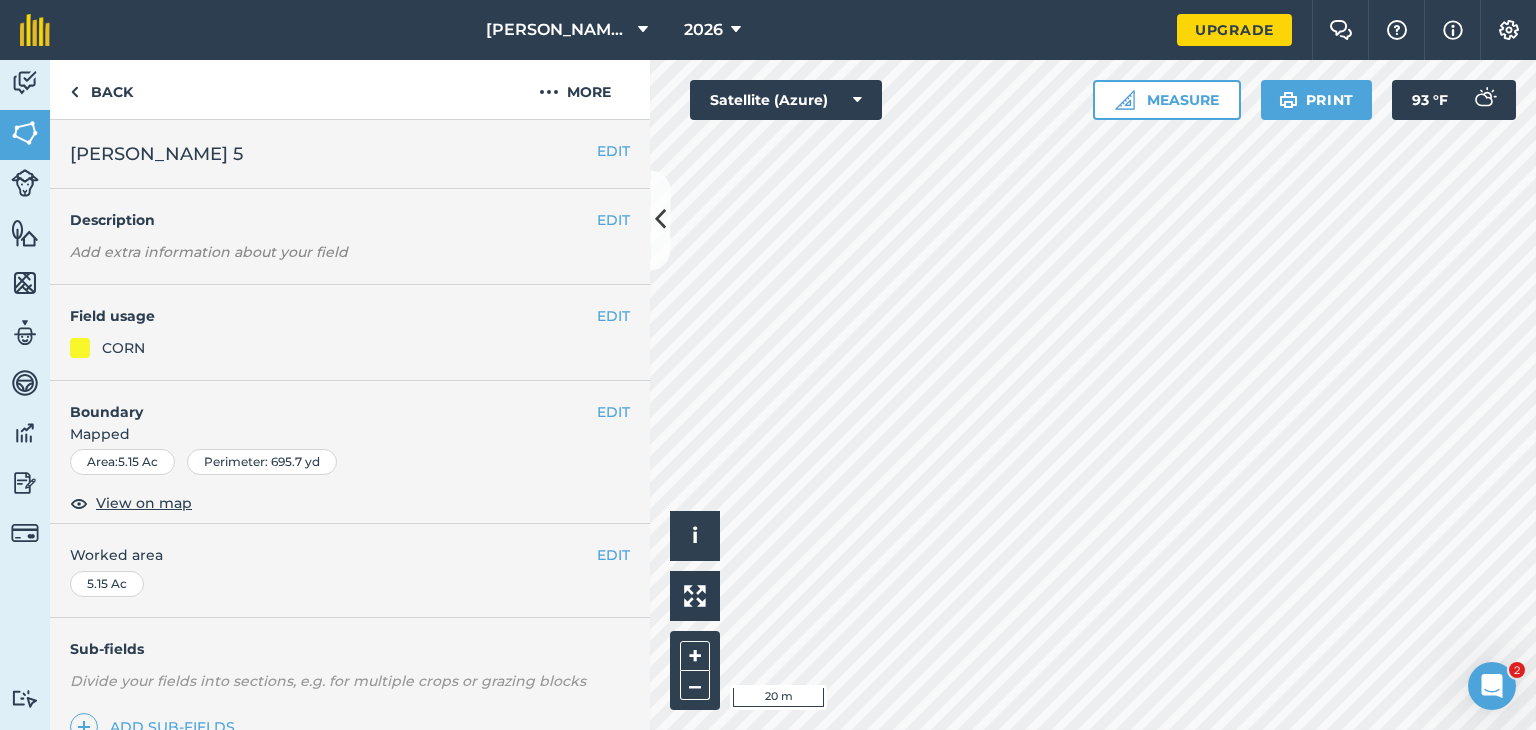 click on "Click to start drawing i © 2025 TomTom, Microsoft 20 m + – Satellite (Azure) Measure Print 93   ° F" at bounding box center [1093, 395] 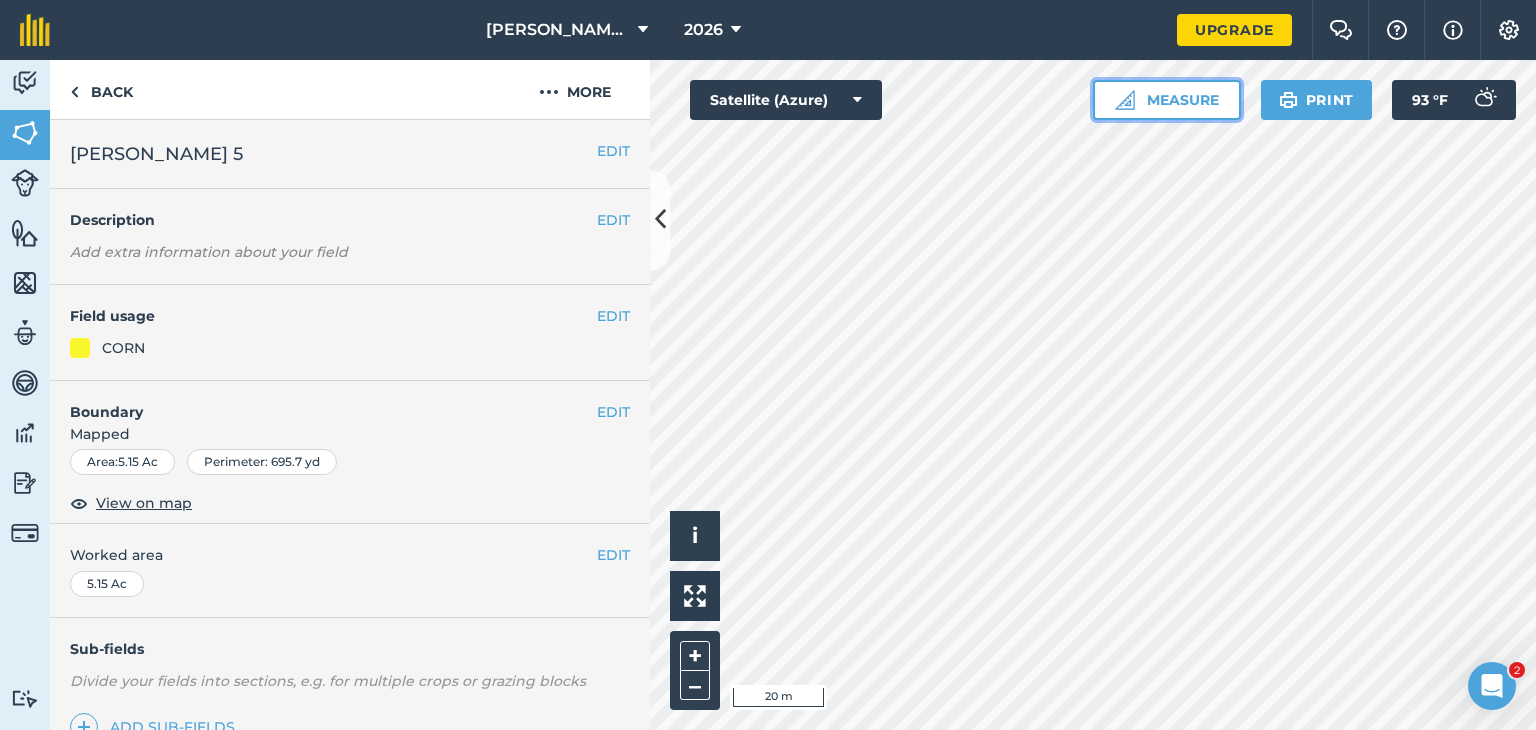 click on "Measure" at bounding box center [1167, 100] 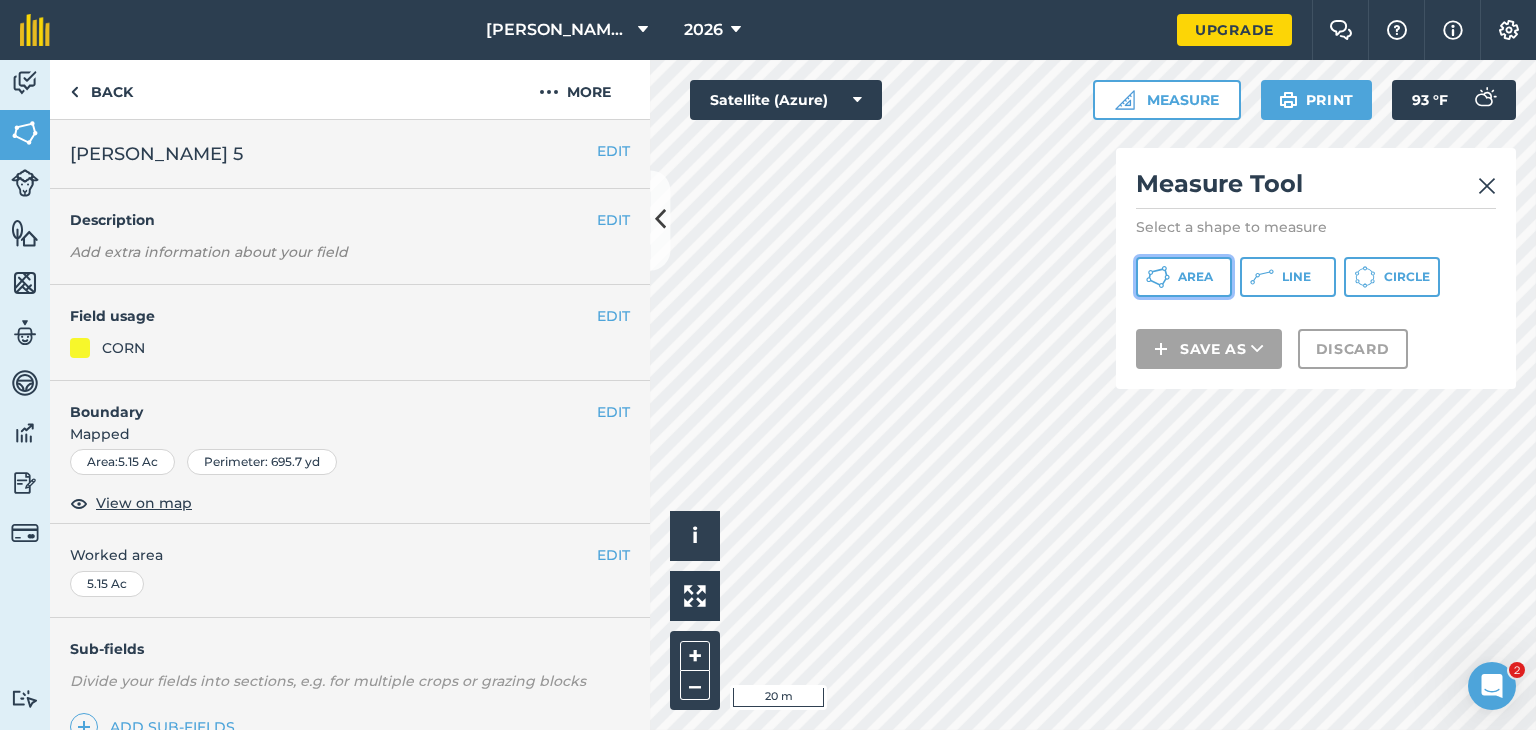 click on "Area" at bounding box center (1184, 277) 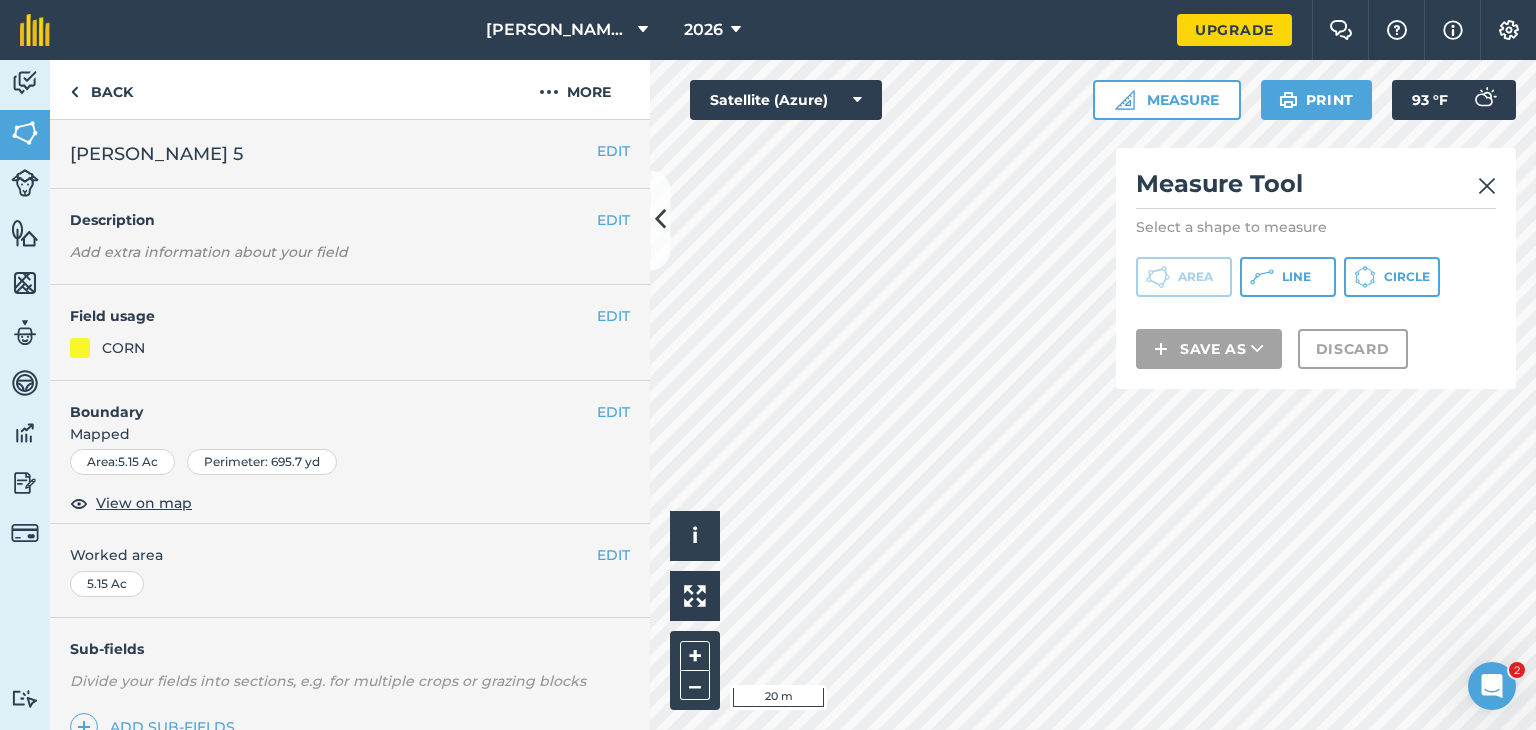 click on "[PERSON_NAME] Farms 2026 Upgrade Farm Chat Help Info Settings Map printing is not available on our free plan Please upgrade to our Essentials, Plus or Pro plan to access this feature. Activity Fields Livestock Features Maps Team Vehicles Data Reporting Billing Tutorials Tutorials   Back   More EDIT [PERSON_NAME] 5 EDIT Description Add extra information about your field EDIT Field usage CORN EDIT Boundary   Mapped Area :  5.15   Ac Perimeter :   695.7   yd   View on map EDIT Worked area 5.15   Ac Sub-fields   Divide your fields into sections, e.g. for multiple crops or grazing blocks   Add sub-fields Add field job Add note   Field Health To-Do Field History Reports There are no outstanding tasks for this field. Click to start drawing i © 2025 TomTom, Microsoft 20 m + – Satellite (Azure) Measure Measure Tool Select a shape to measure Area Line Circle   Save as   Discard Print 93   ° F
2" at bounding box center (768, 365) 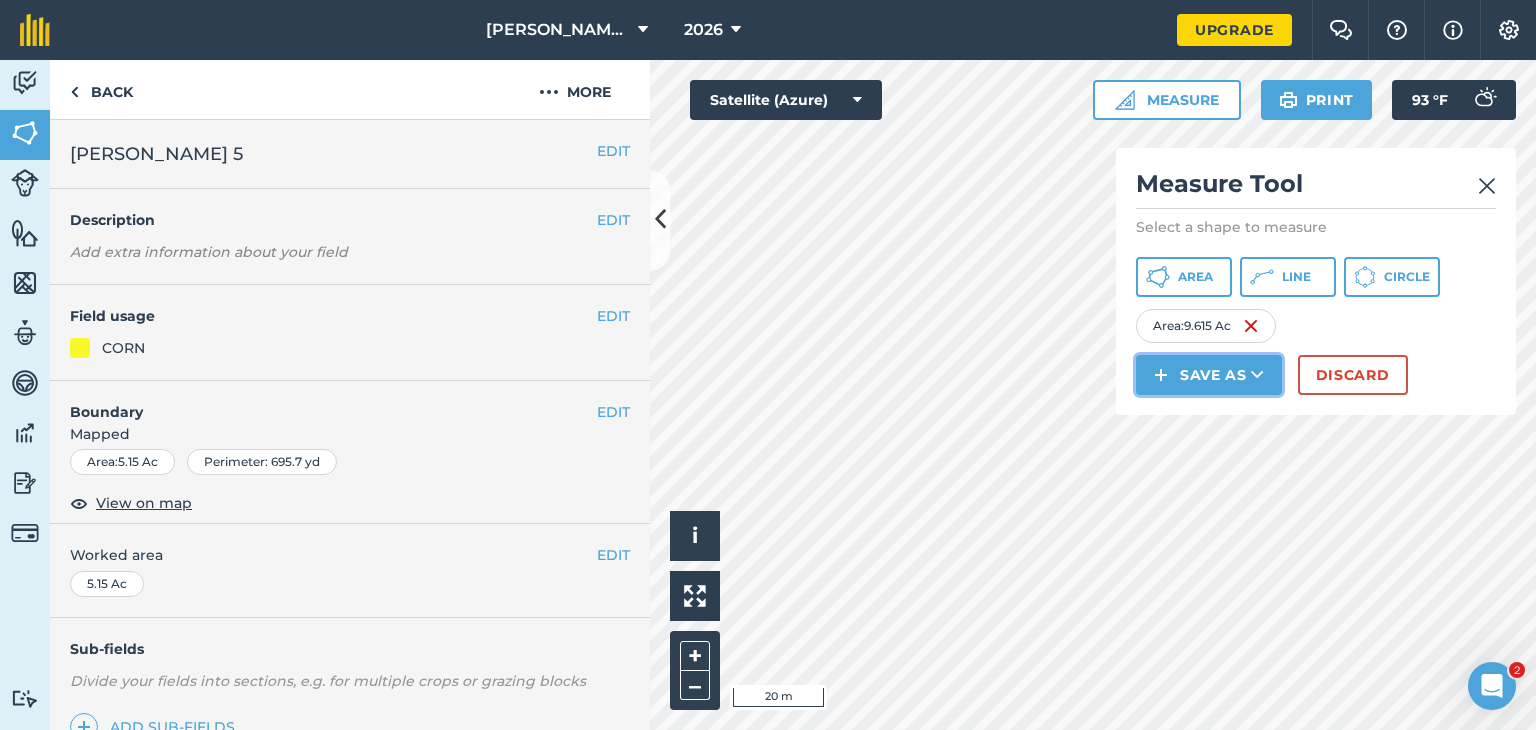 click on "Save as" at bounding box center (1209, 375) 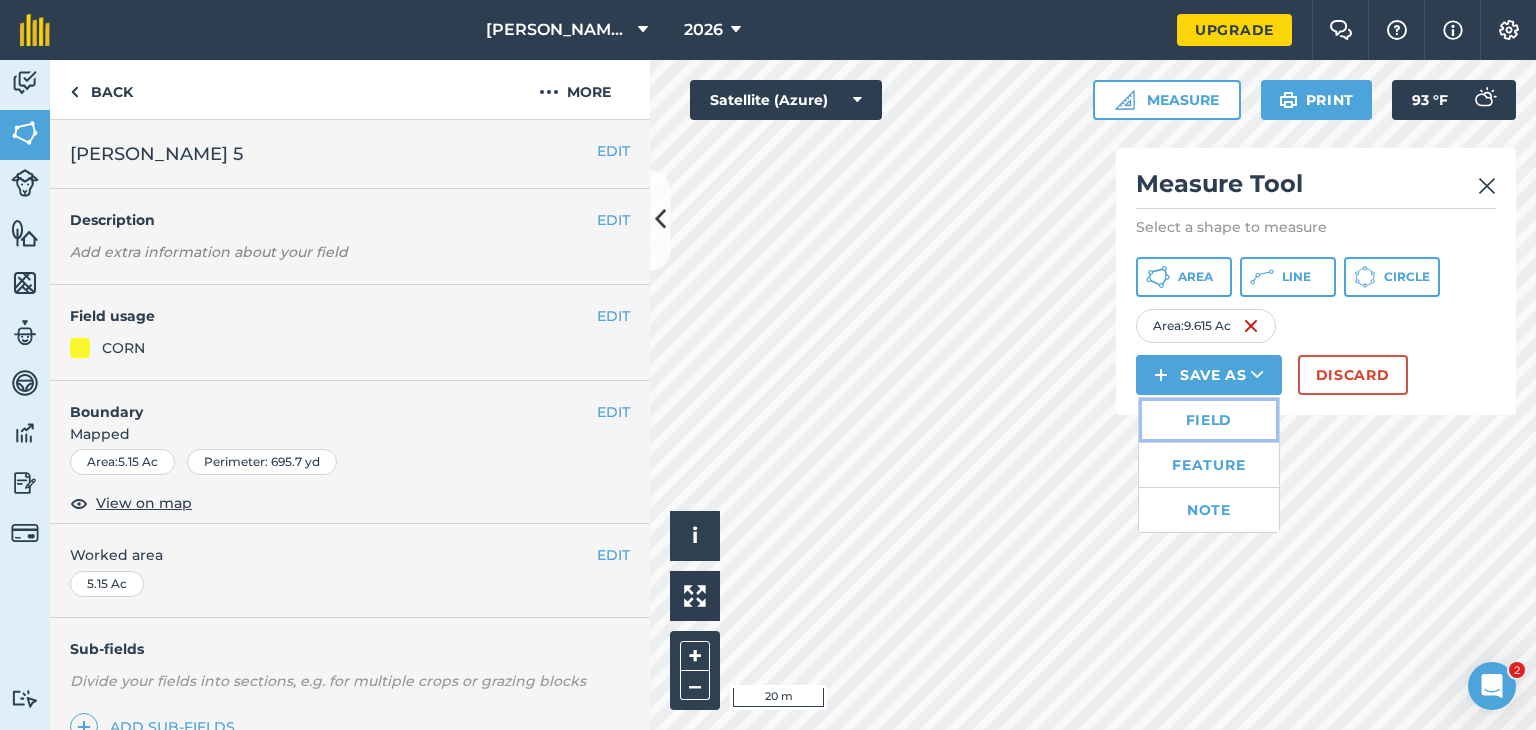 click on "Field" at bounding box center (1209, 420) 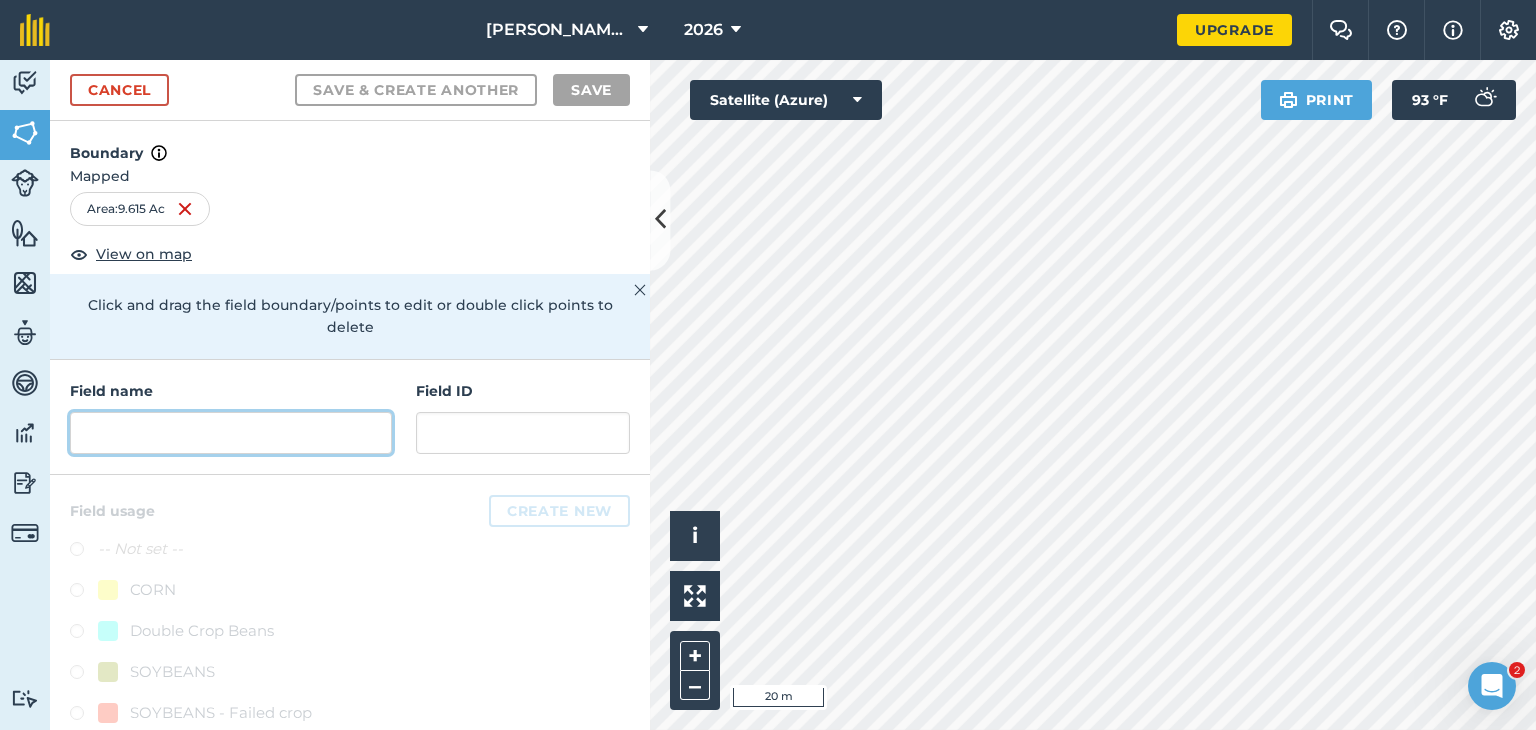 click at bounding box center (231, 433) 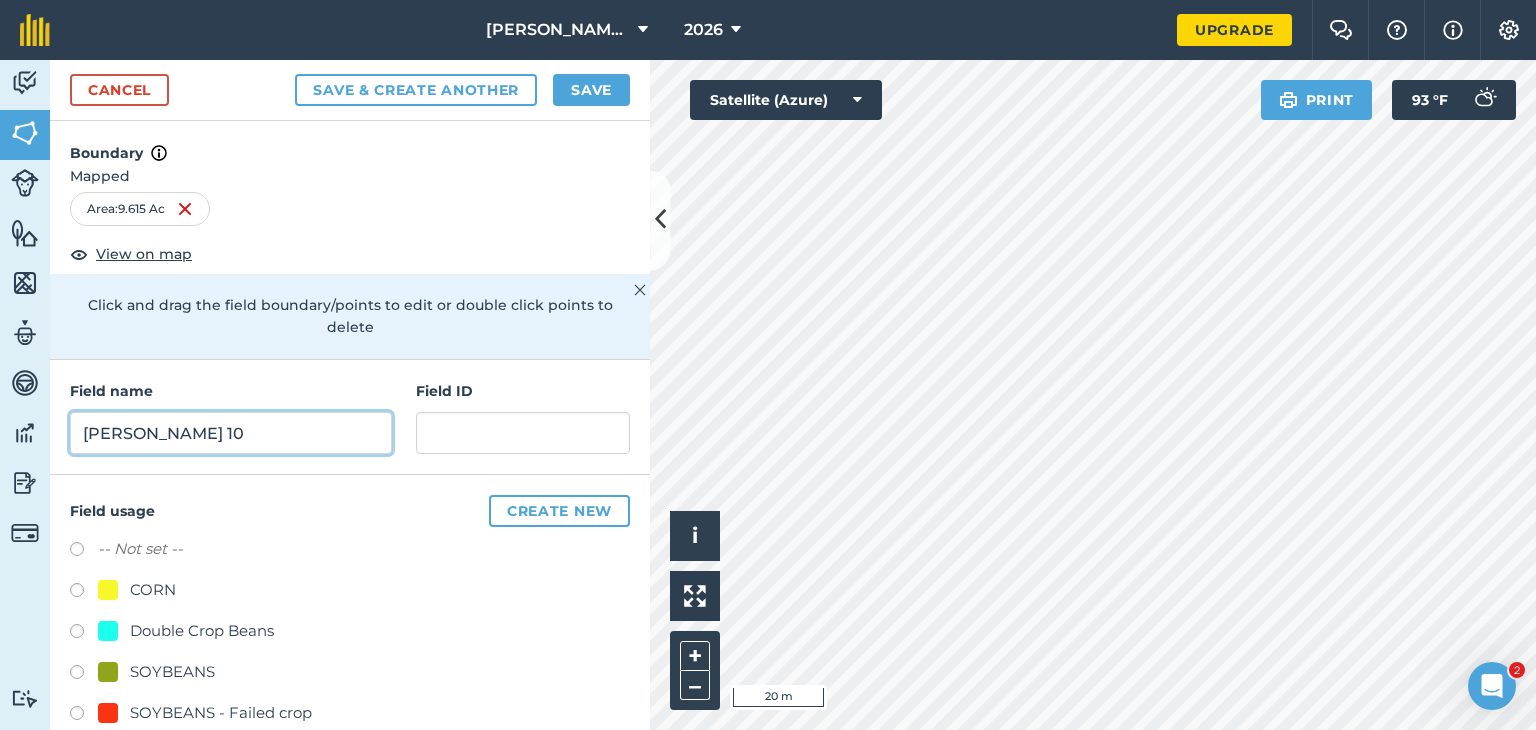 type on "[PERSON_NAME] 10" 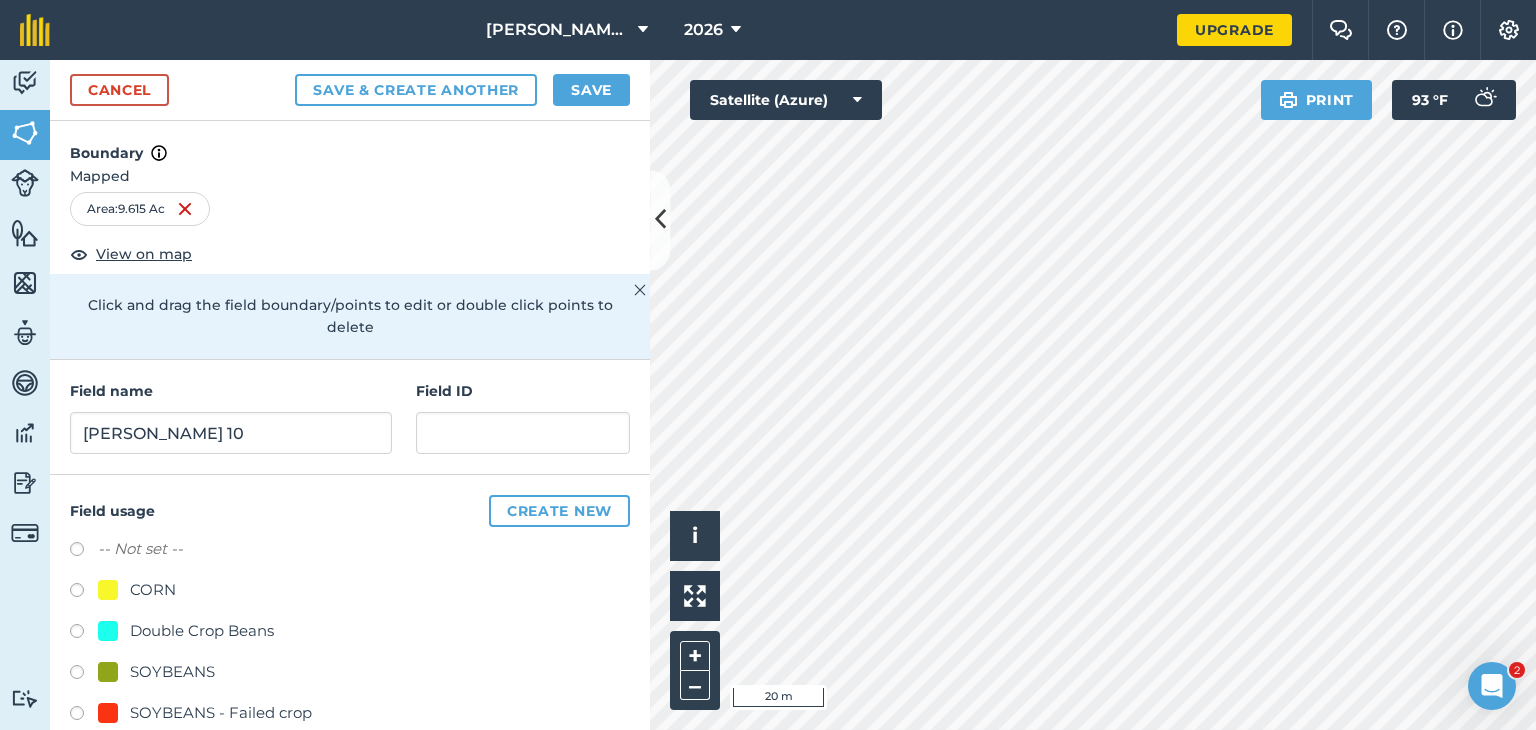 click at bounding box center [84, 593] 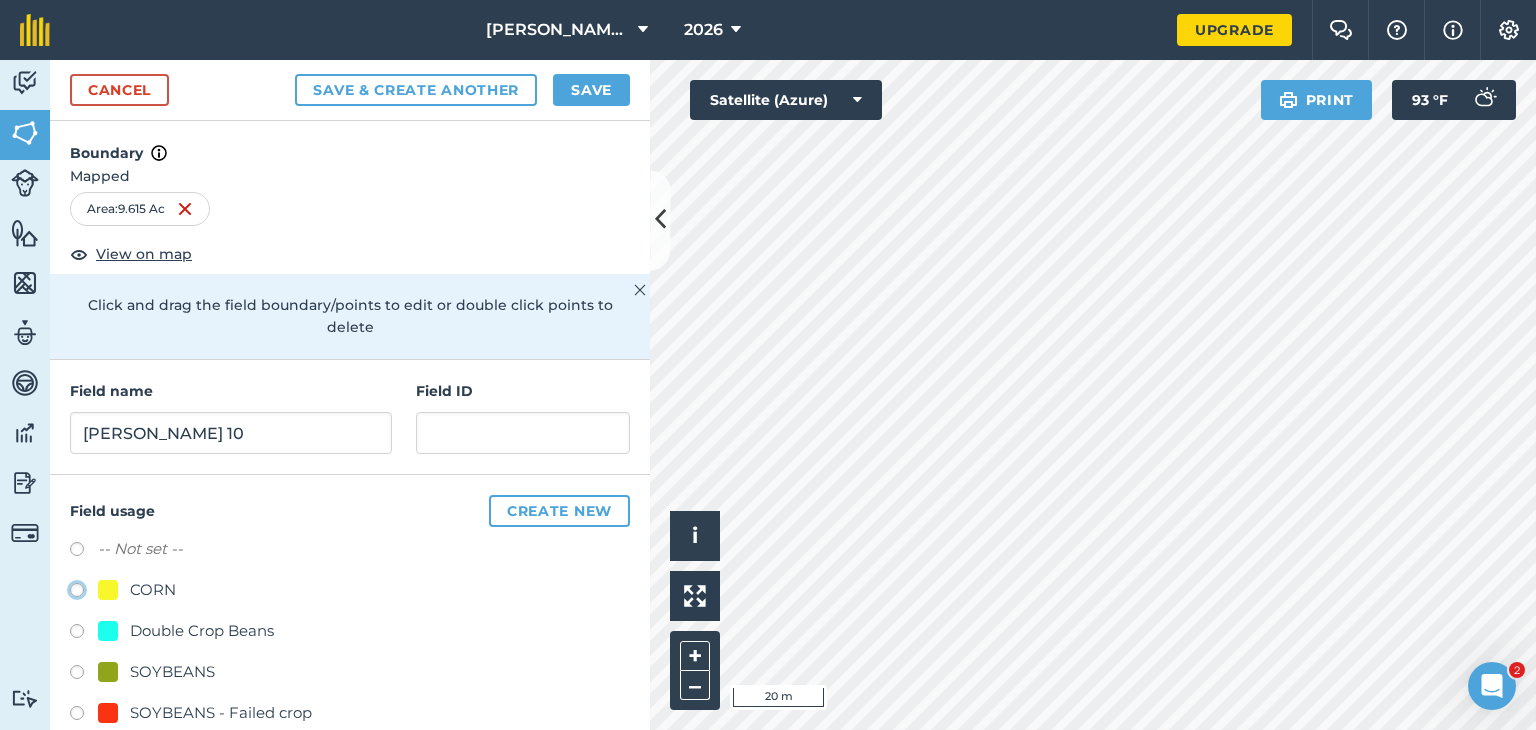 click on "CORN" at bounding box center [-9923, 589] 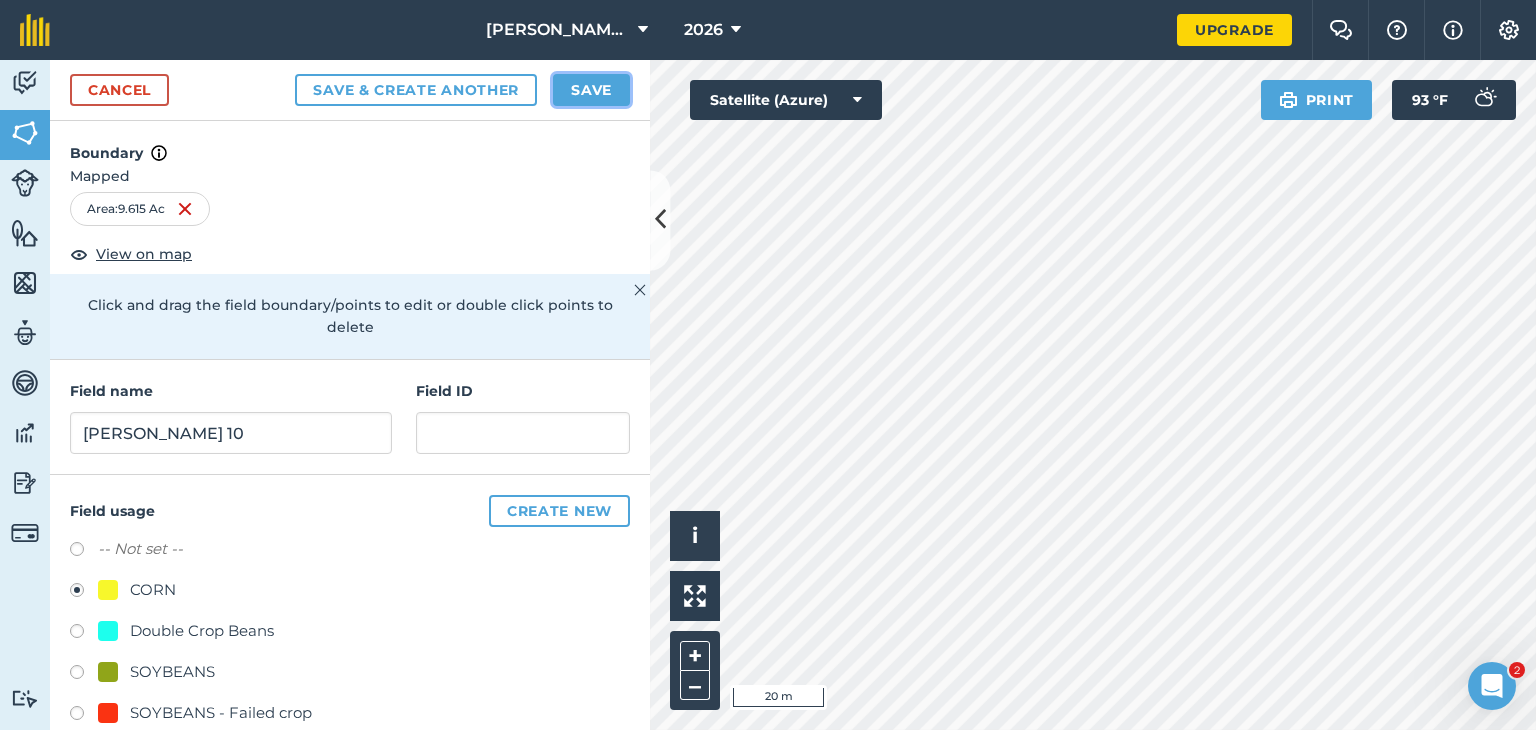 click on "Save" at bounding box center [591, 90] 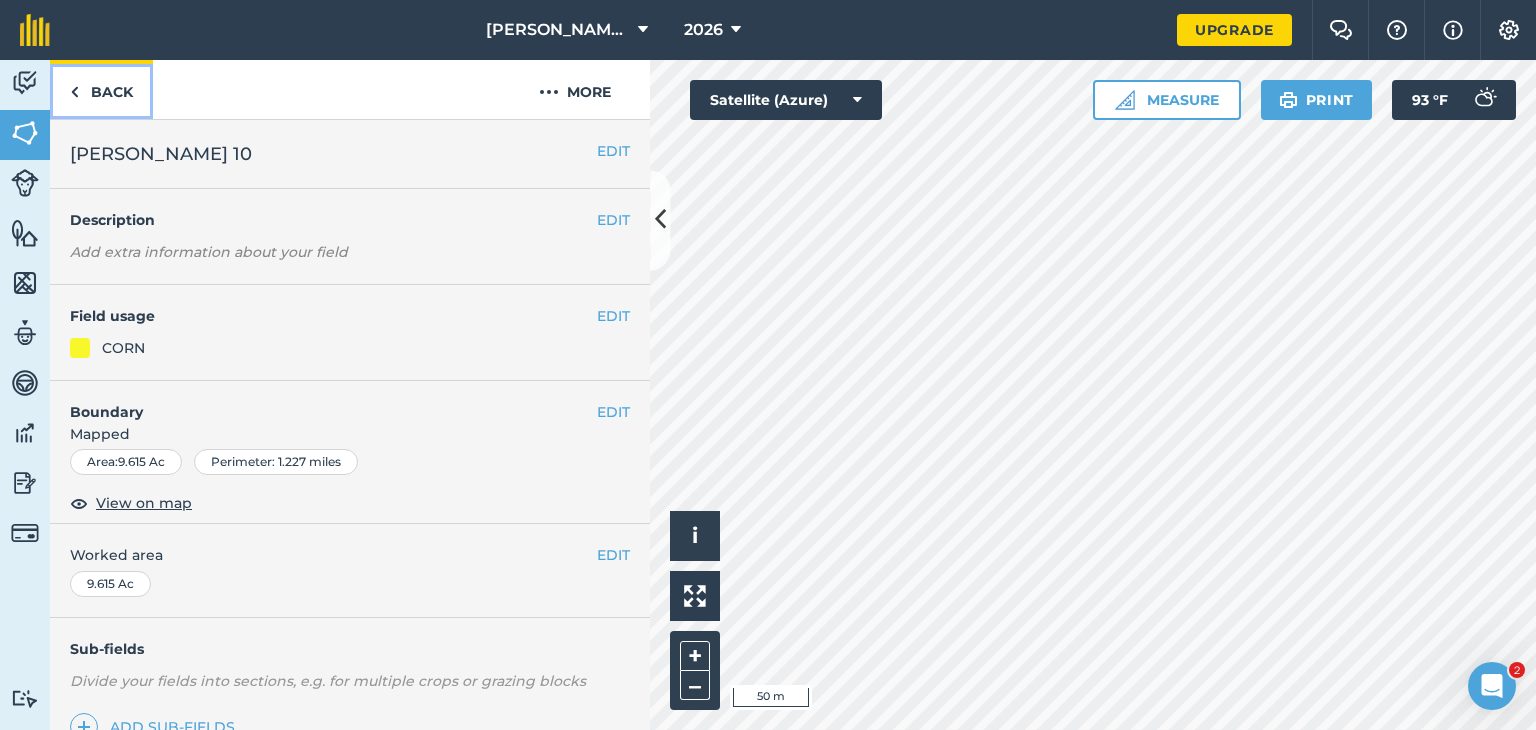 click on "Back" at bounding box center (101, 89) 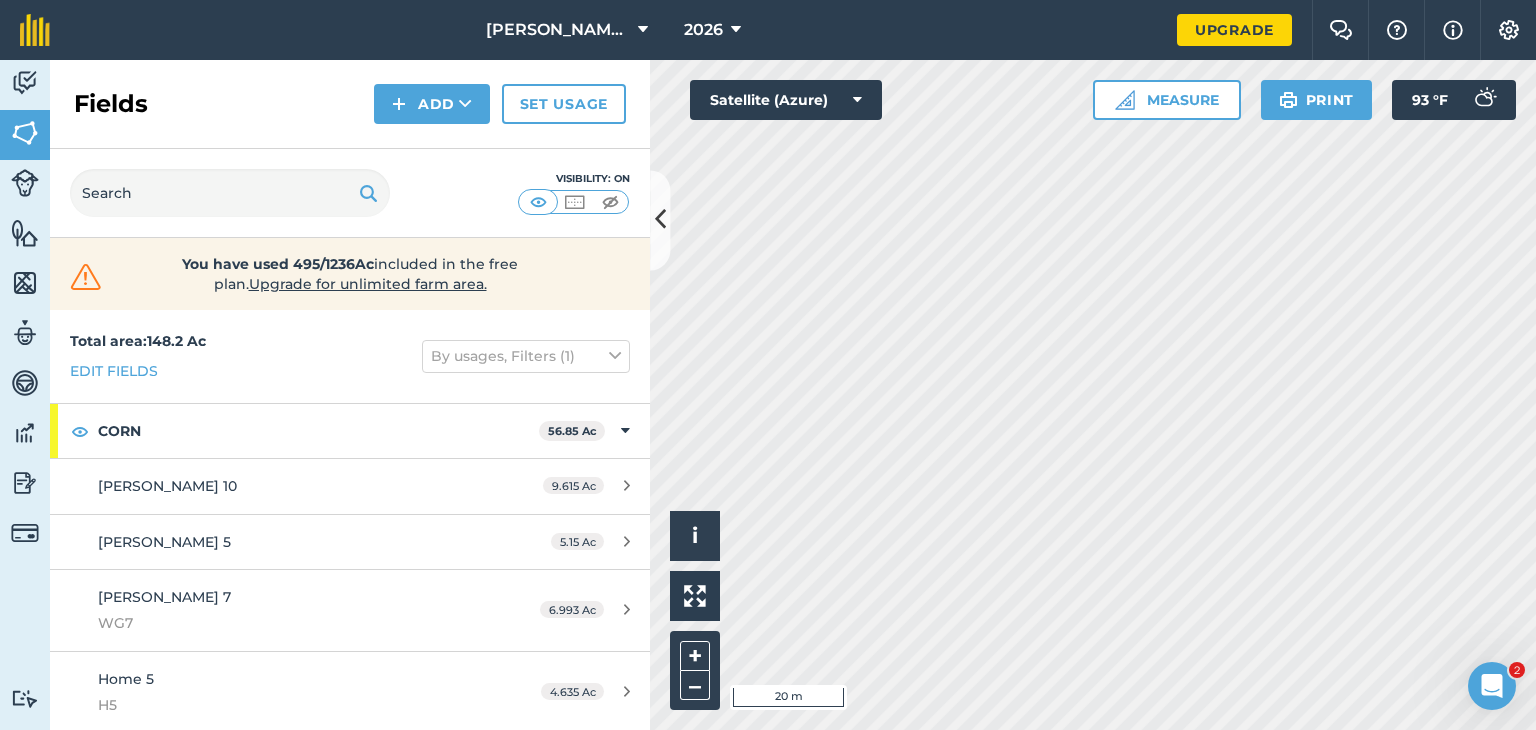 click on "Click to start drawing i © 2025 TomTom, Microsoft 20 m + – Satellite (Azure) Measure Print 93   ° F" at bounding box center (1093, 395) 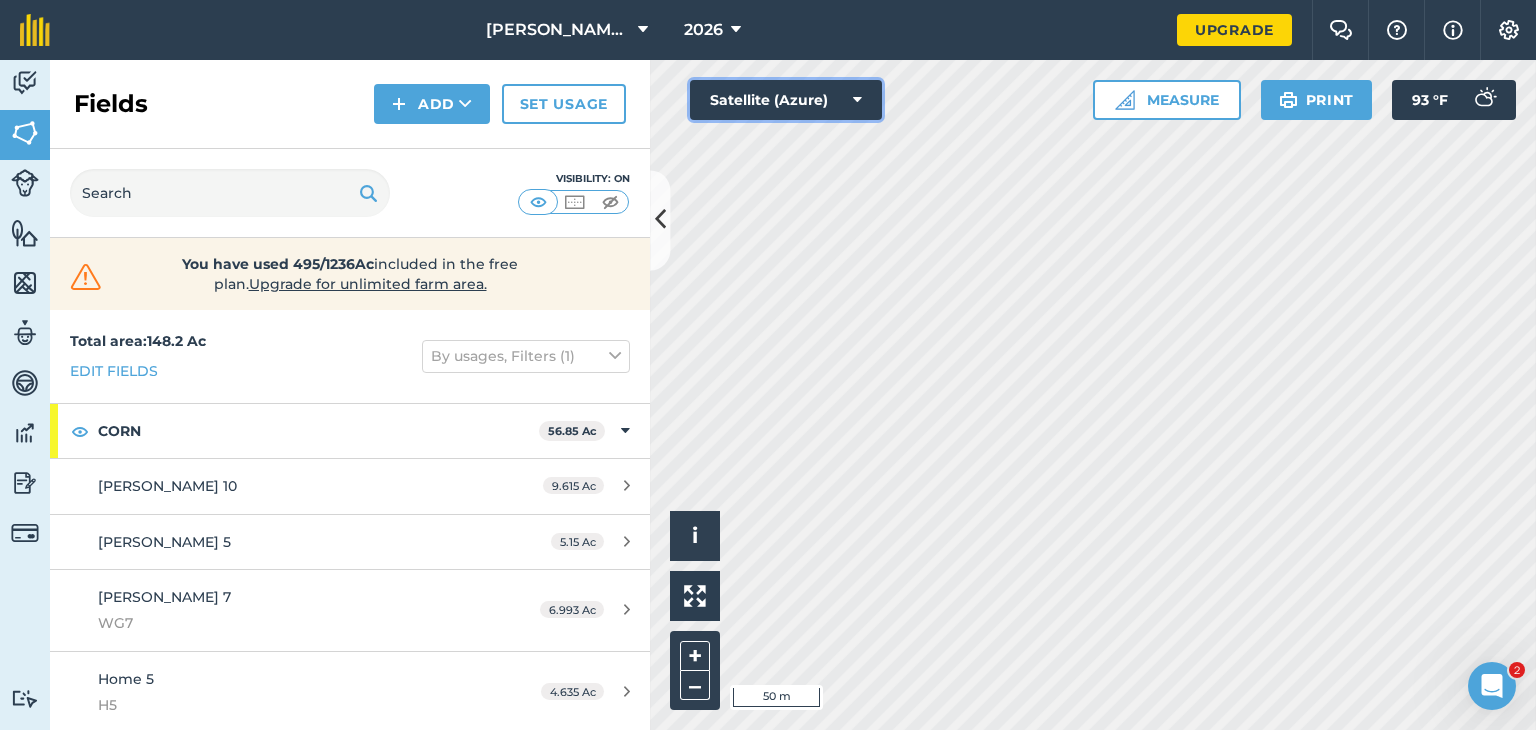 click on "Satellite (Azure)" at bounding box center (786, 100) 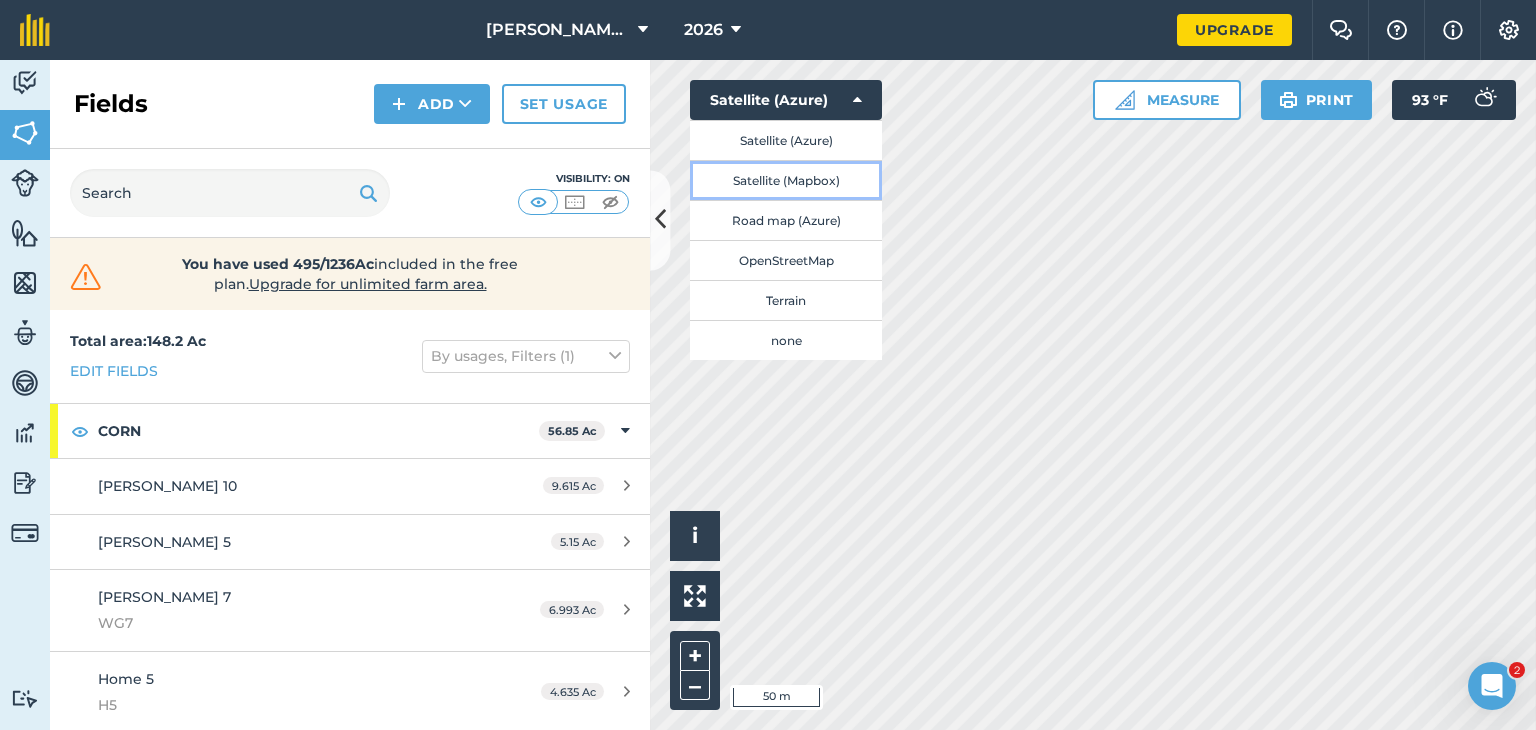 click on "Satellite (Mapbox)" at bounding box center (786, 180) 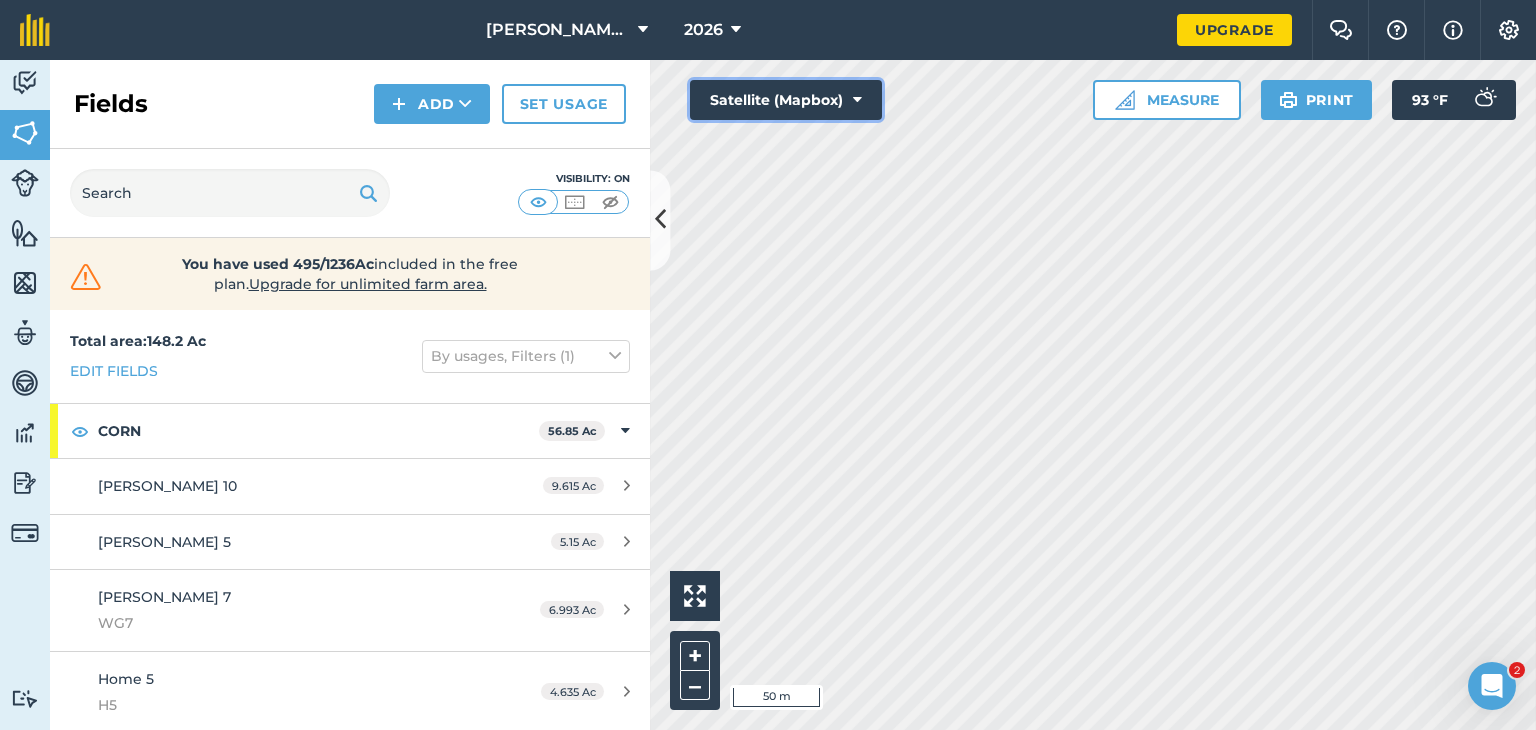 click on "Satellite (Mapbox)" at bounding box center (786, 100) 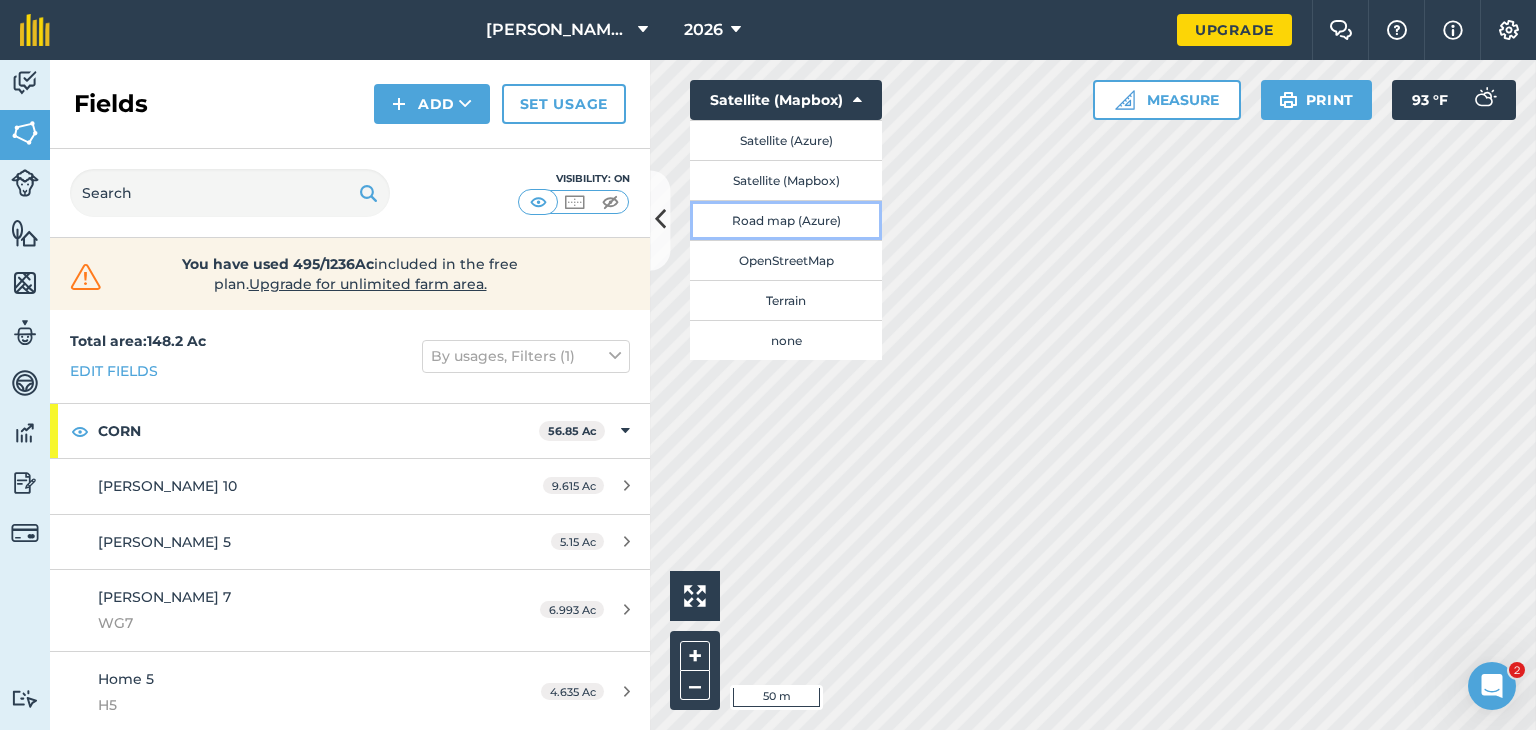 click on "Road map (Azure)" at bounding box center [786, 220] 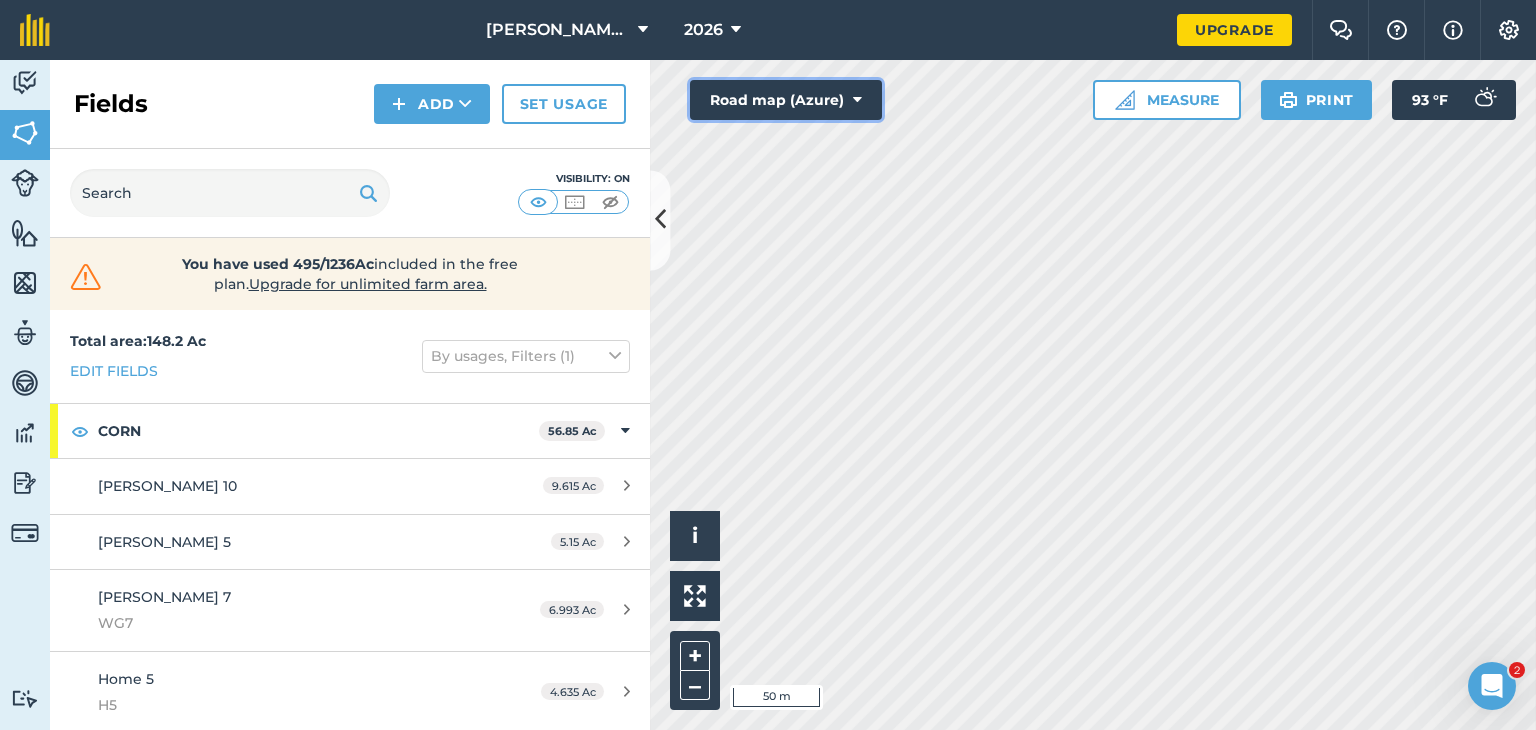 click on "Road map (Azure)" at bounding box center (786, 100) 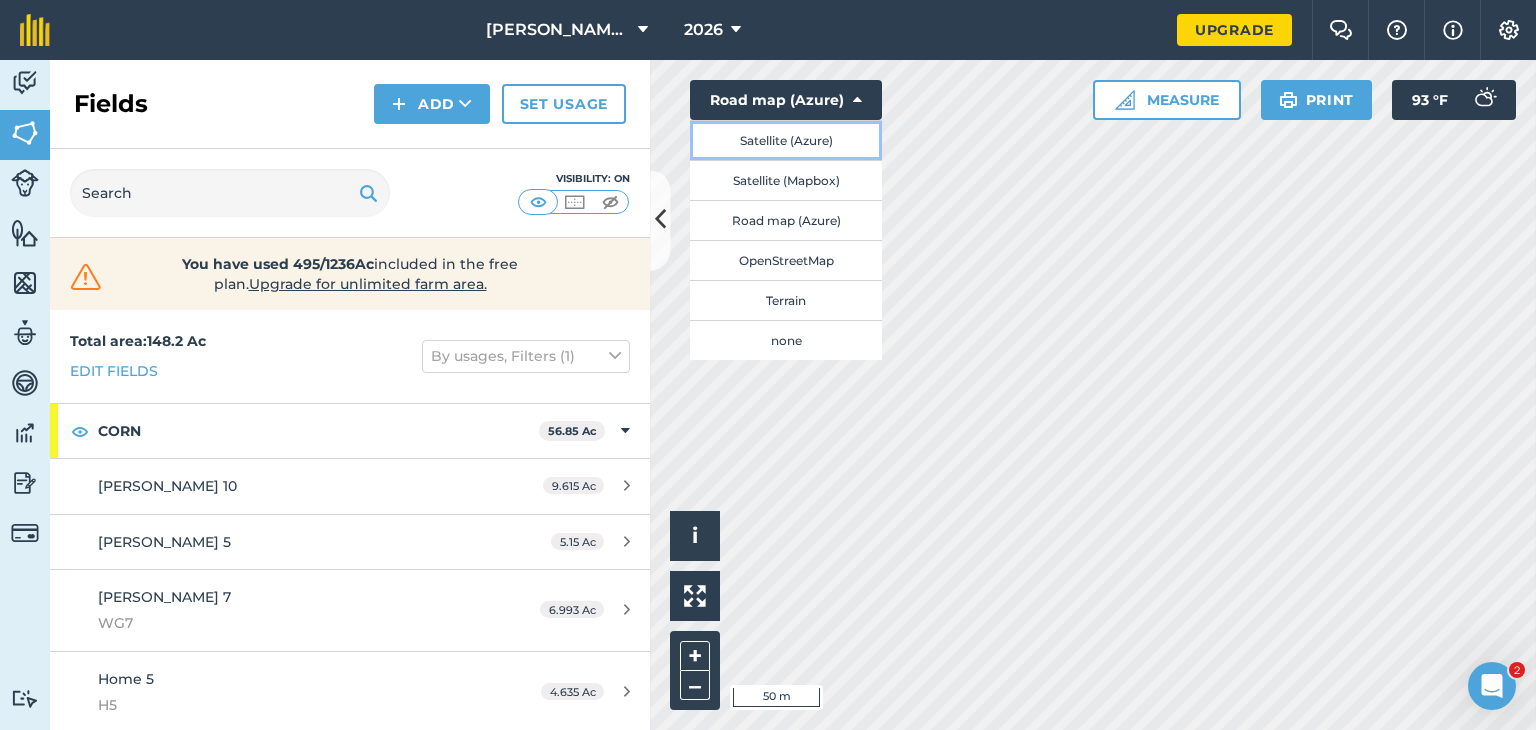 click on "Satellite (Azure)" at bounding box center [786, 140] 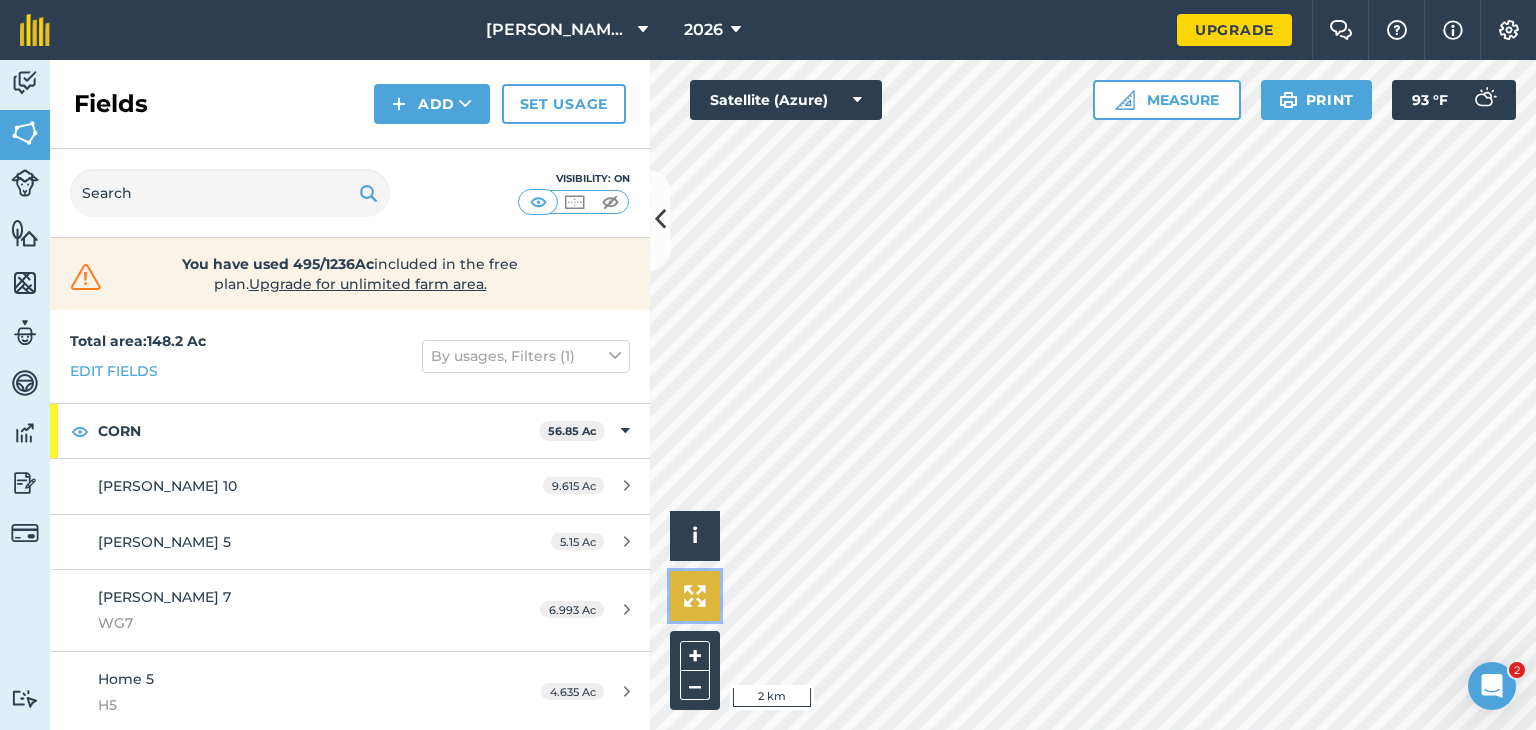 click at bounding box center [695, 596] 